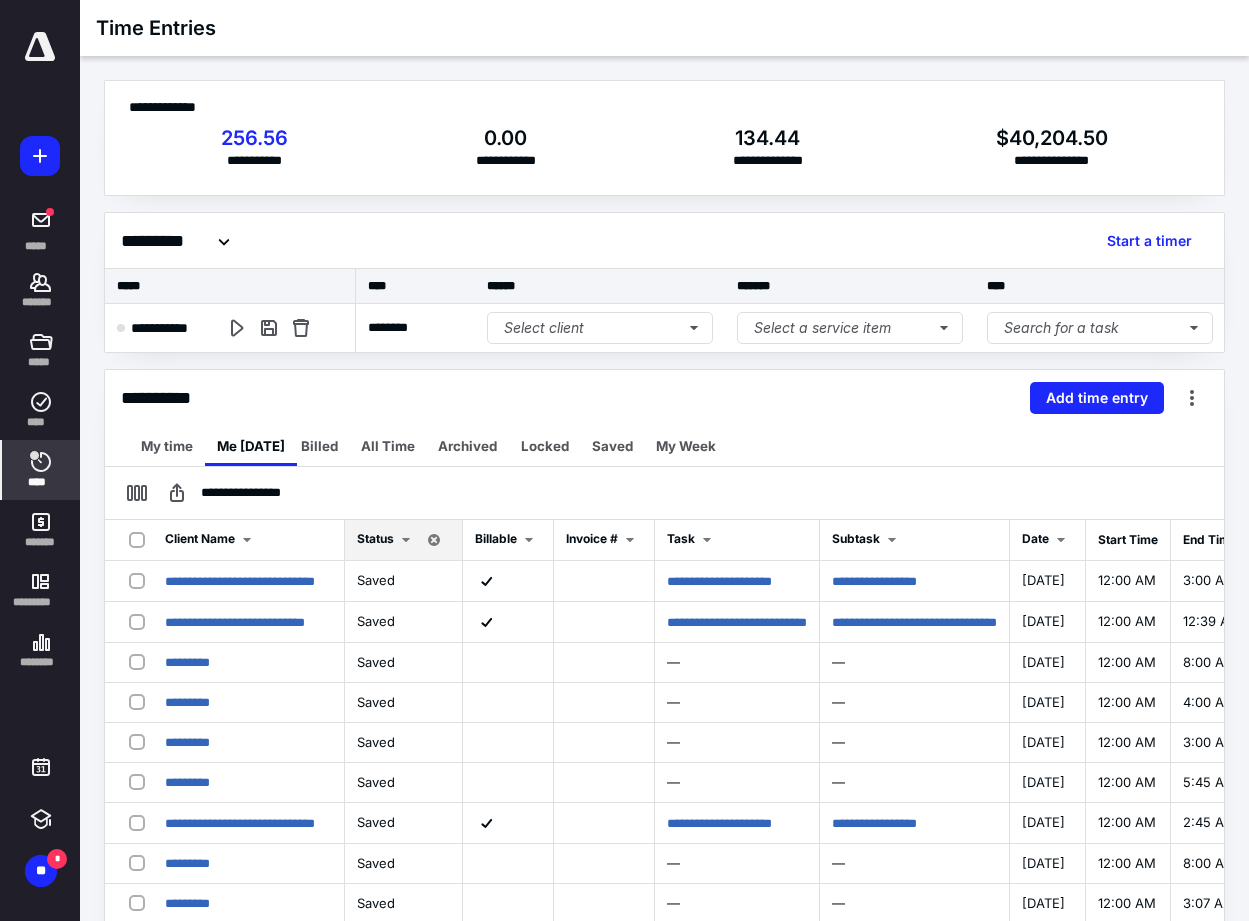 scroll, scrollTop: 0, scrollLeft: 0, axis: both 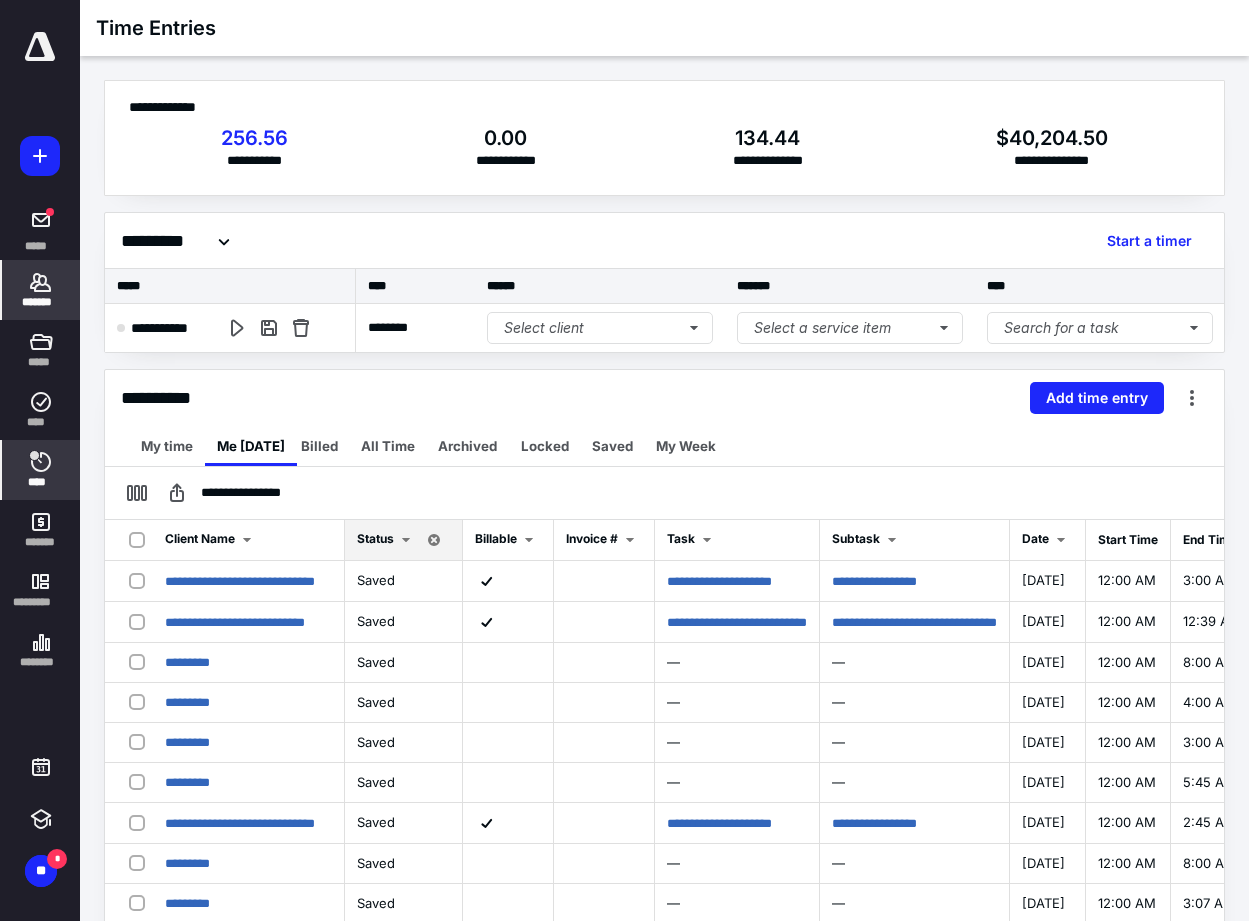 click 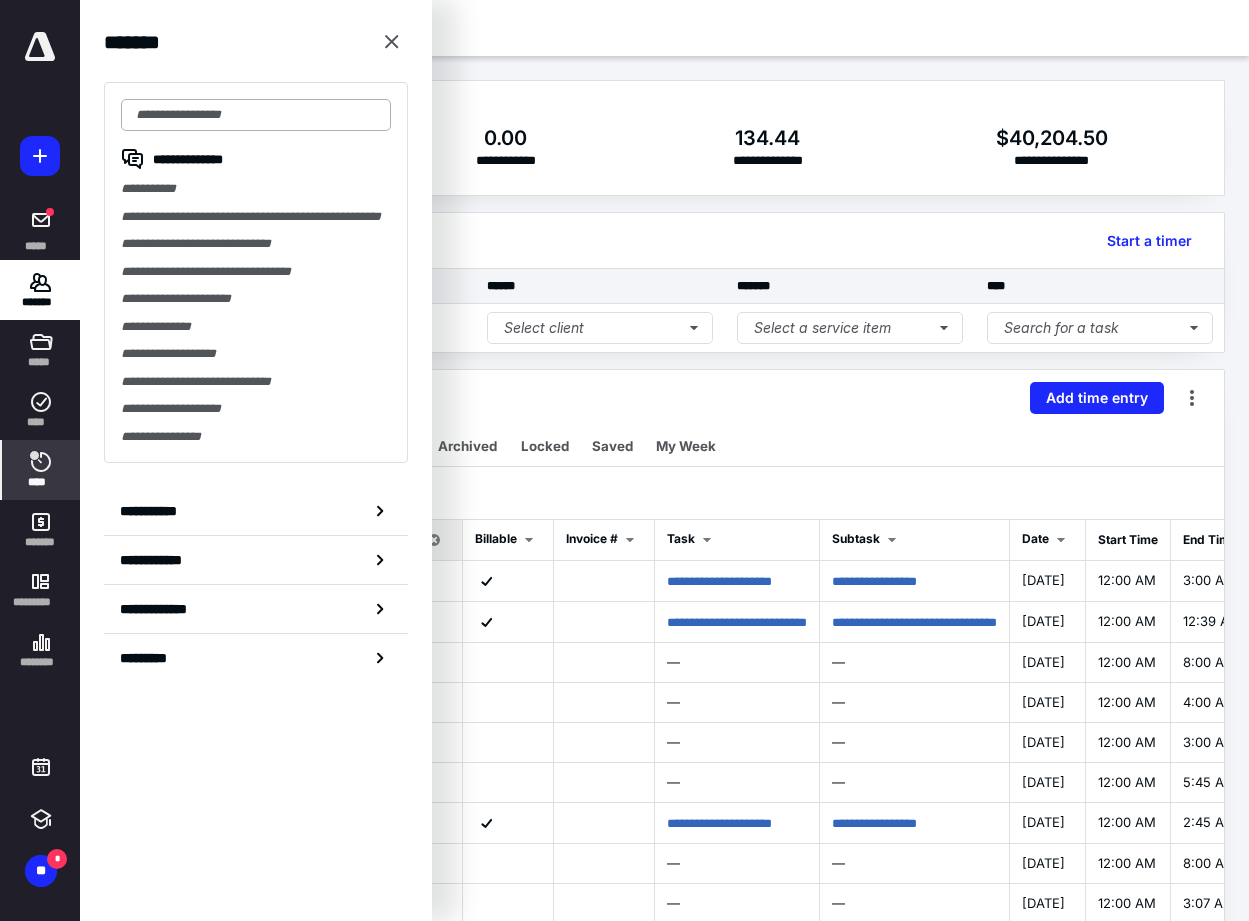 click at bounding box center [256, 115] 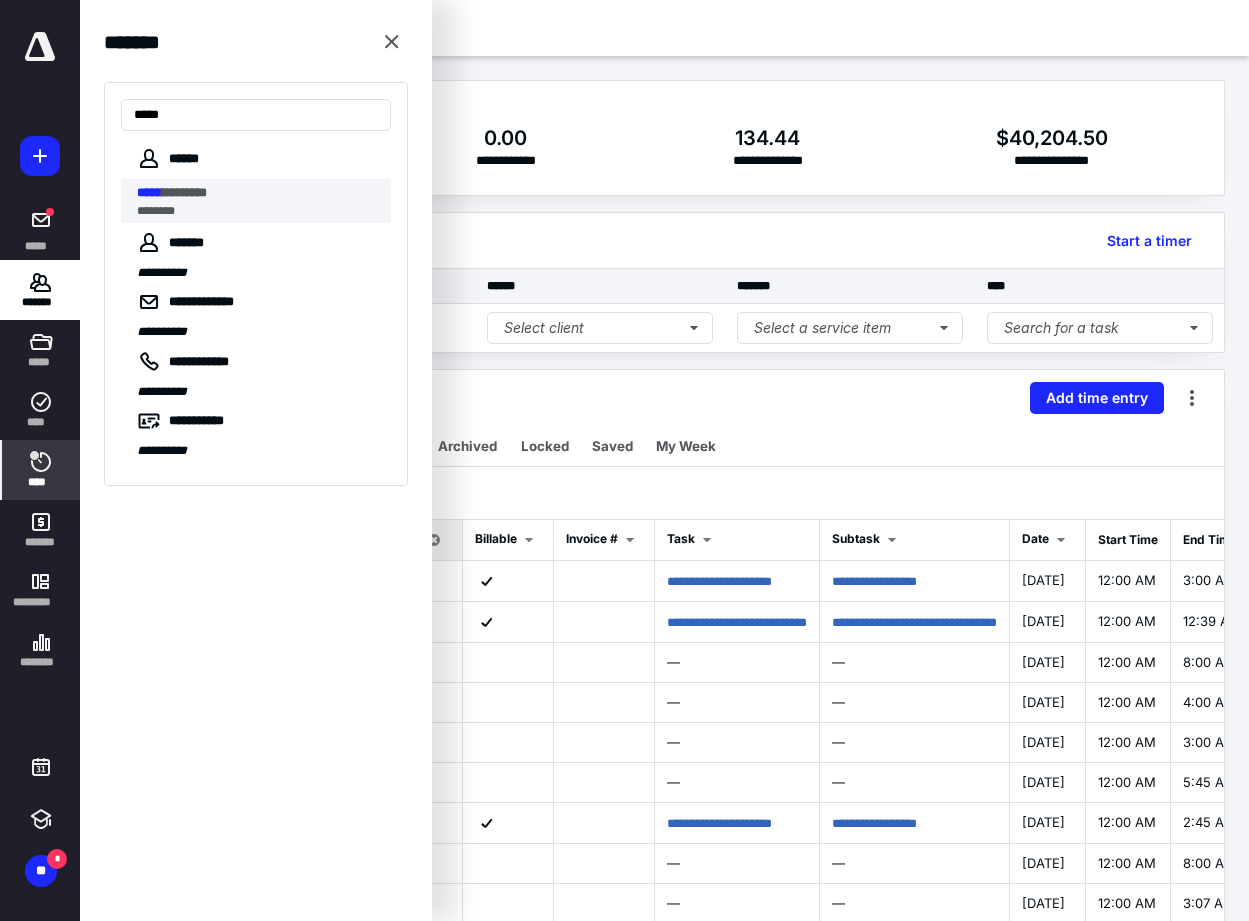 type on "*****" 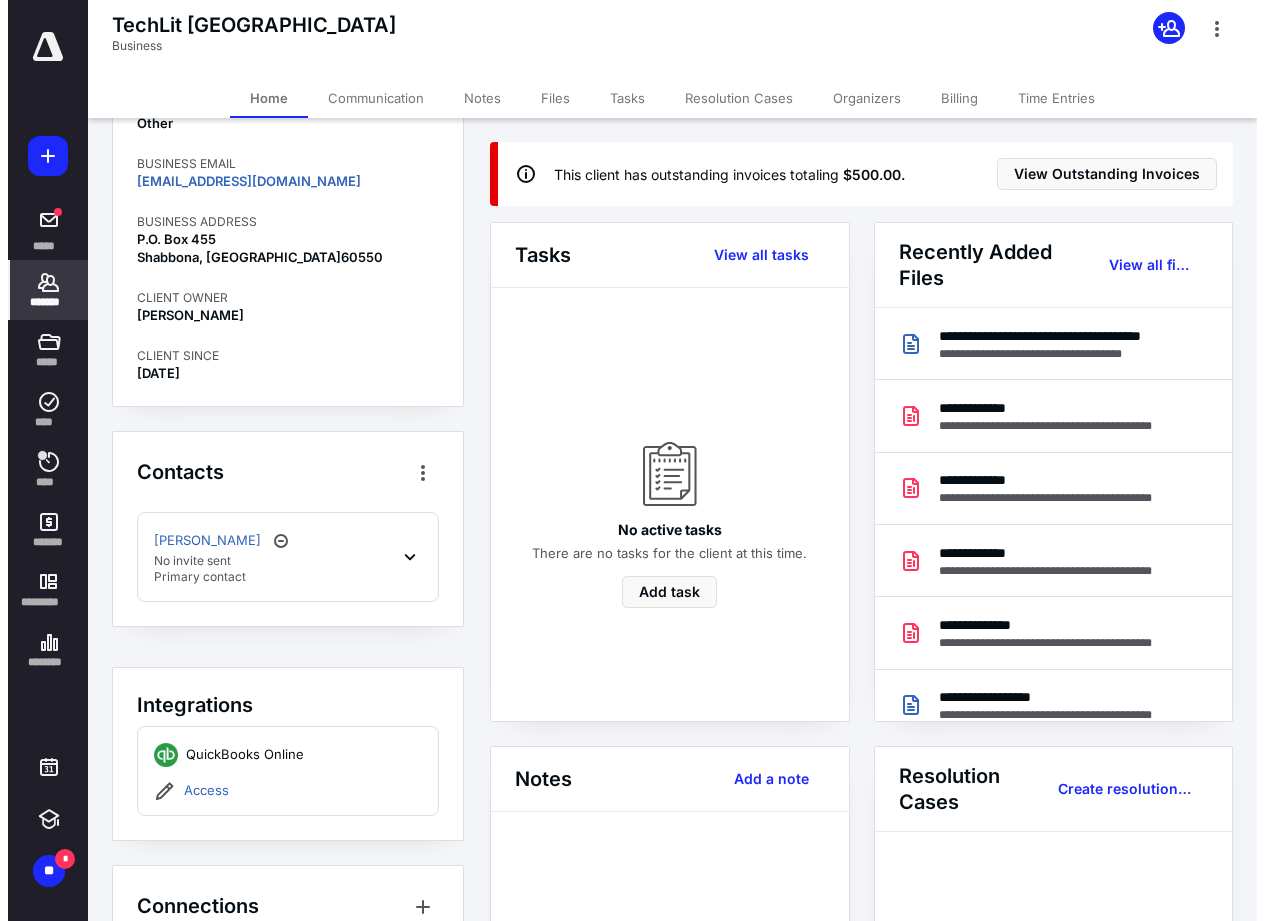 scroll, scrollTop: 300, scrollLeft: 0, axis: vertical 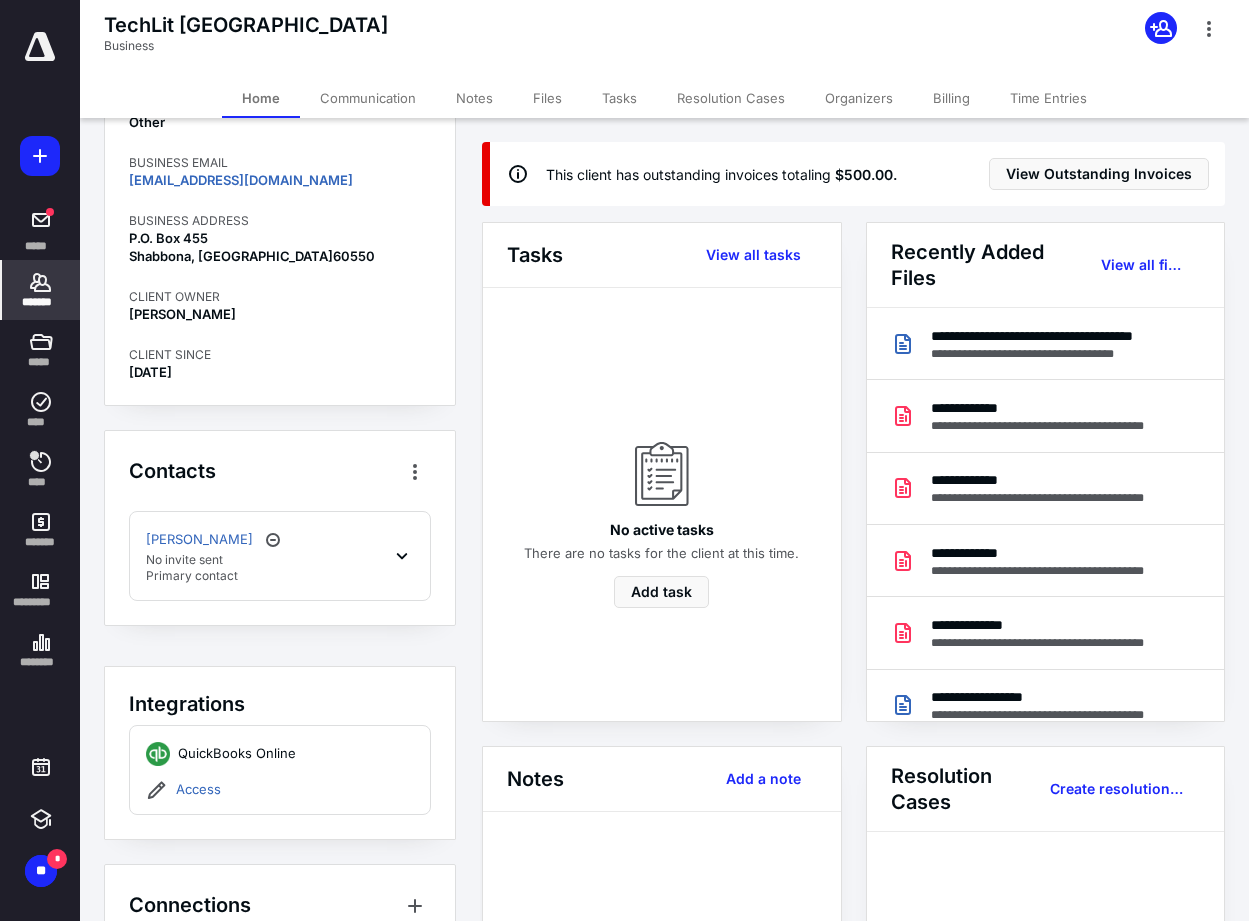 click 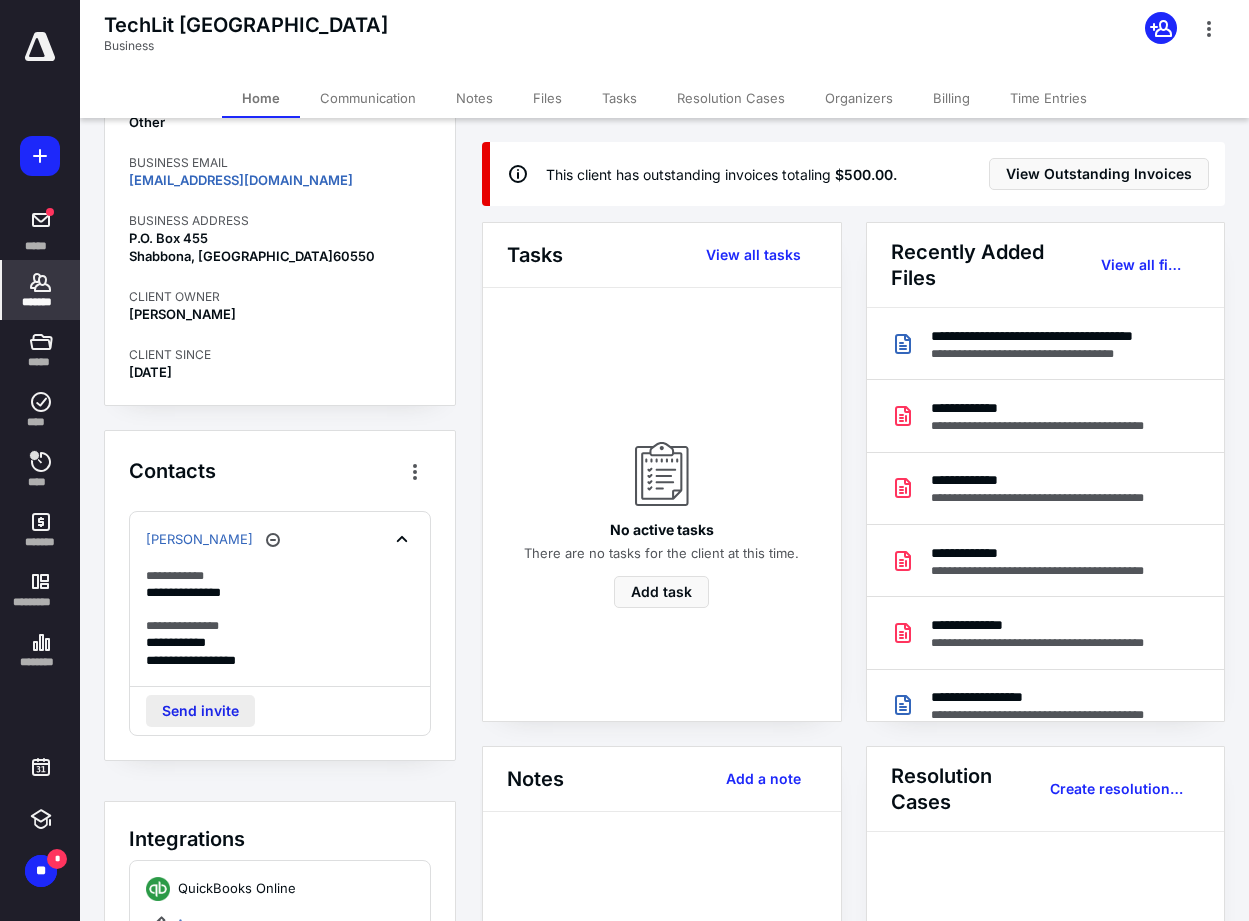 click on "Send invite" at bounding box center (200, 711) 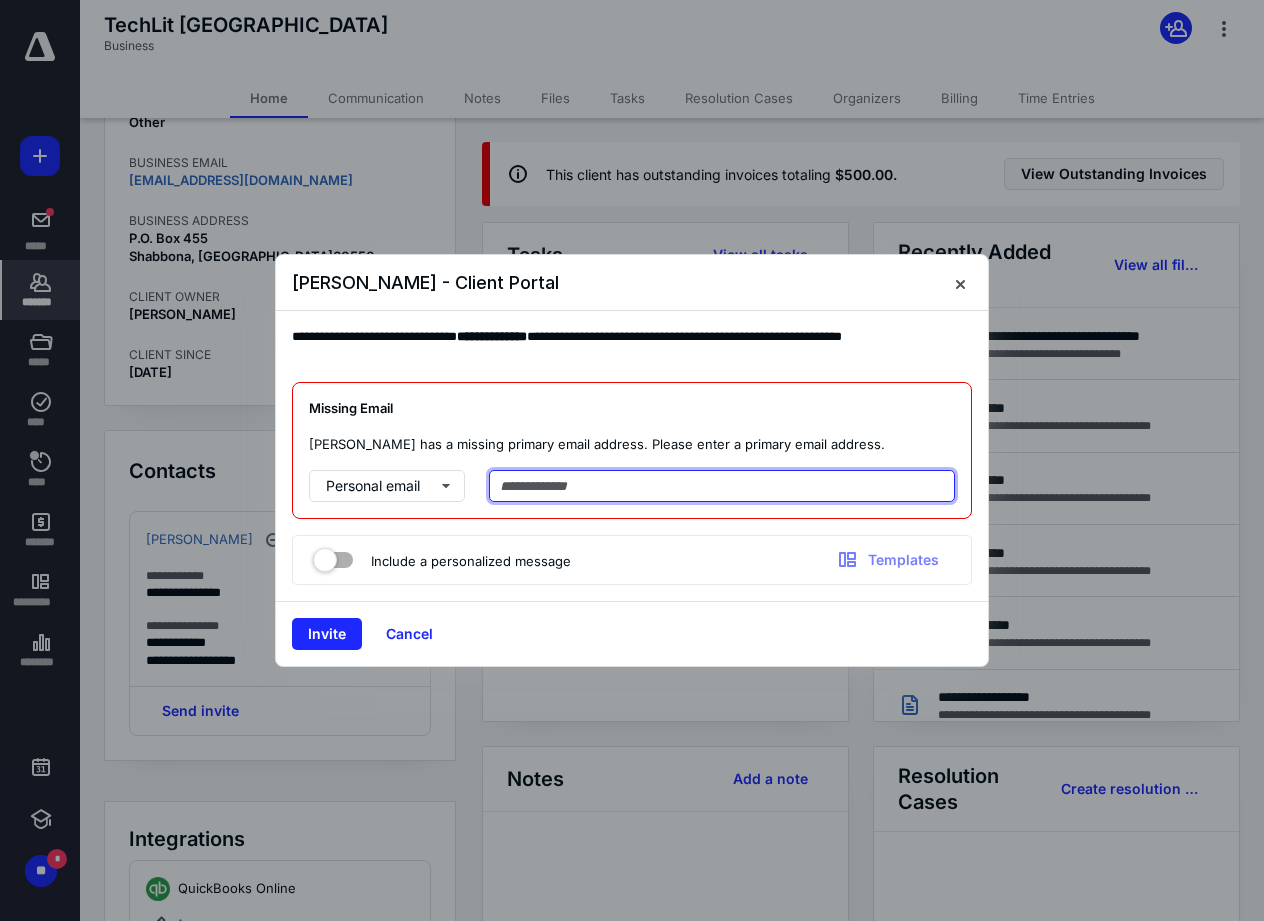 click at bounding box center [722, 486] 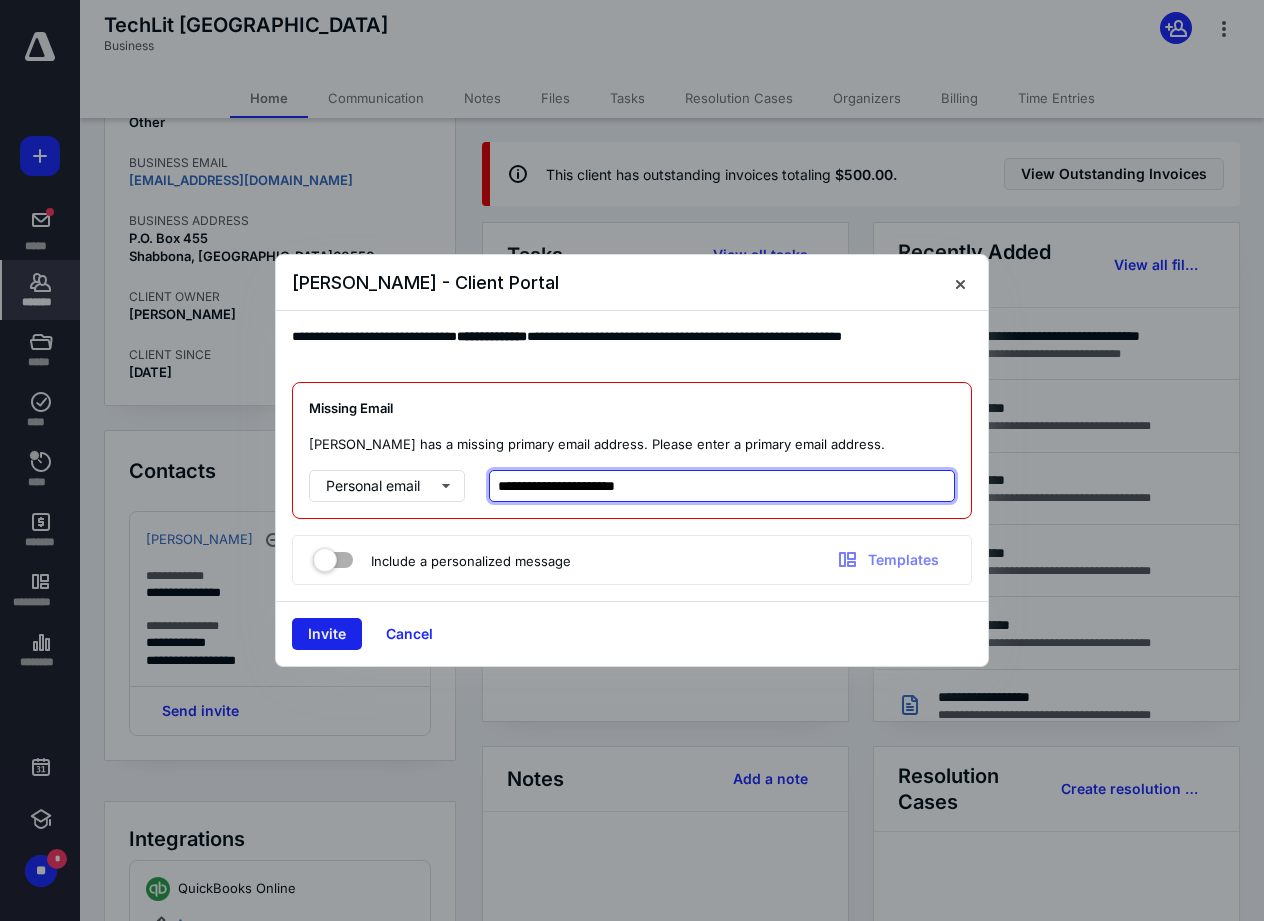 type on "**********" 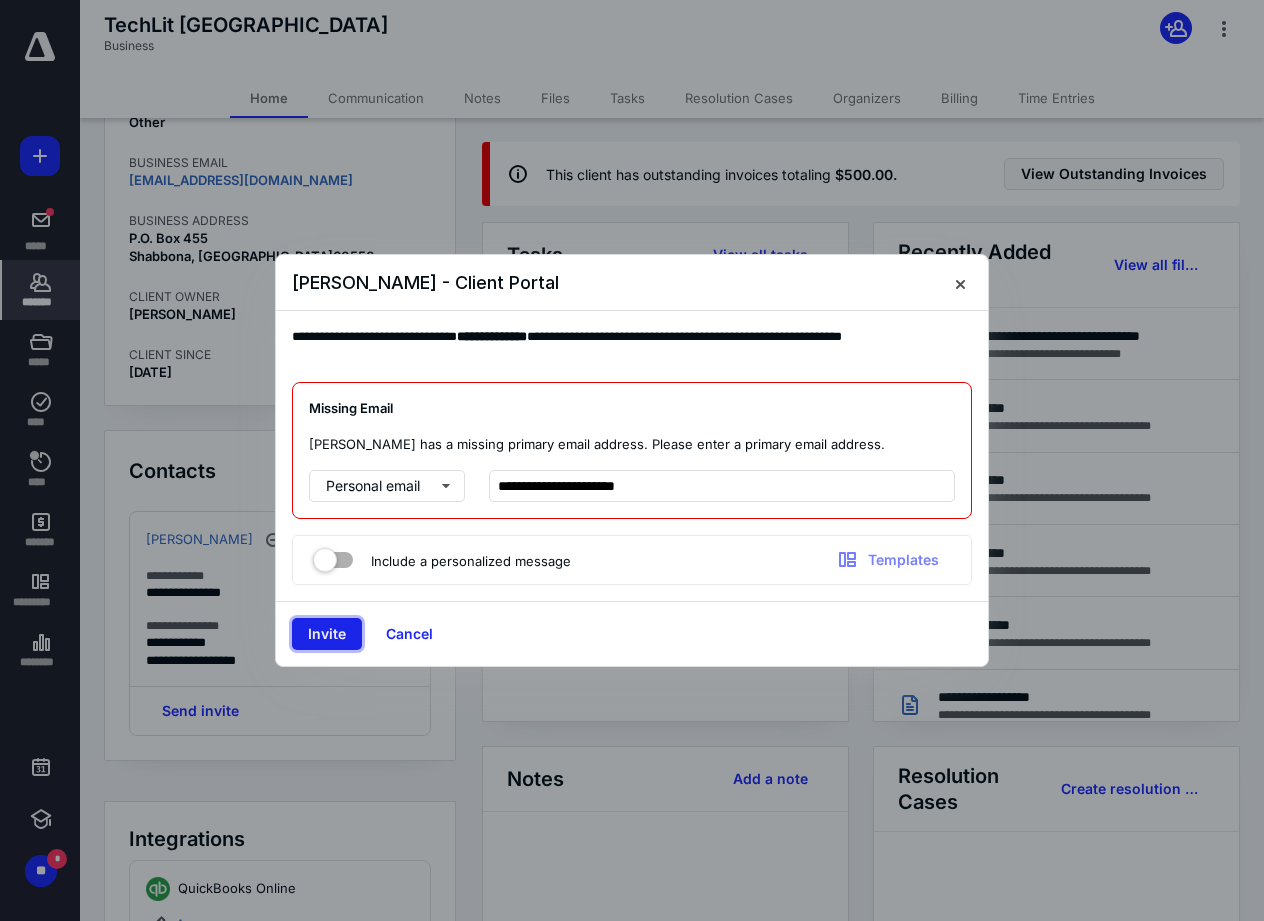 click on "Invite" at bounding box center [327, 634] 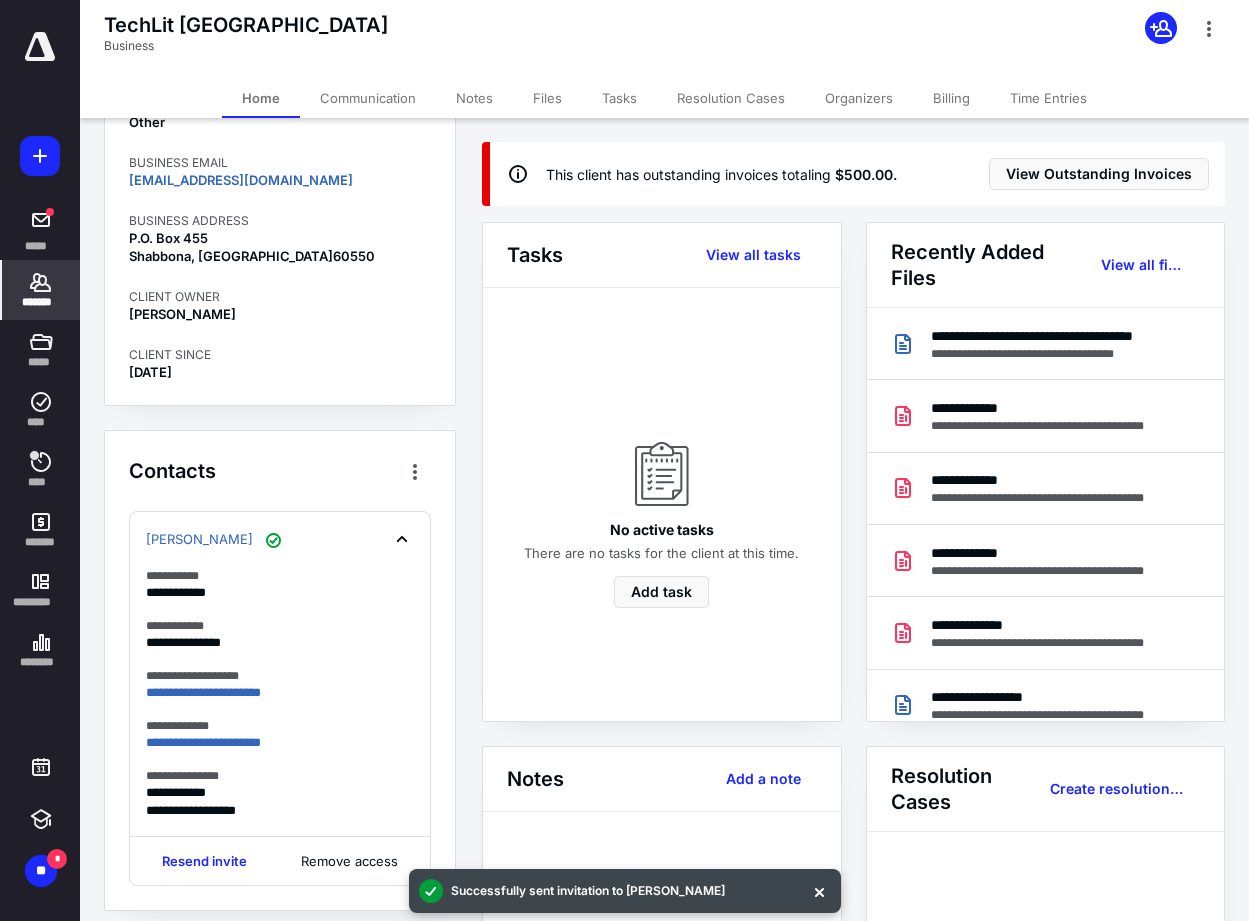 click on "Files" at bounding box center [547, 98] 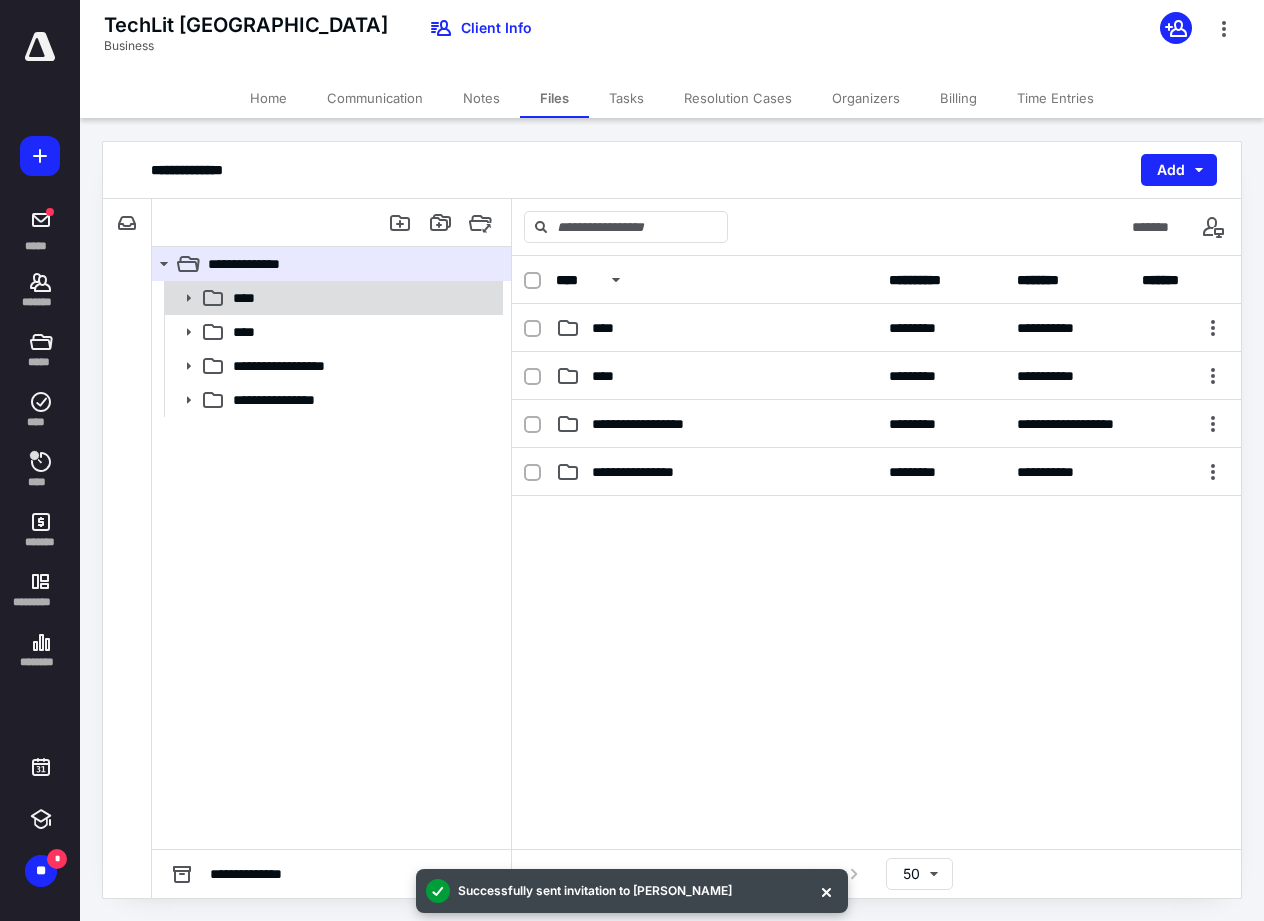 click 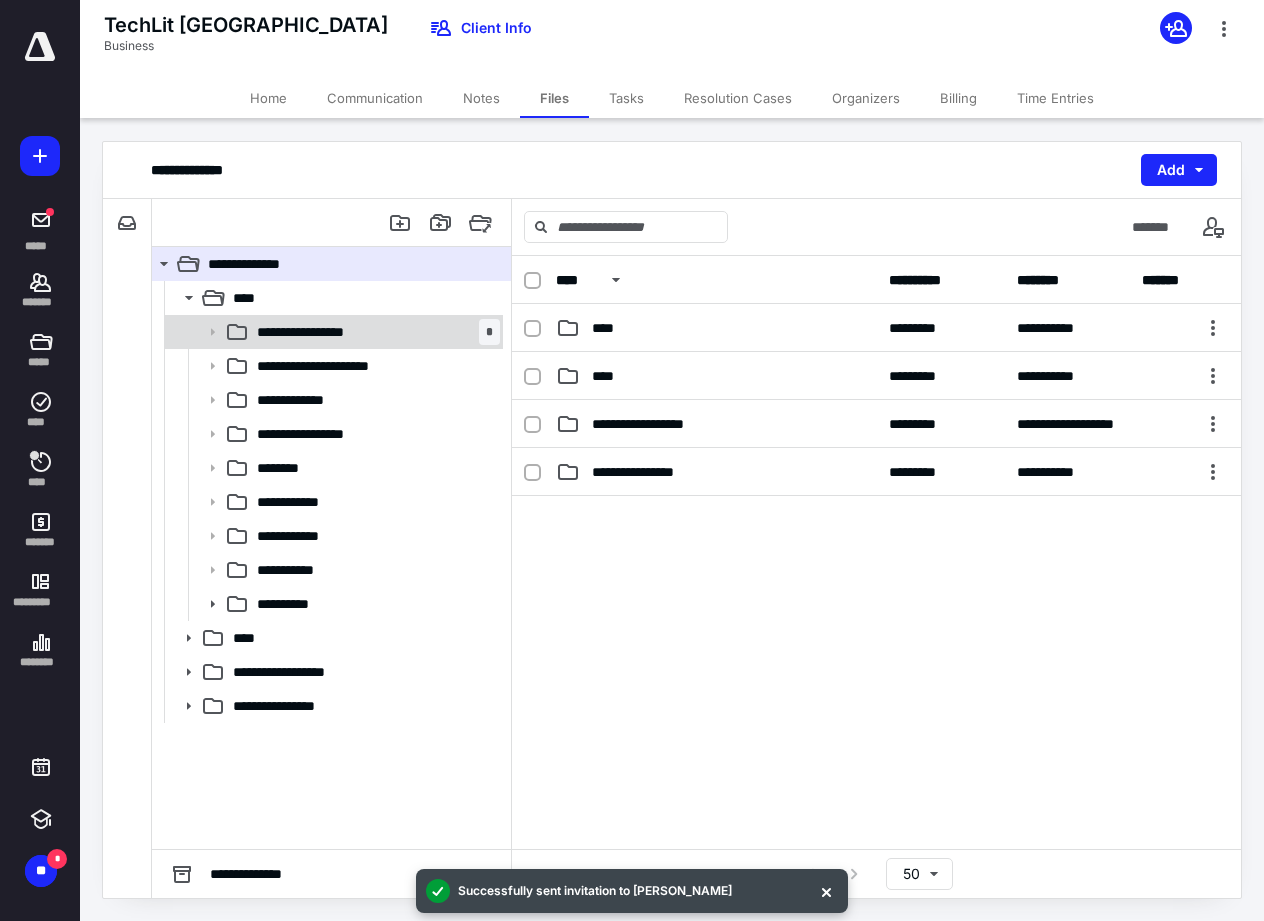 click 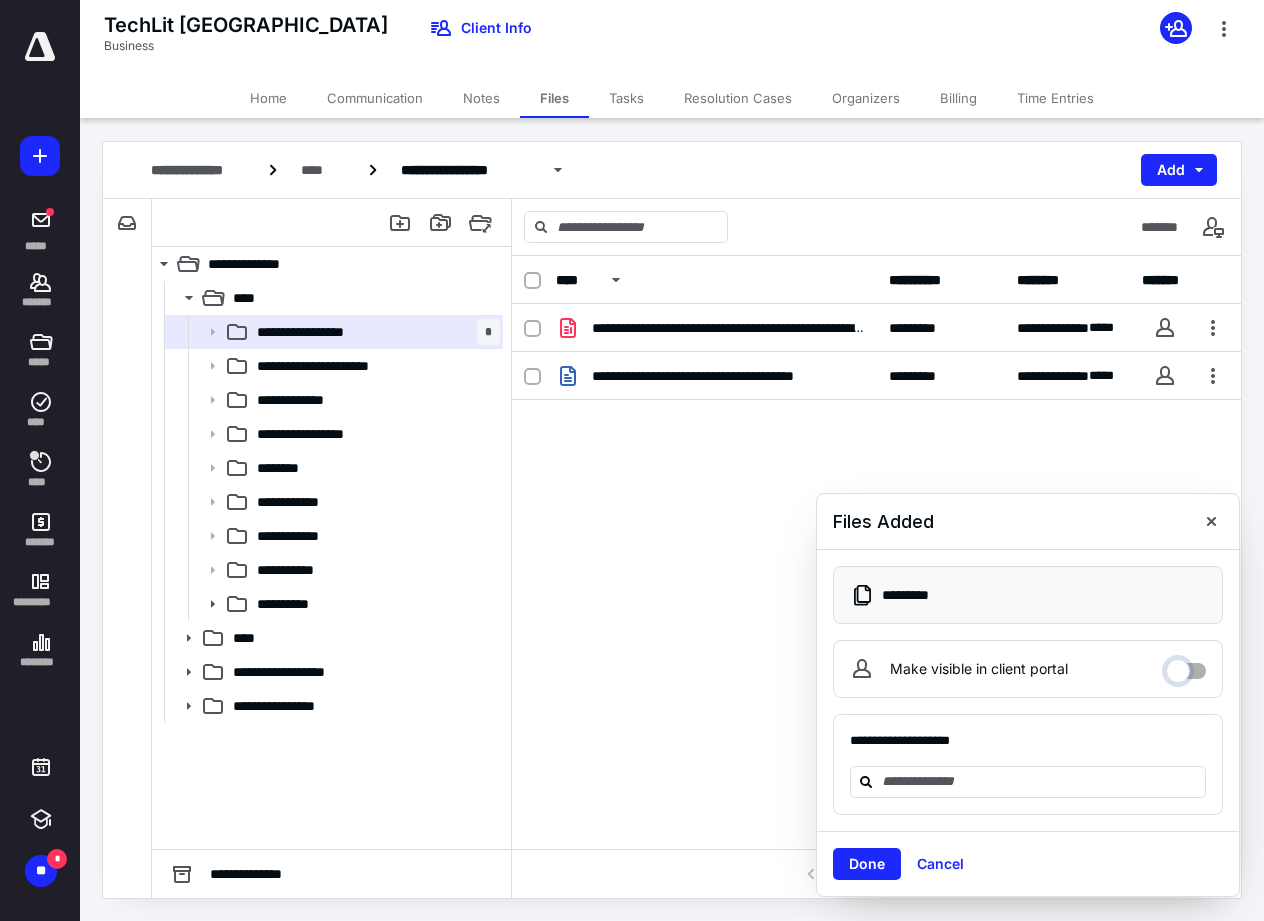 click on "Make visible in client portal" at bounding box center [1186, 666] 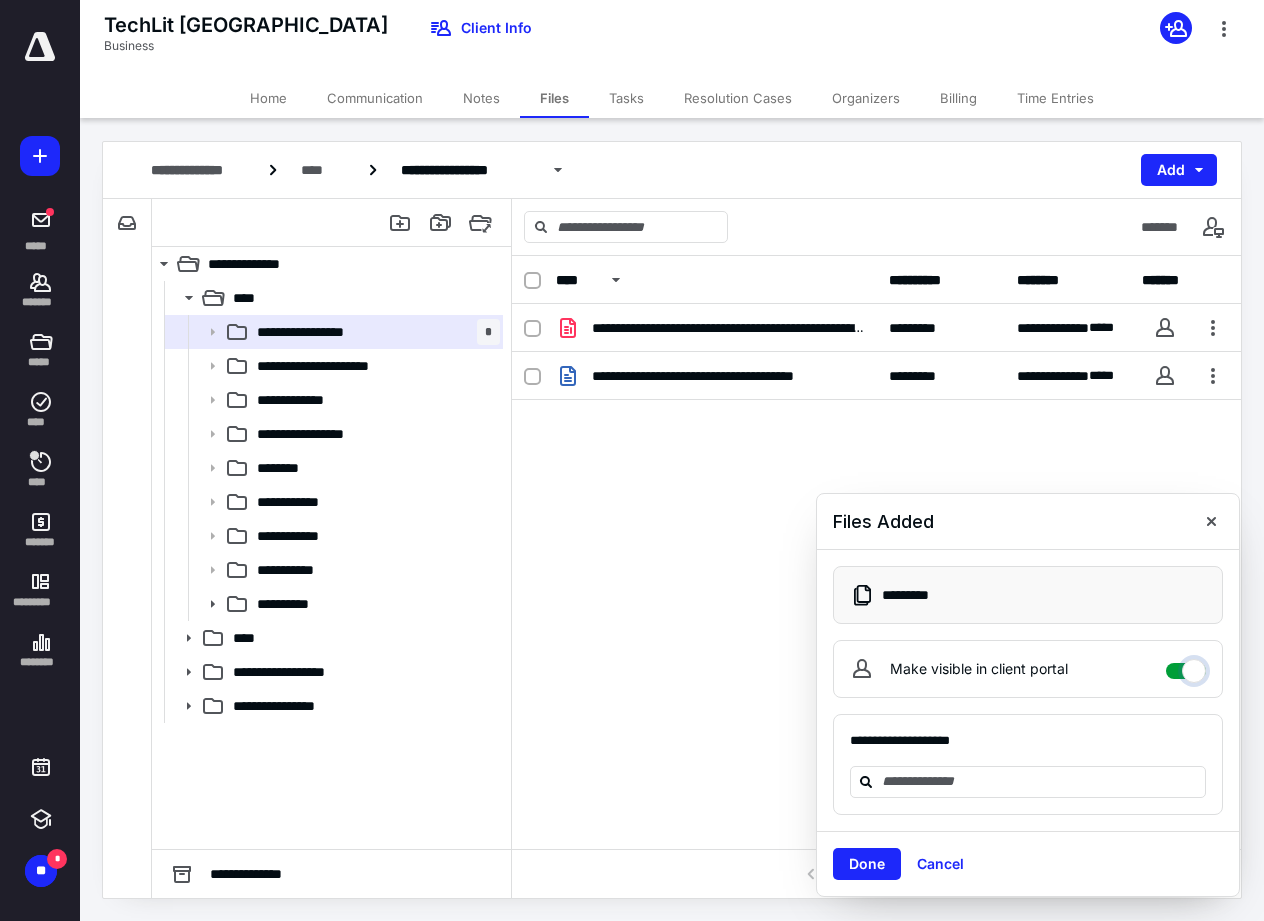 checkbox on "****" 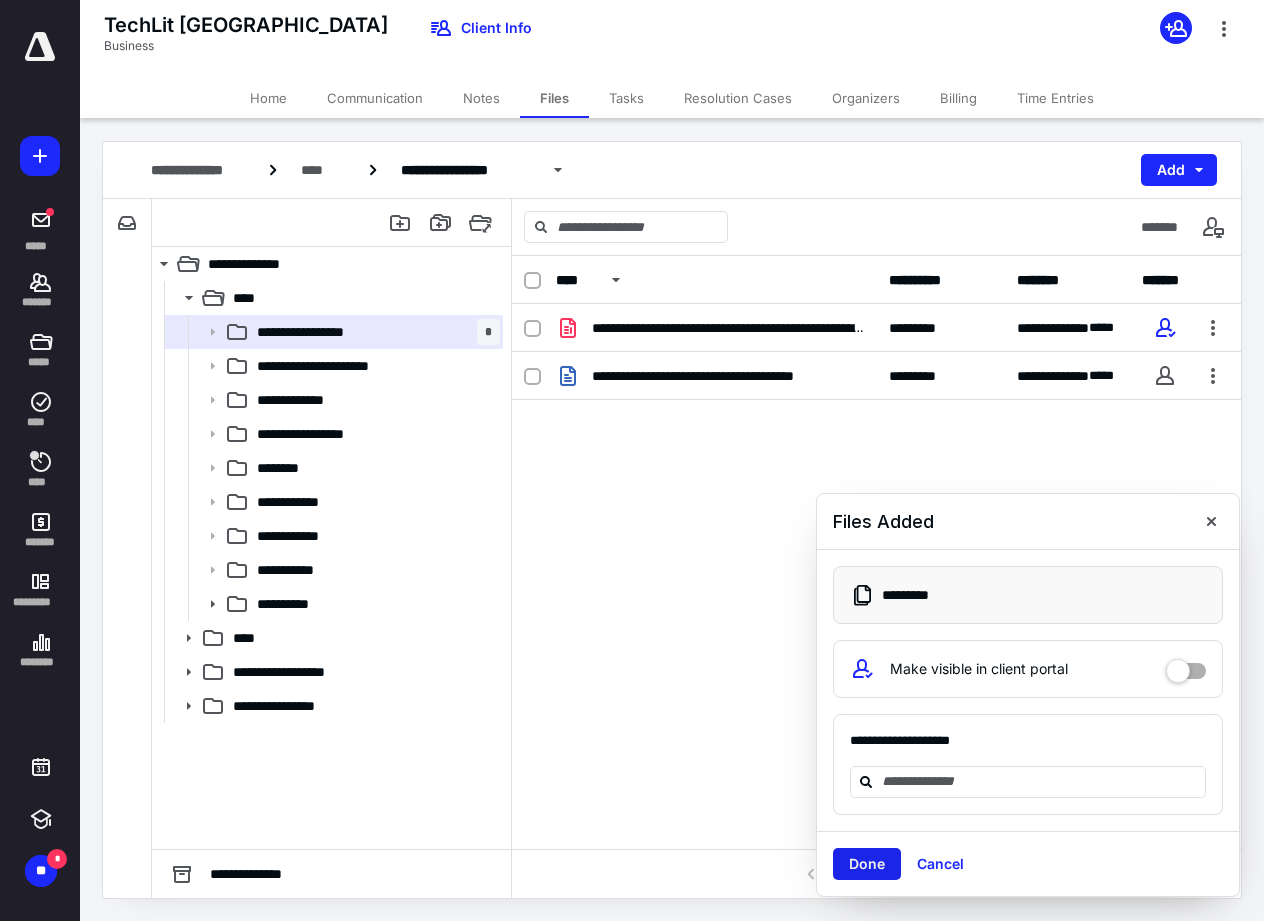 click on "Done" at bounding box center [867, 864] 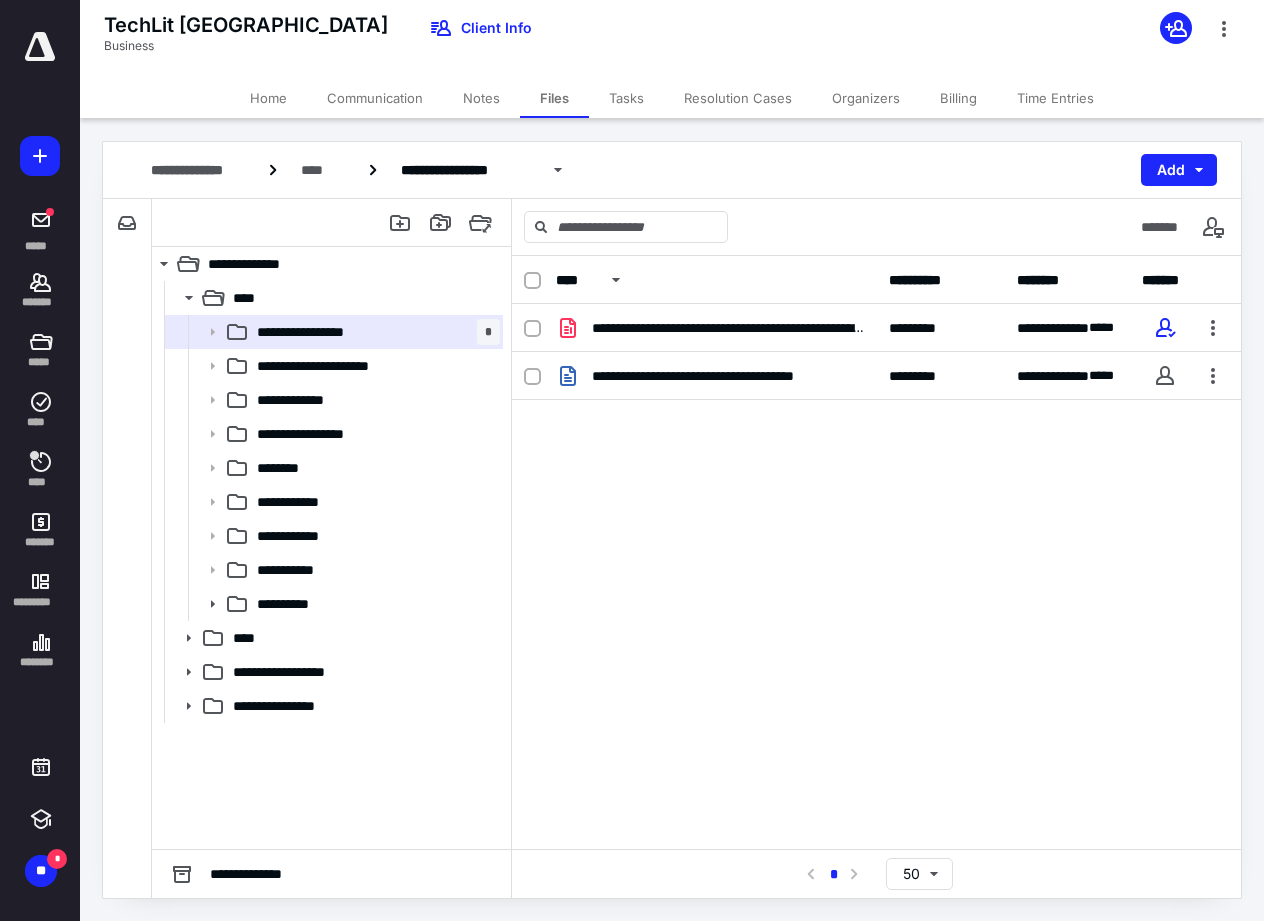 click on "Billing" at bounding box center (958, 98) 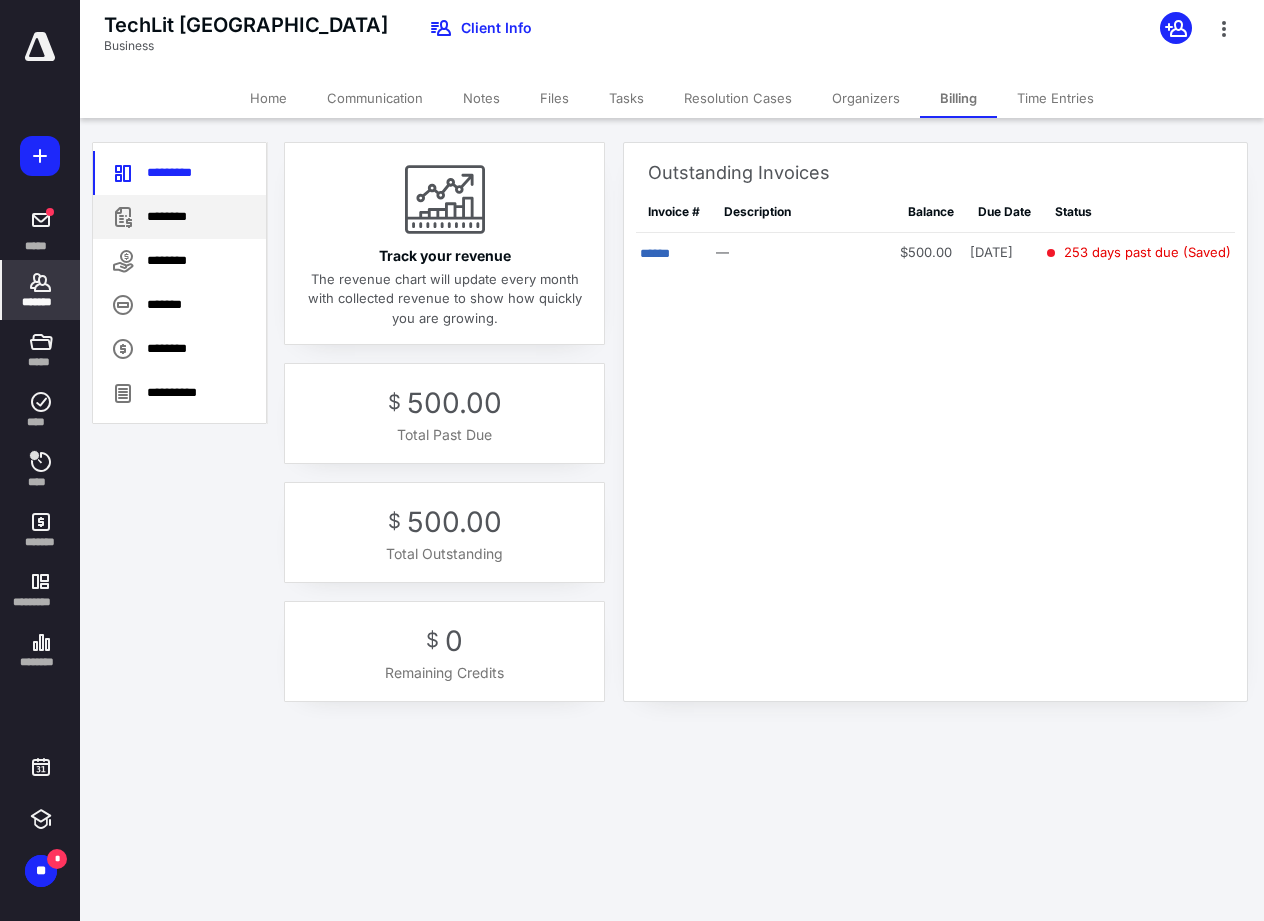 click on "********" at bounding box center [179, 217] 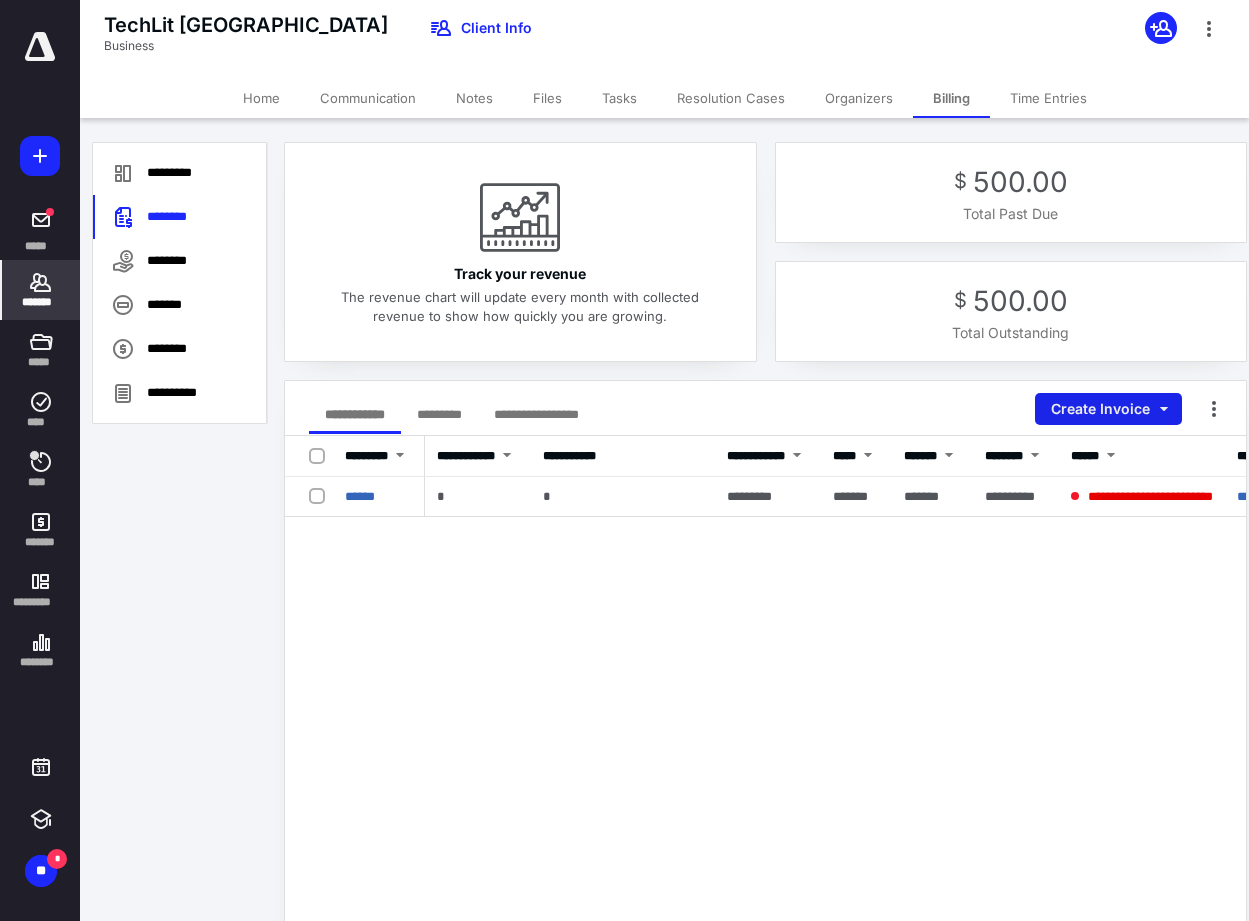 click on "Create Invoice" at bounding box center [1108, 409] 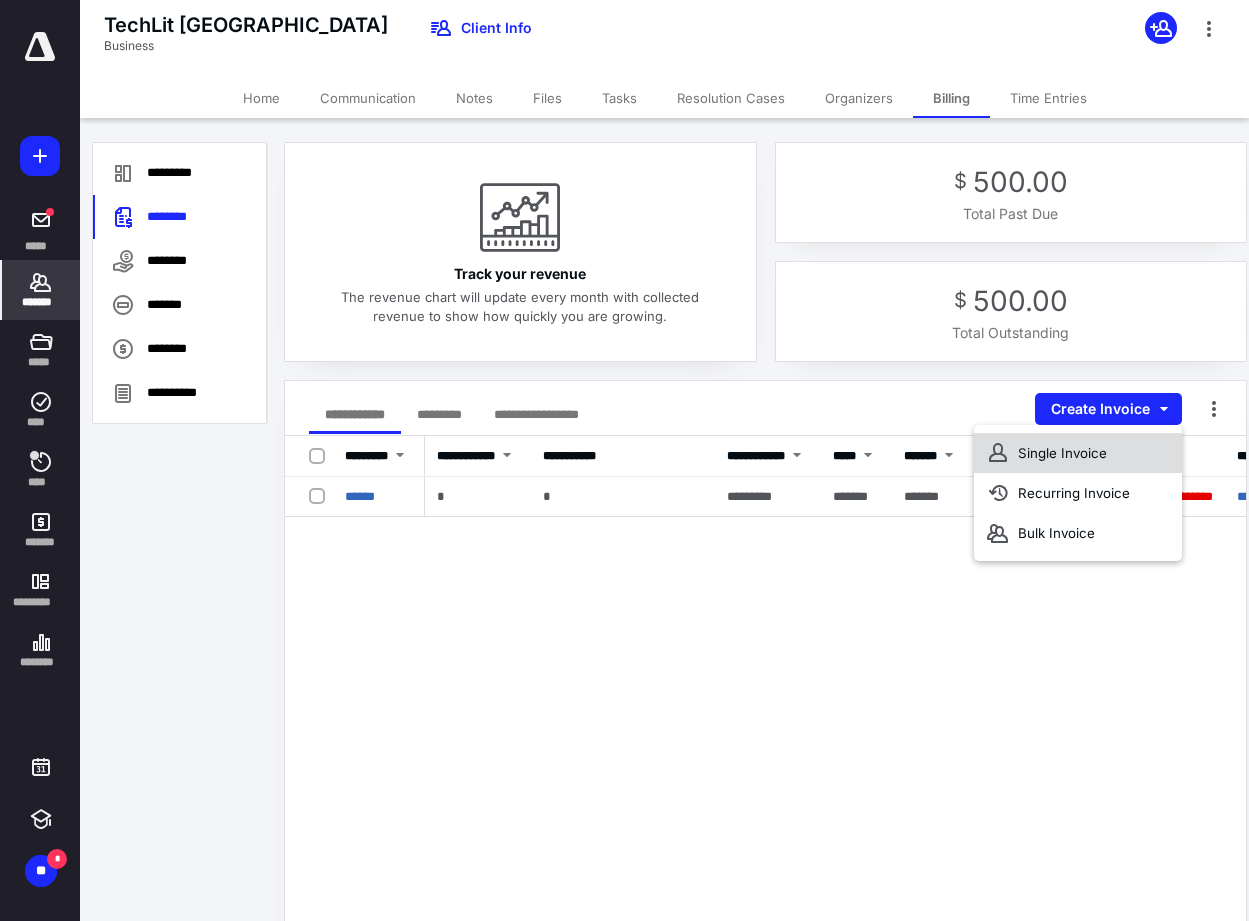 click on "Single Invoice" at bounding box center [1078, 453] 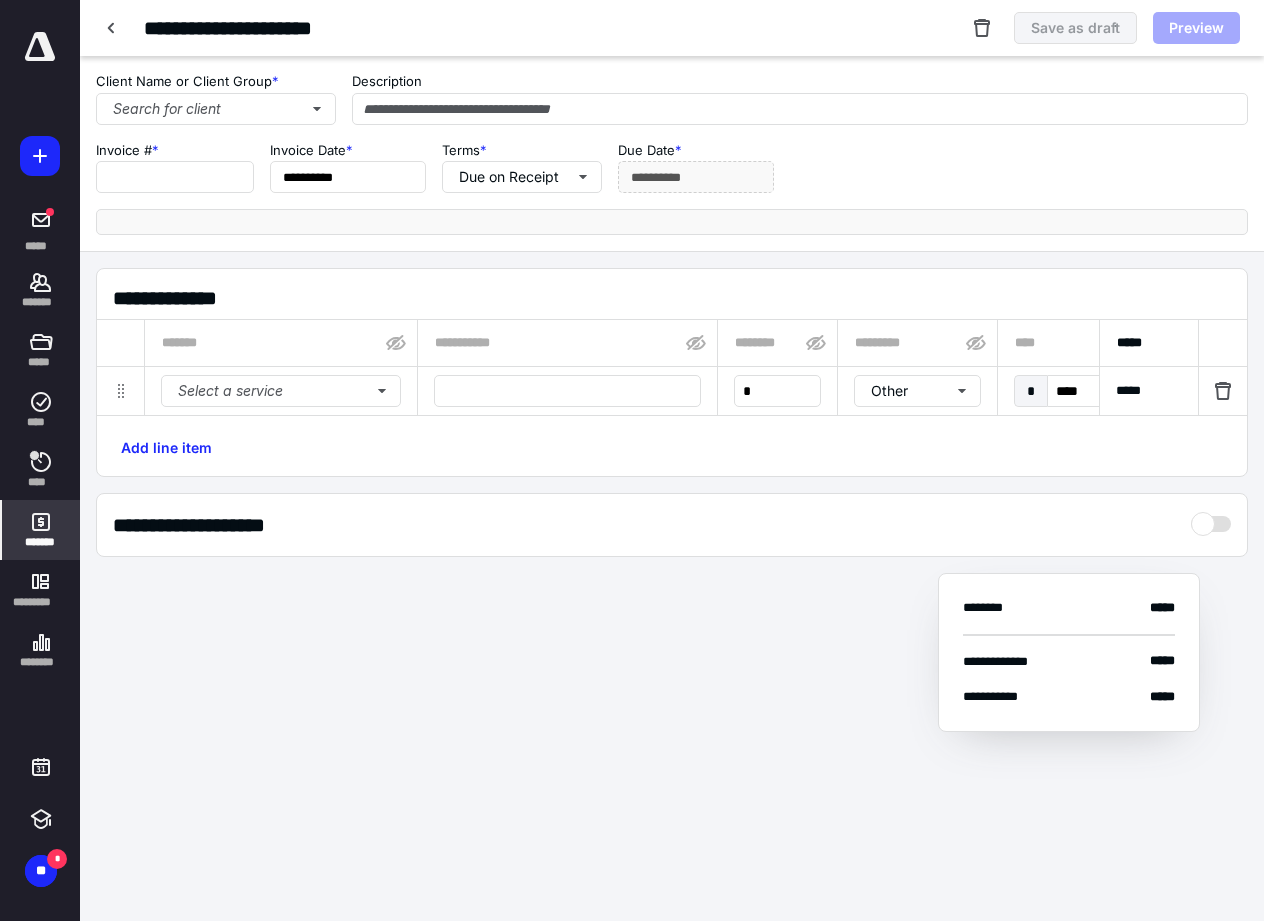 type on "******" 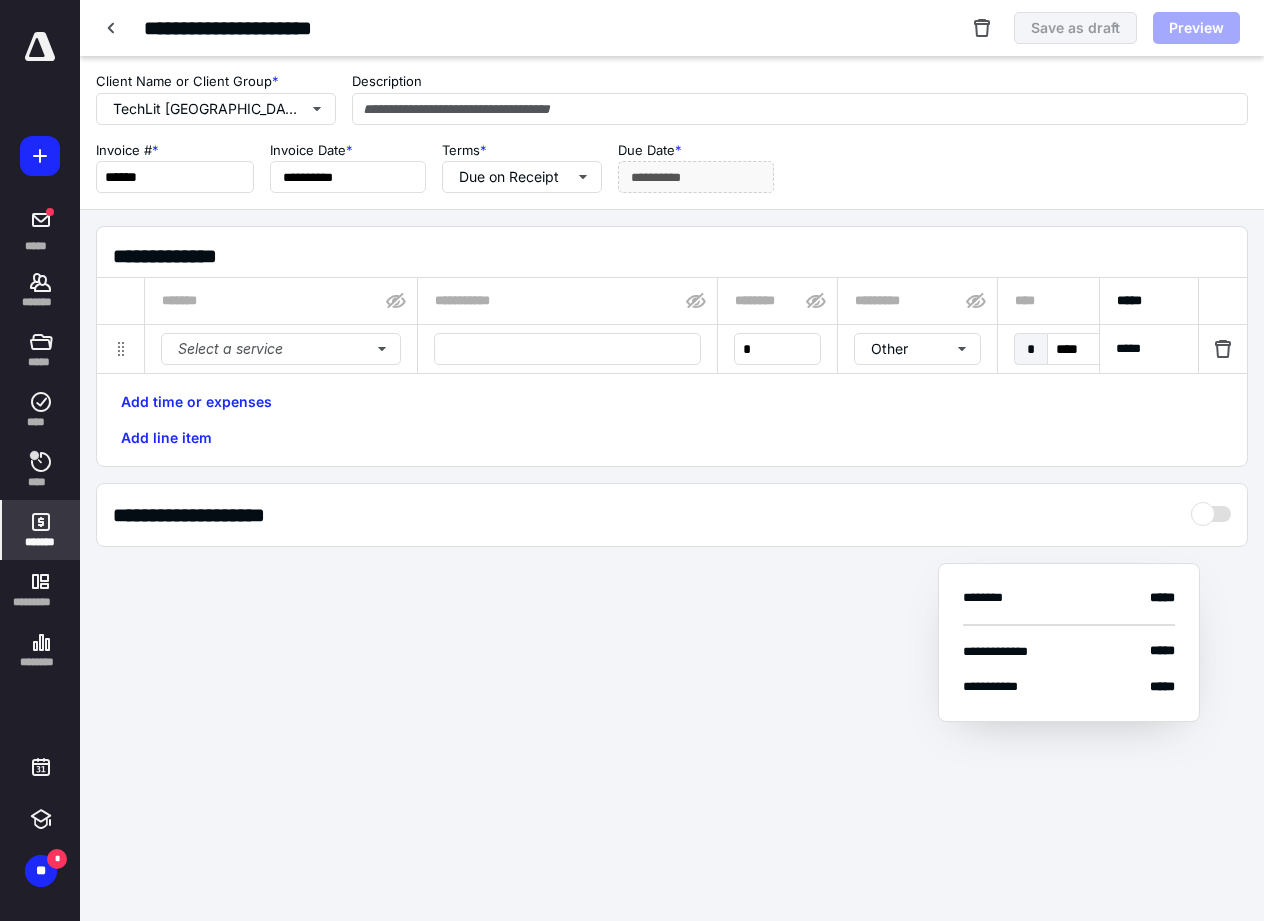 type on "**********" 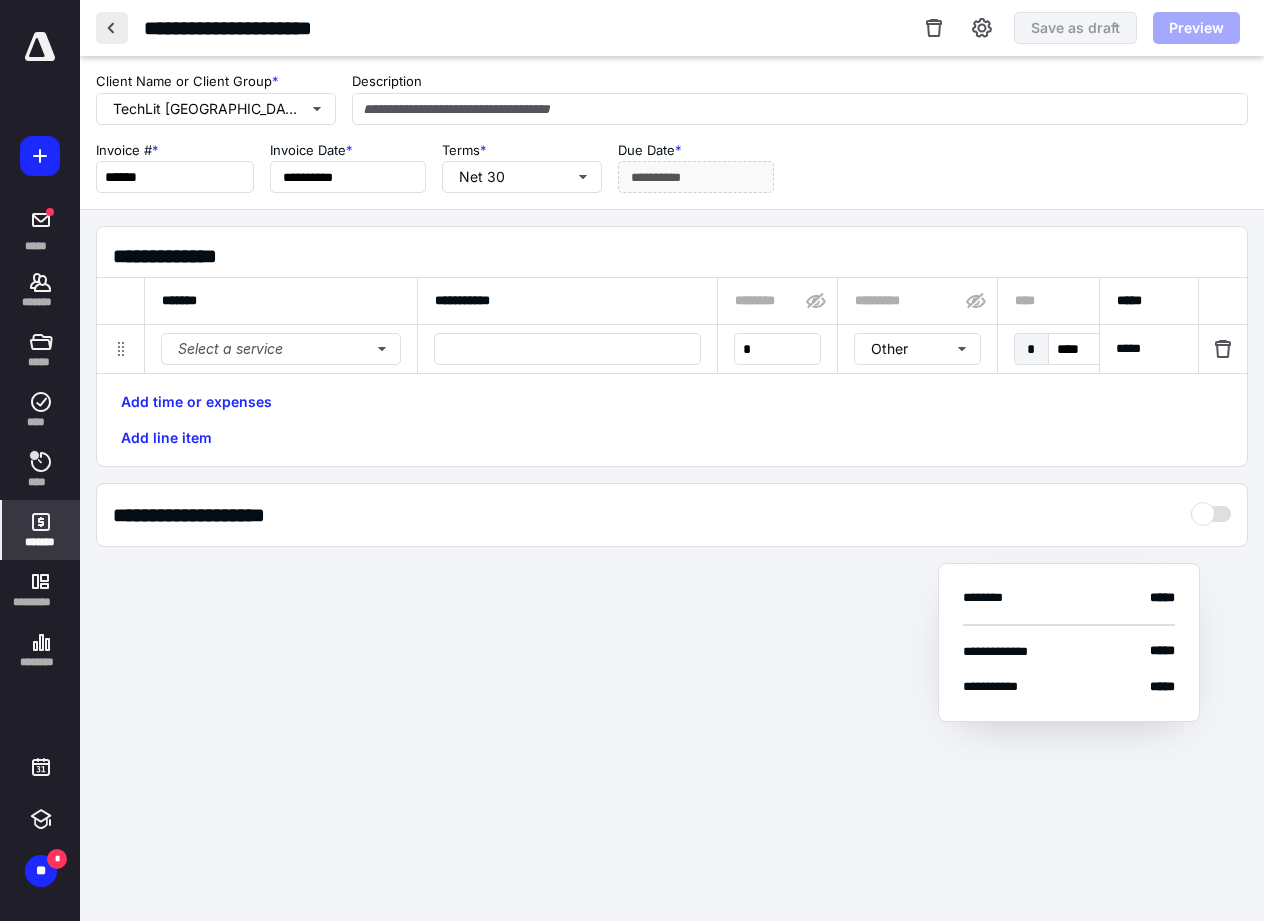 click at bounding box center [112, 28] 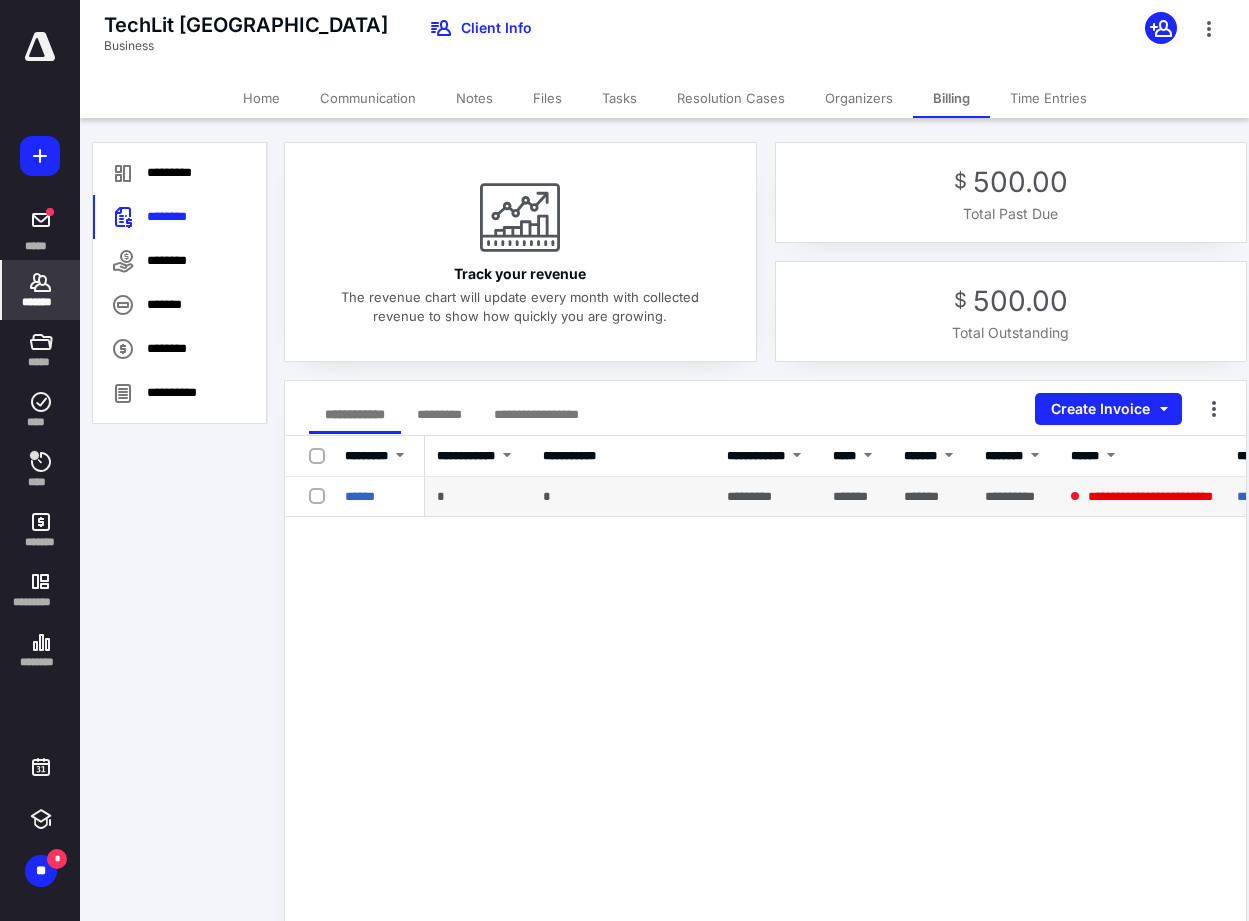 click on "******" at bounding box center (379, 497) 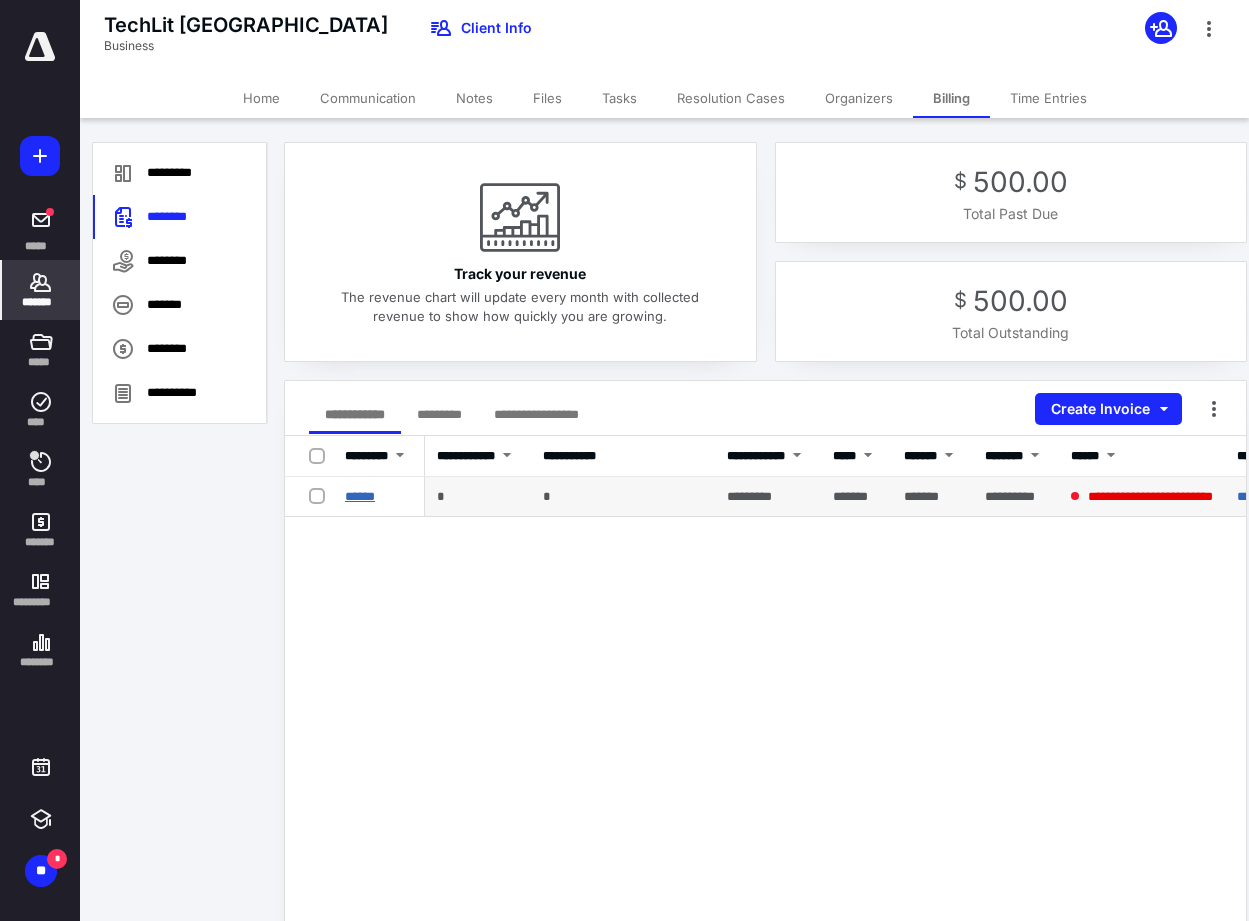 click on "******" at bounding box center (360, 496) 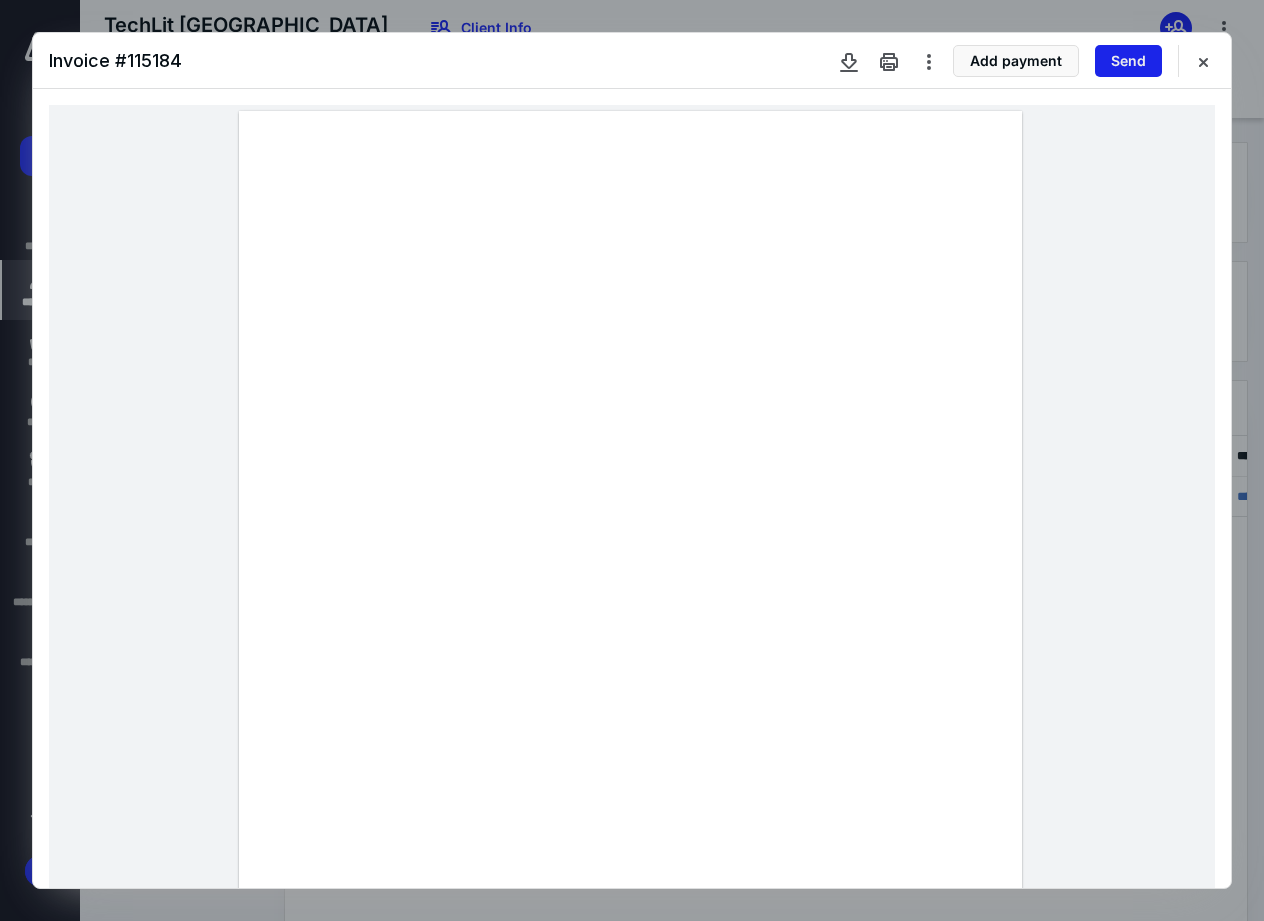 click on "Send" at bounding box center (1128, 61) 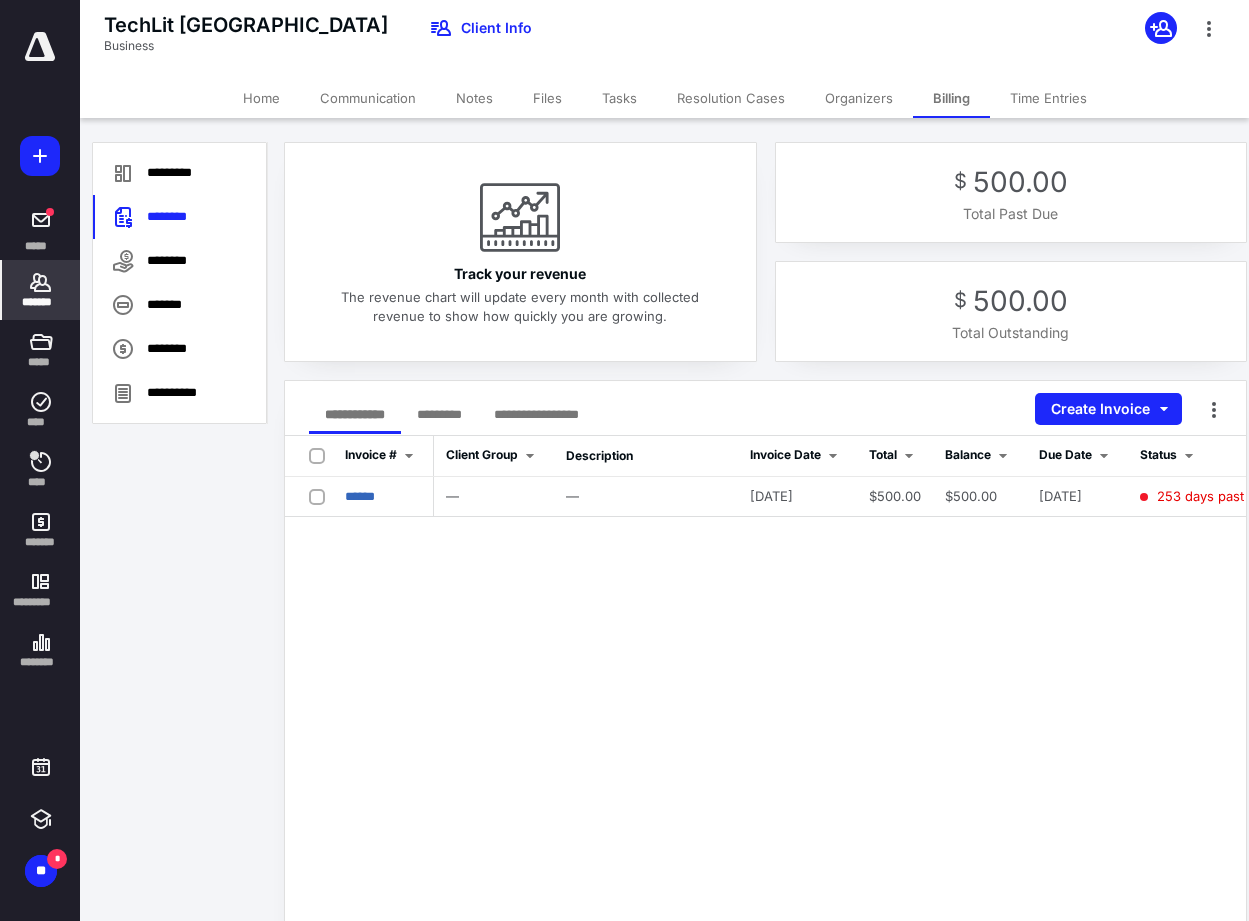 drag, startPoint x: 632, startPoint y: 102, endPoint x: 627, endPoint y: 112, distance: 11.18034 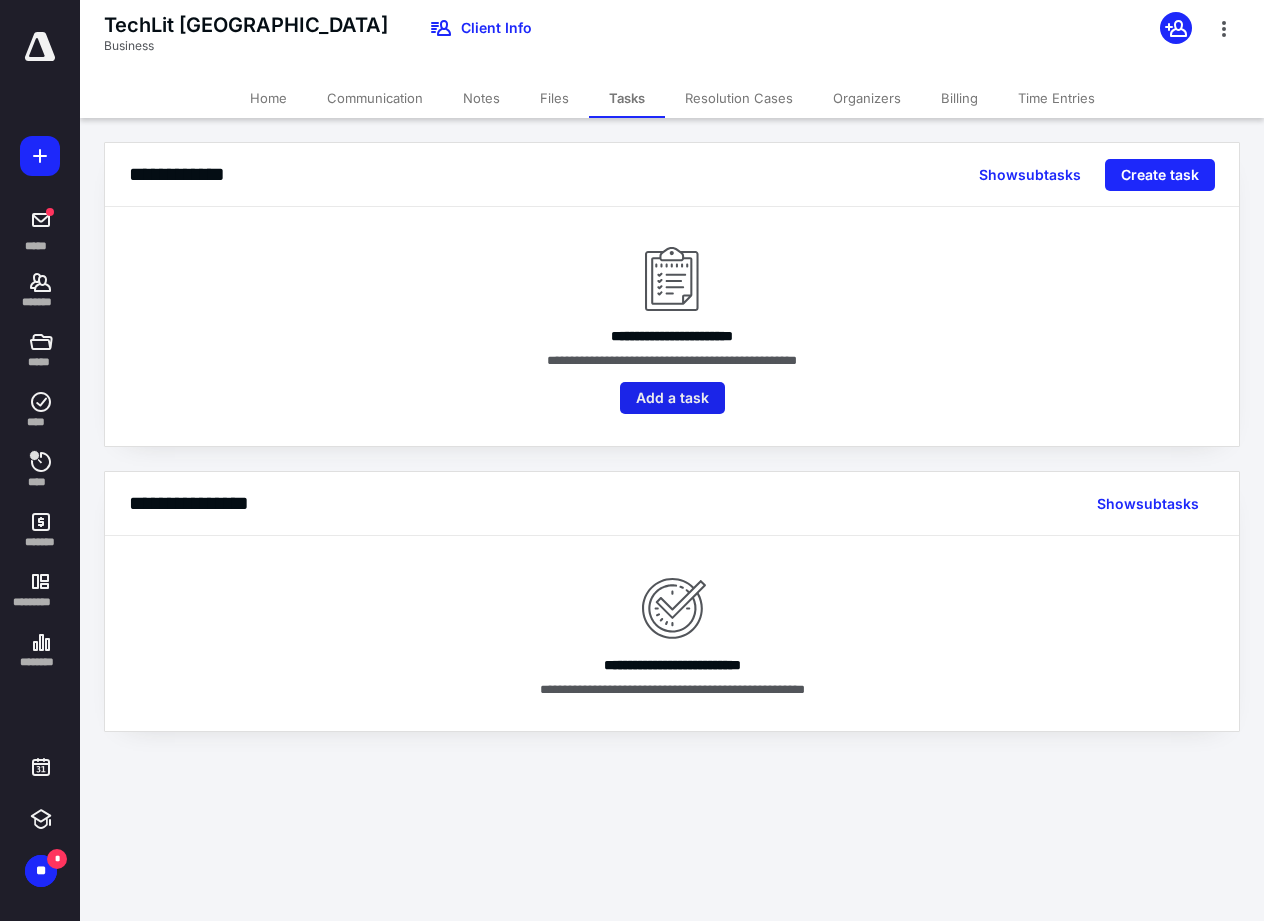 click on "Add a task" at bounding box center (672, 398) 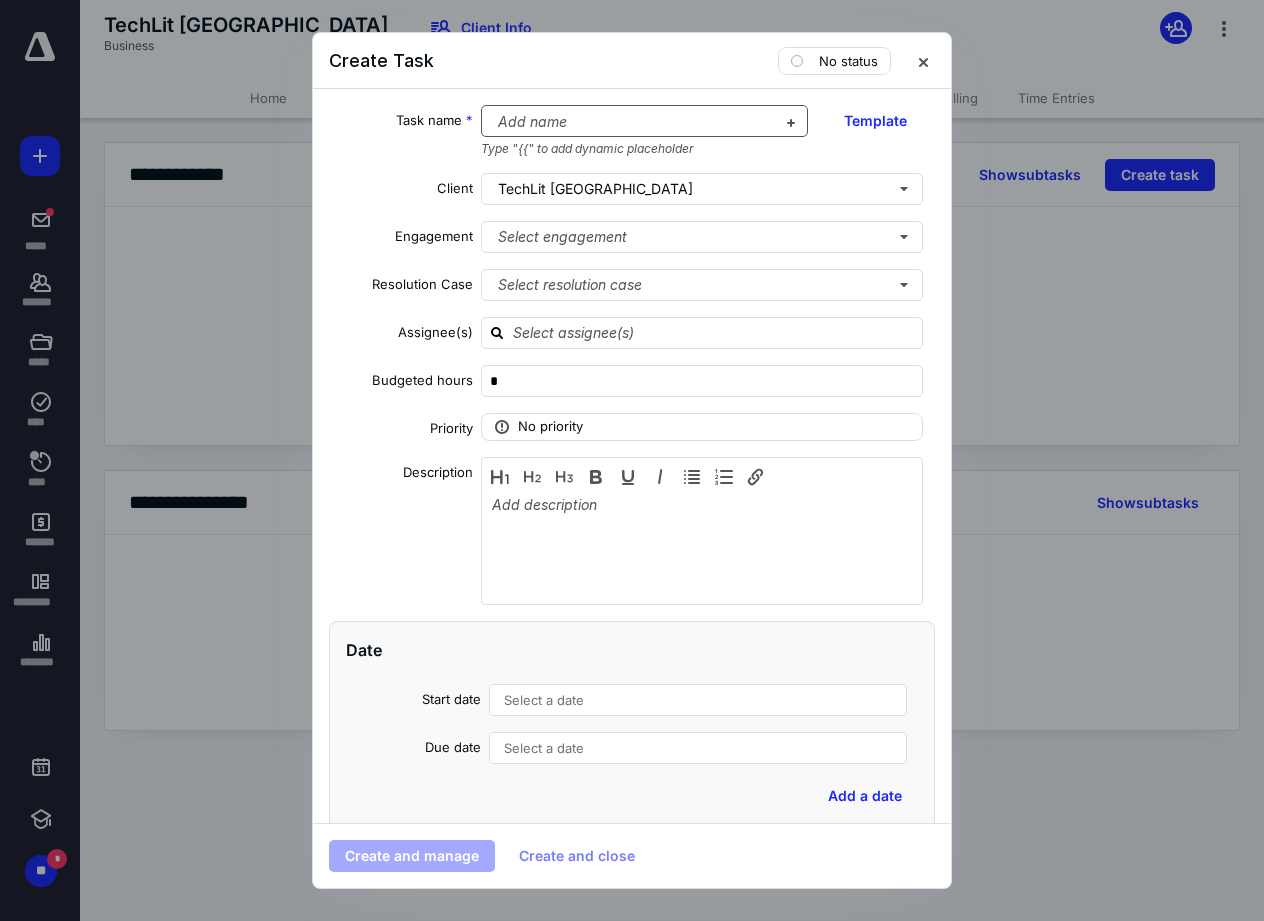 click at bounding box center (633, 122) 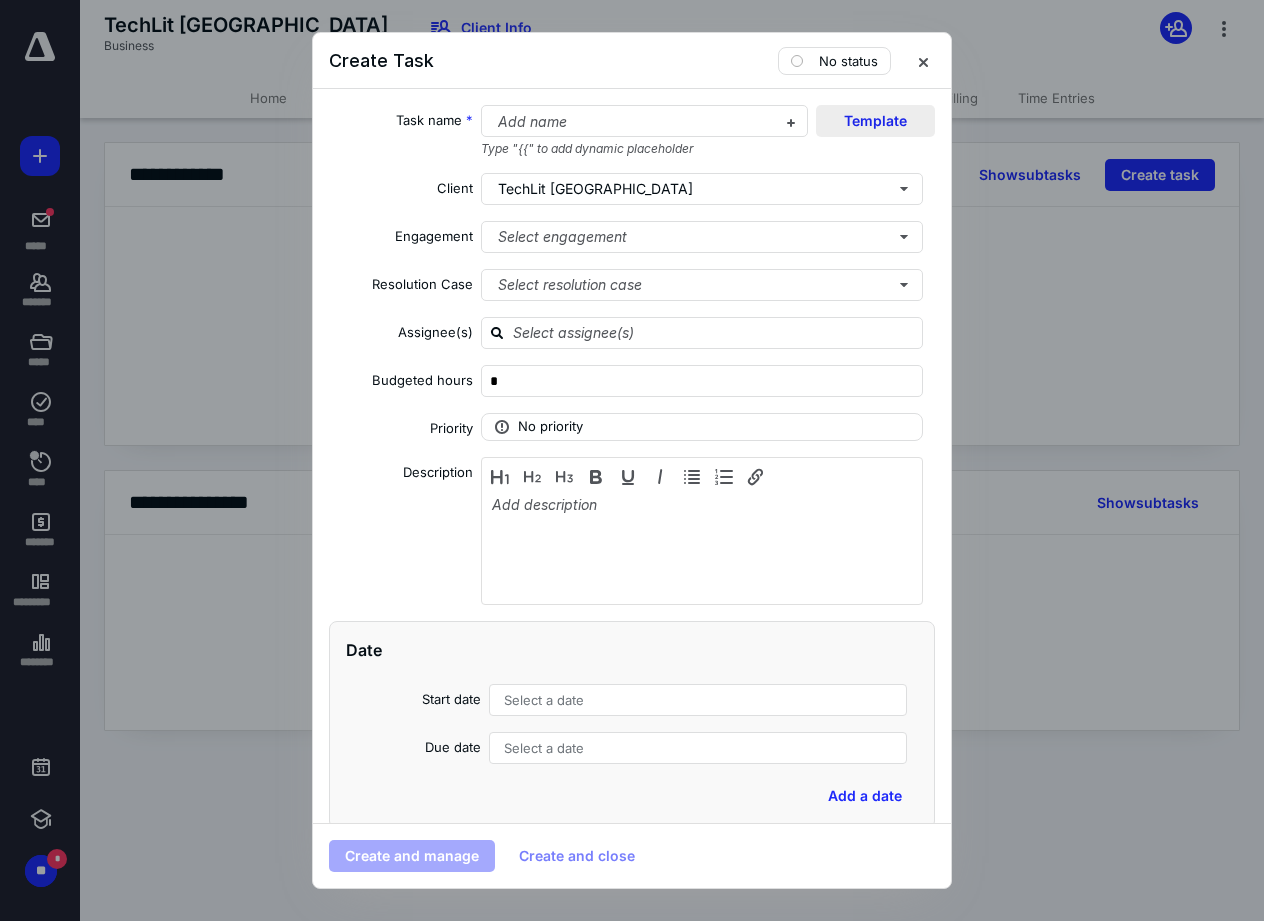 click on "Template" at bounding box center [875, 121] 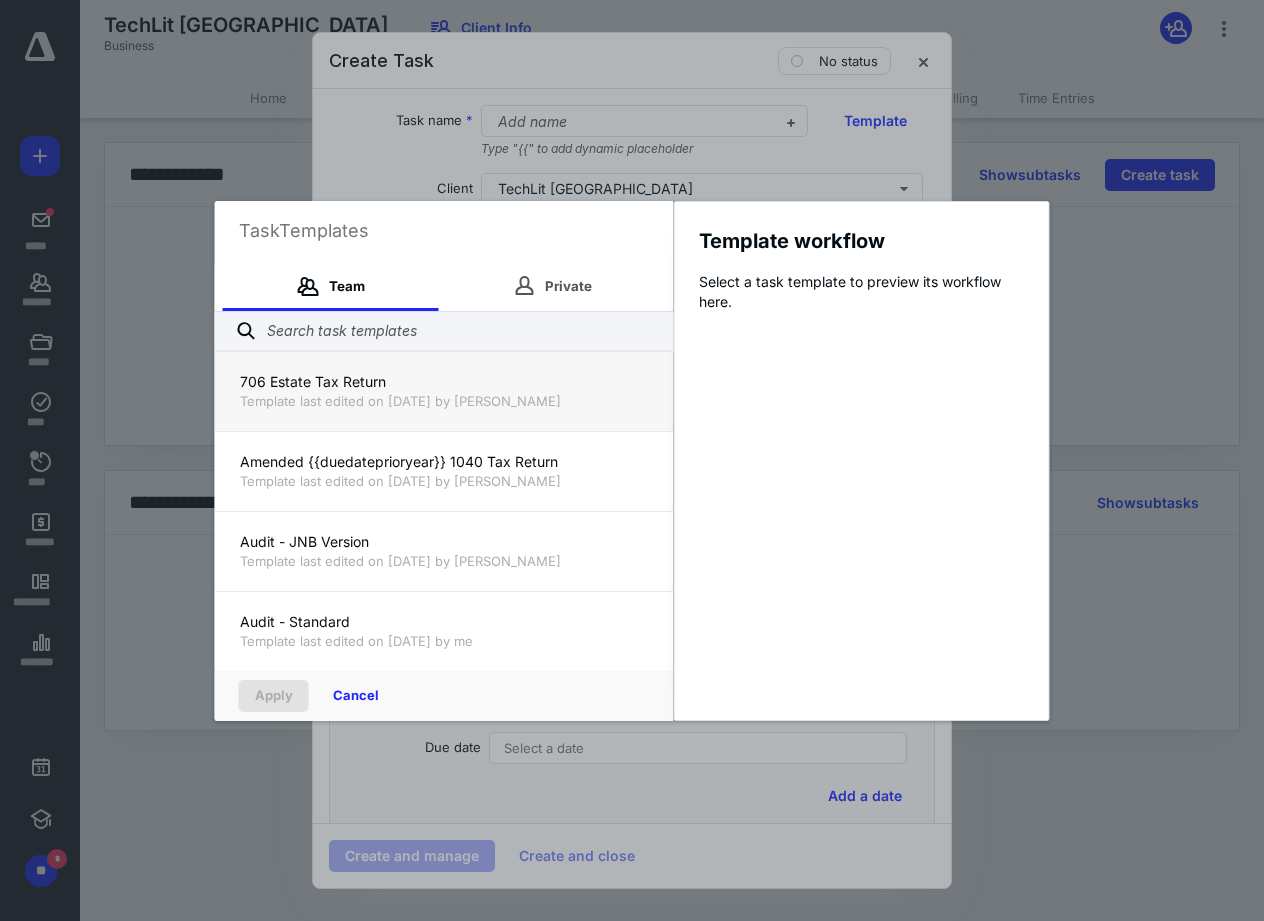 scroll, scrollTop: 100, scrollLeft: 0, axis: vertical 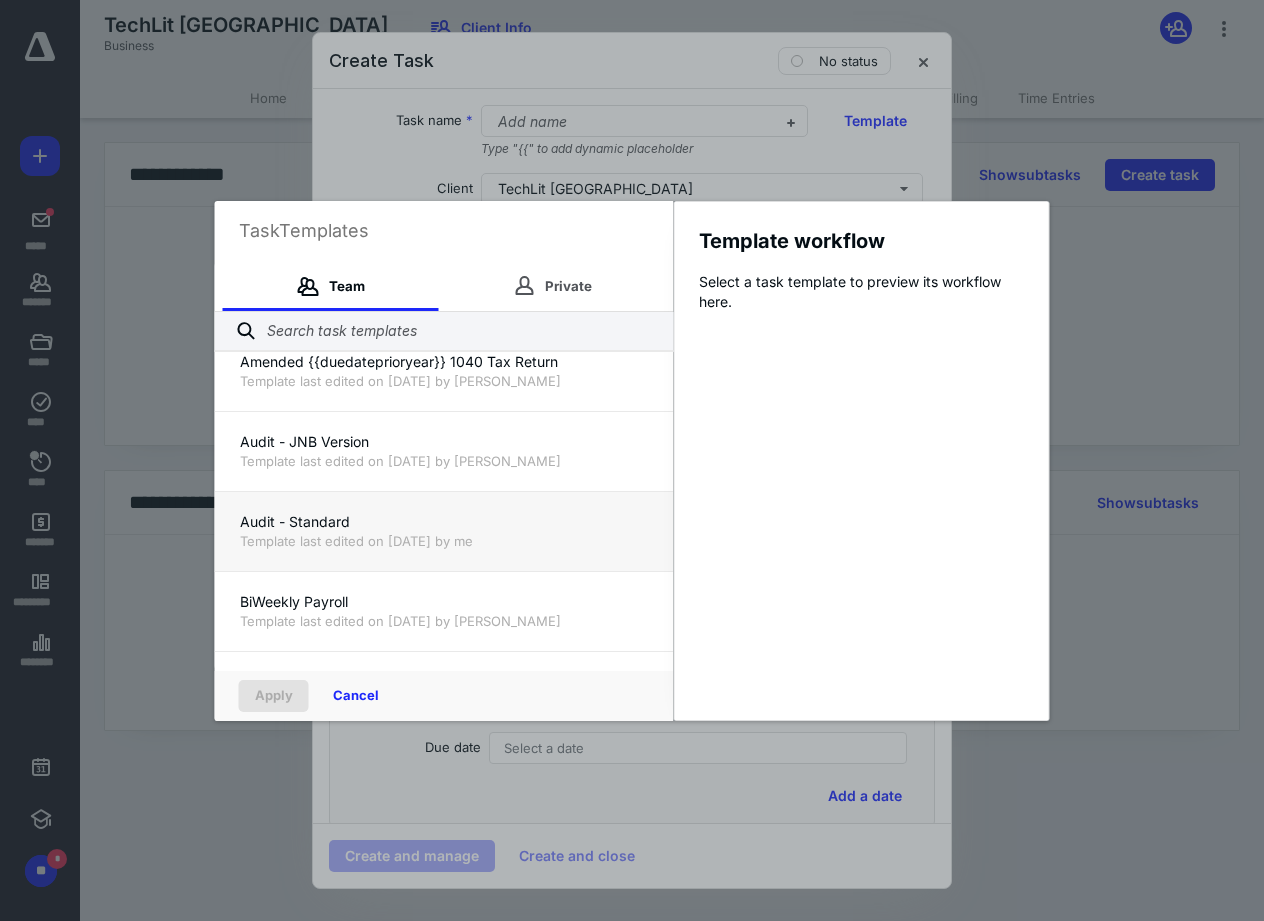click on "Audit - Standard Template last edited on [DATE] by me" at bounding box center (444, 531) 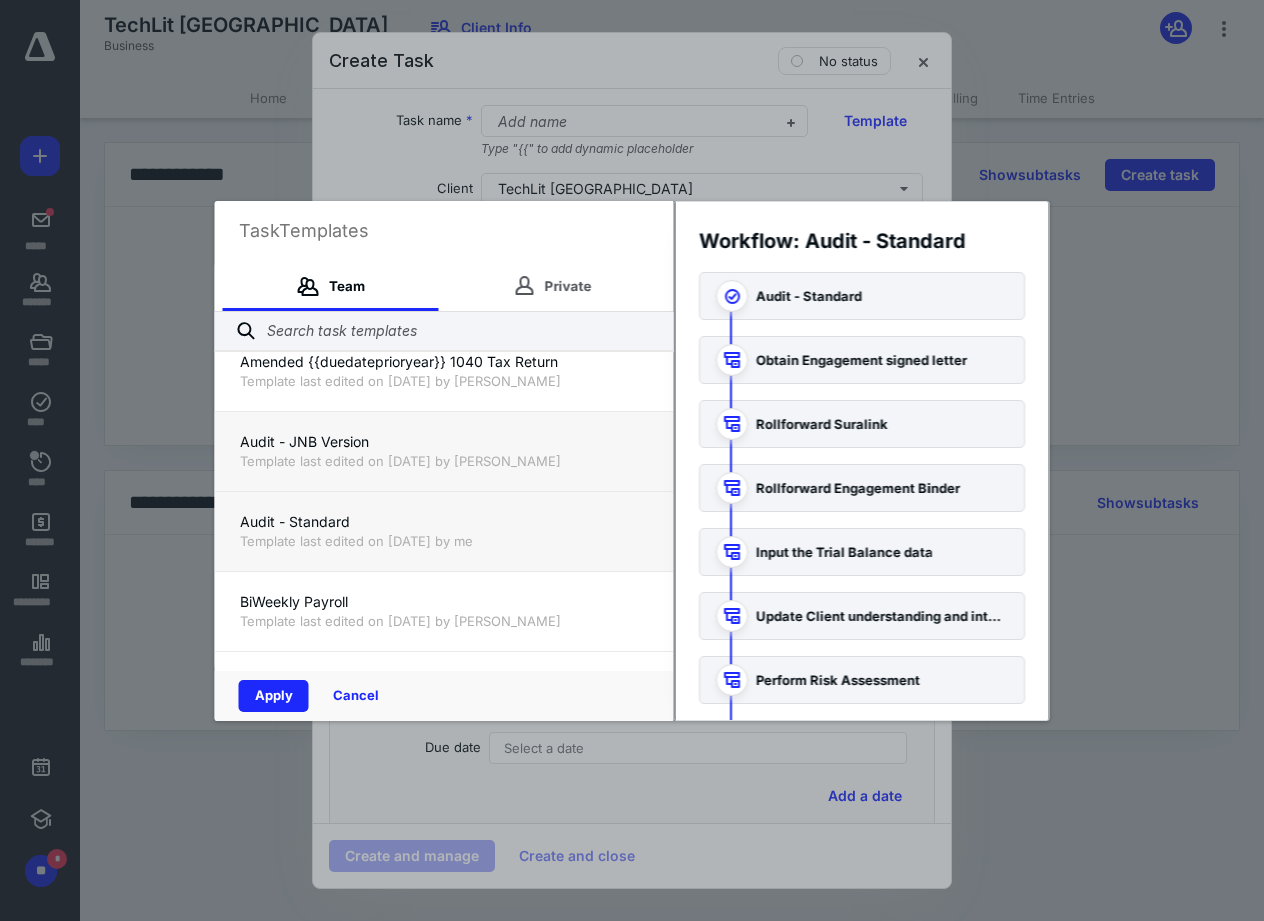 click on "Audit - JNB Version" at bounding box center (444, 442) 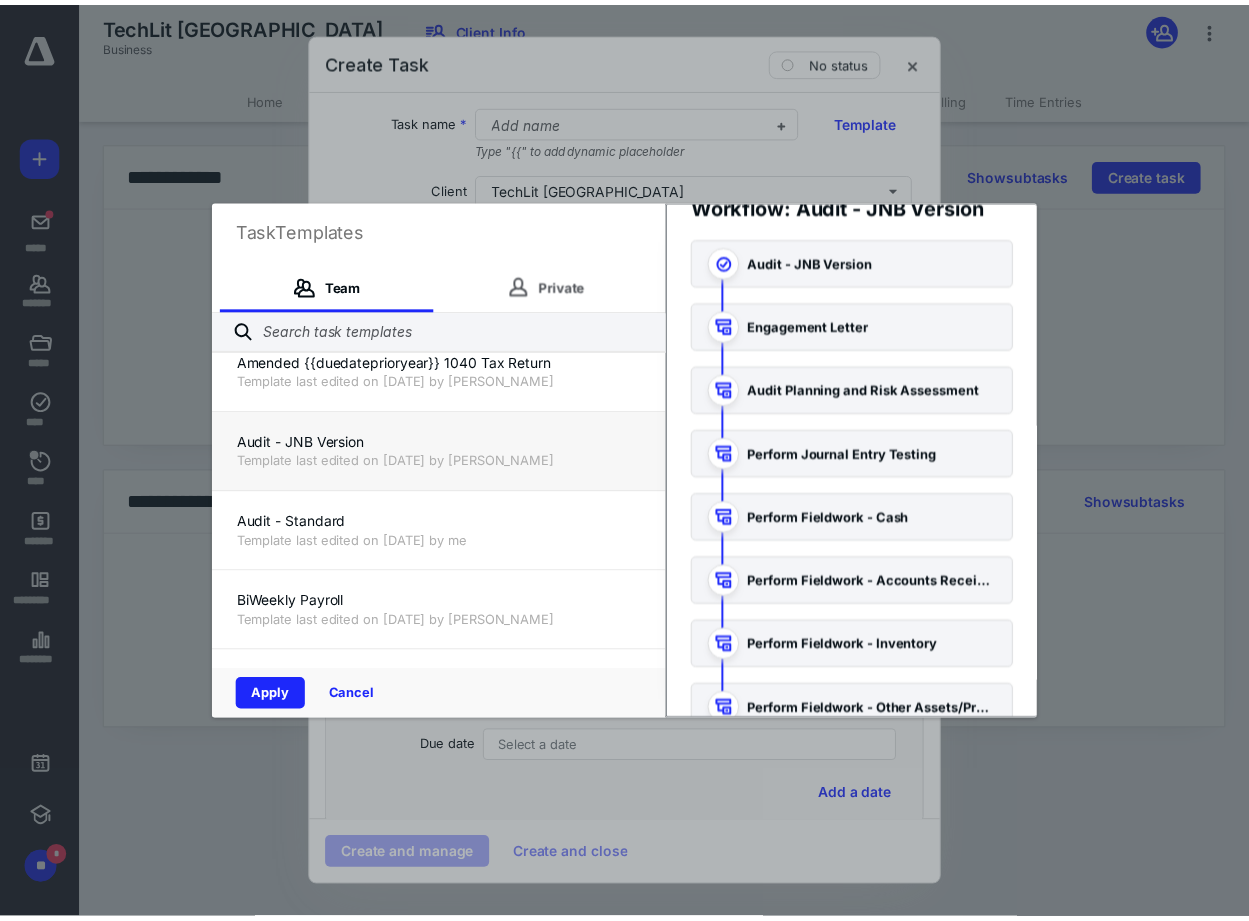 scroll, scrollTop: 0, scrollLeft: 0, axis: both 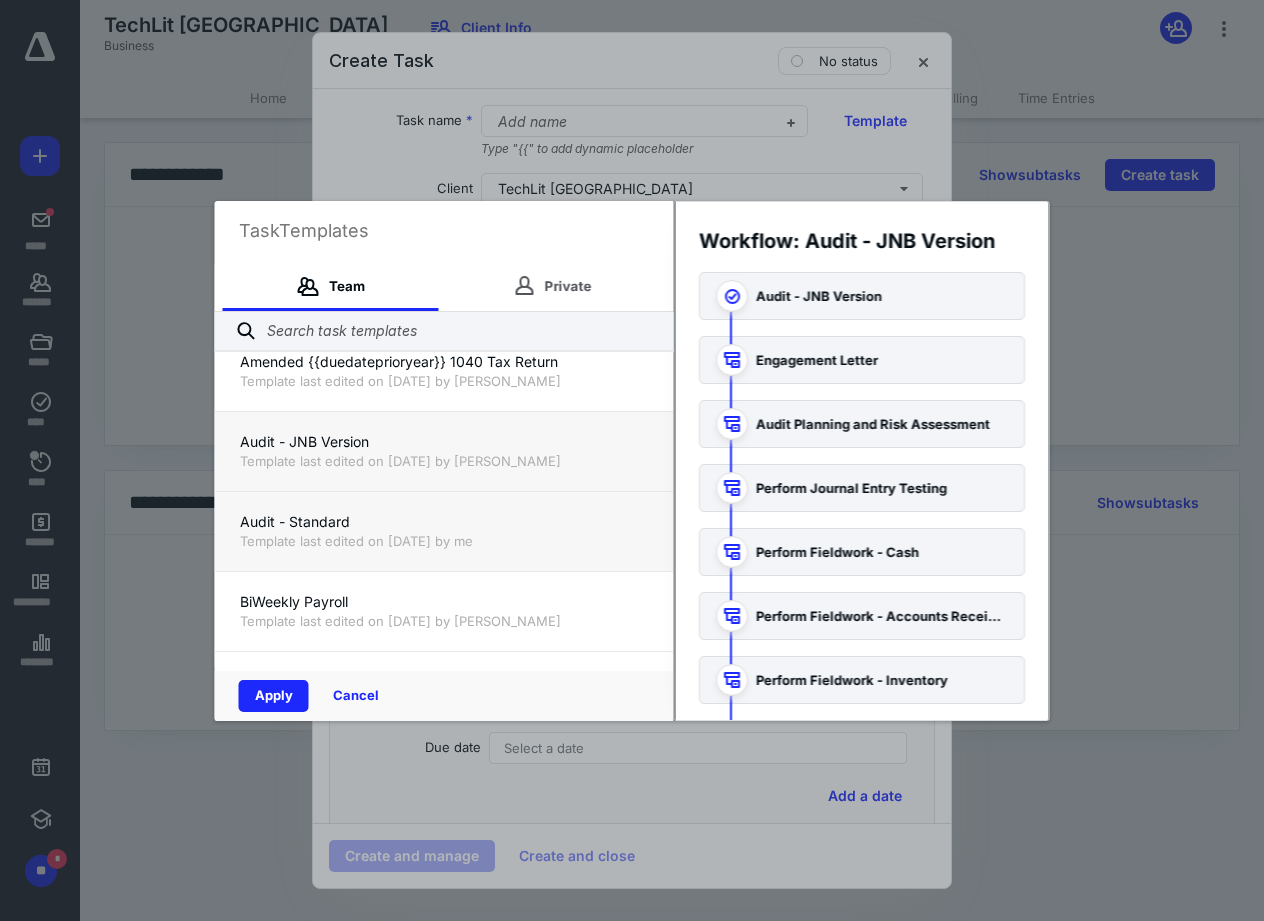 click on "Template last edited on [DATE] by me" at bounding box center [444, 541] 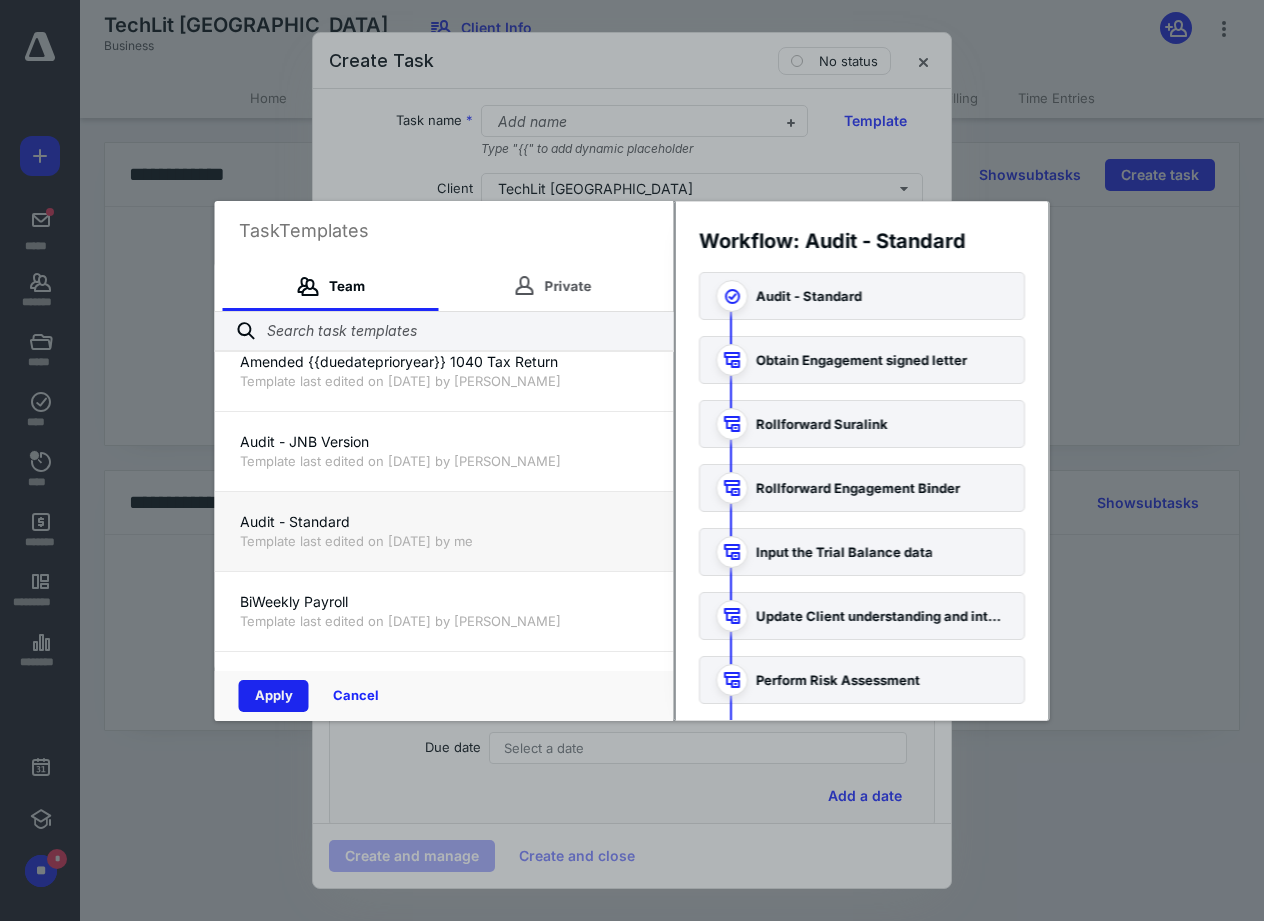 click on "Apply" at bounding box center (274, 696) 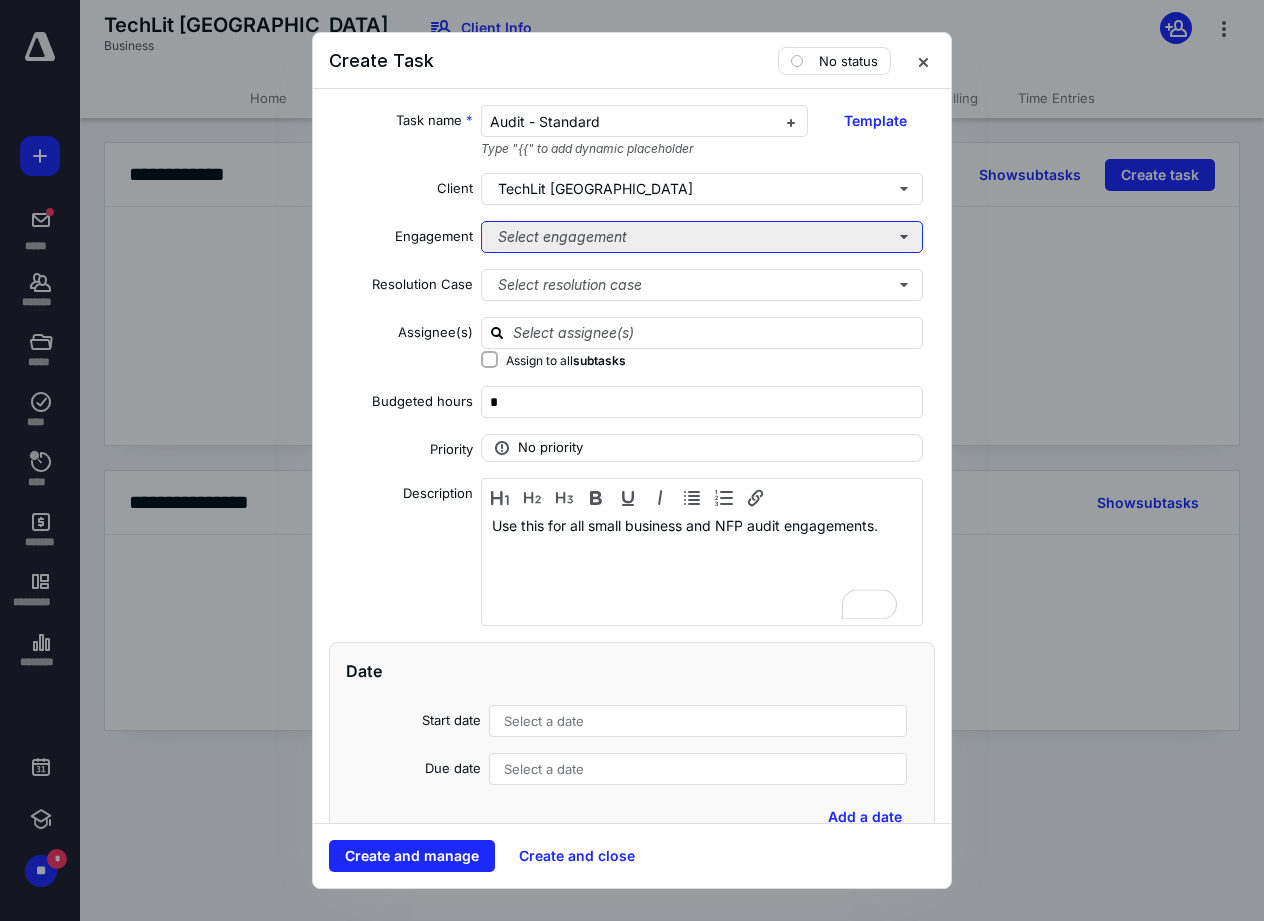 click on "Select engagement" at bounding box center (702, 237) 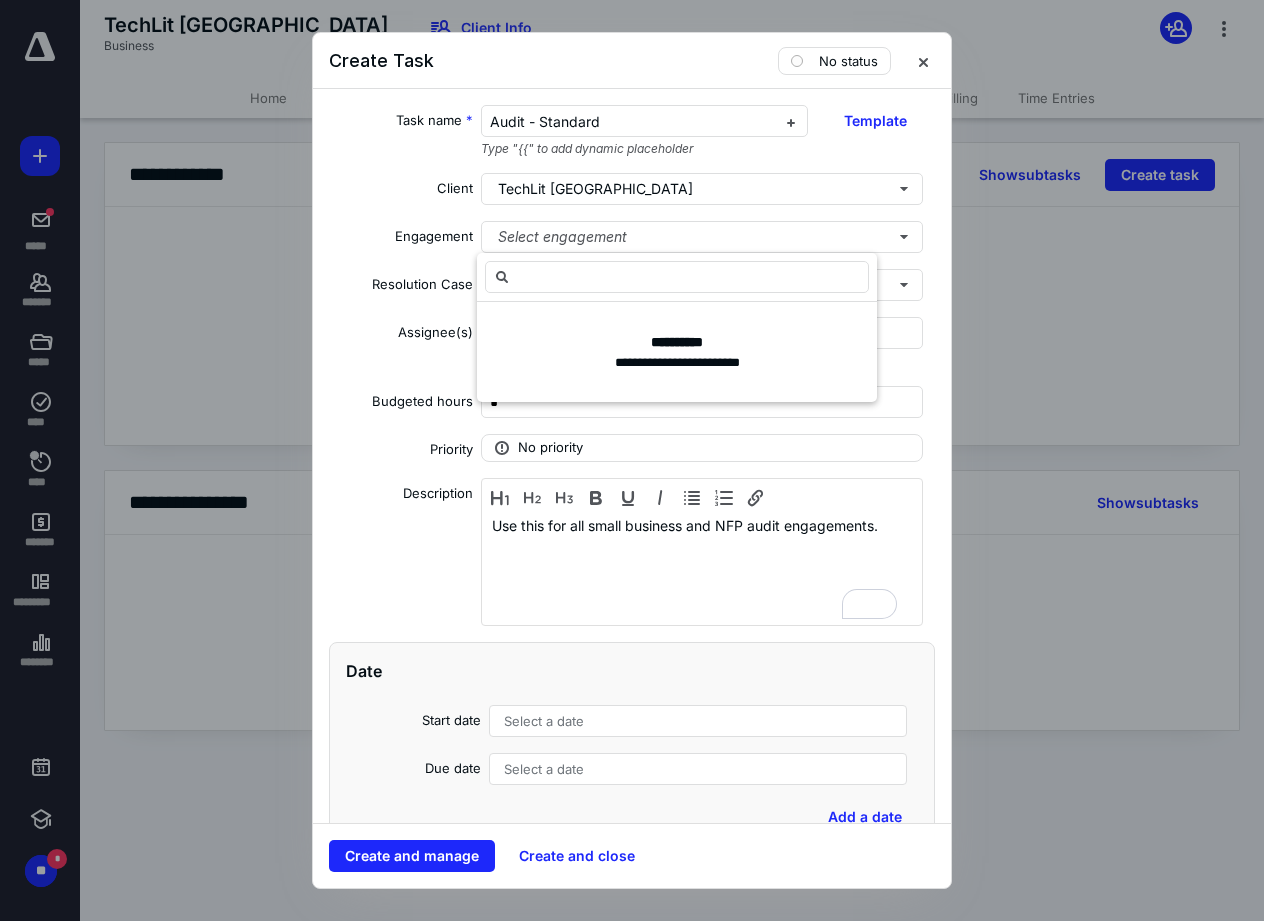 click on "Engagement Select engagement" at bounding box center (632, 237) 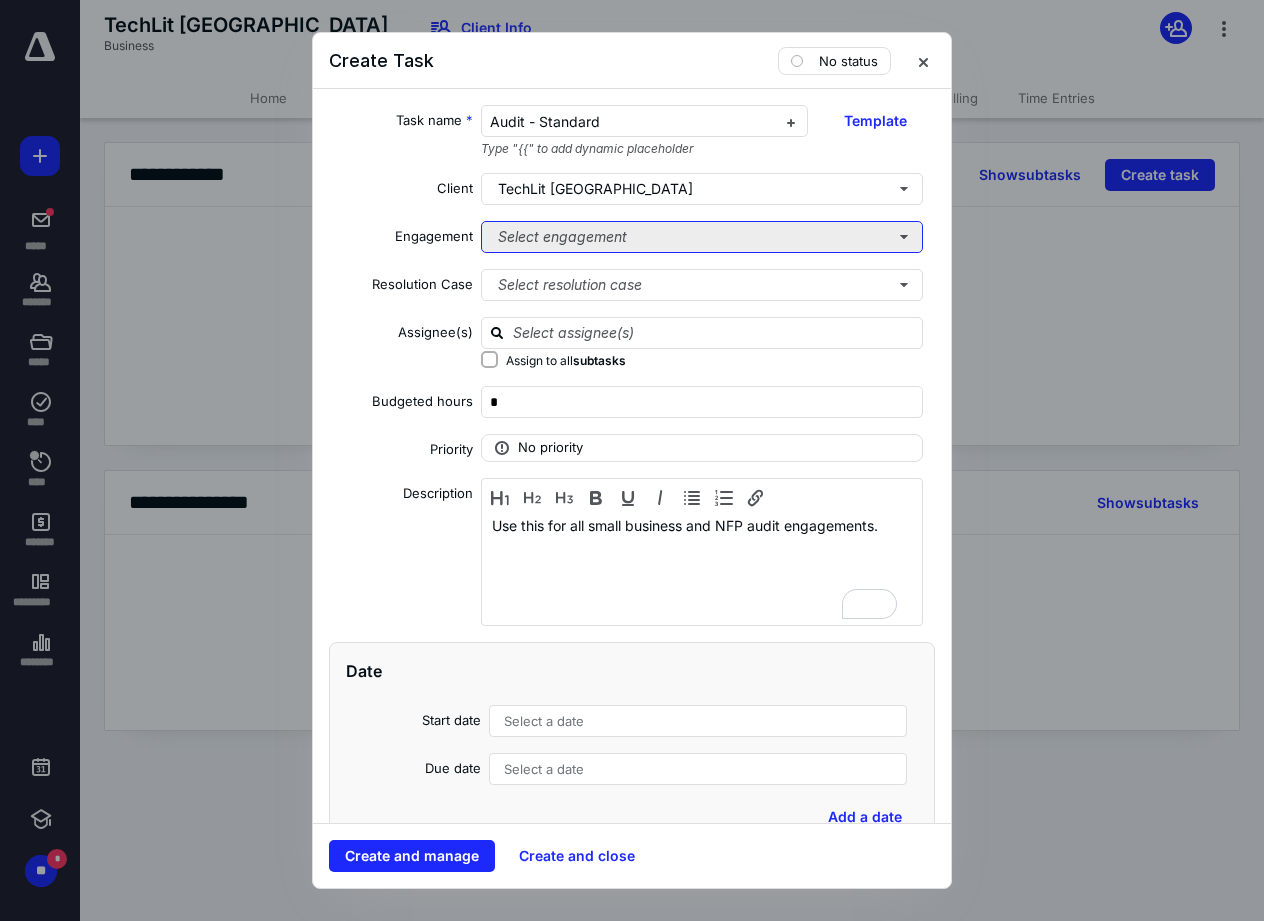 click on "Select engagement" at bounding box center [702, 237] 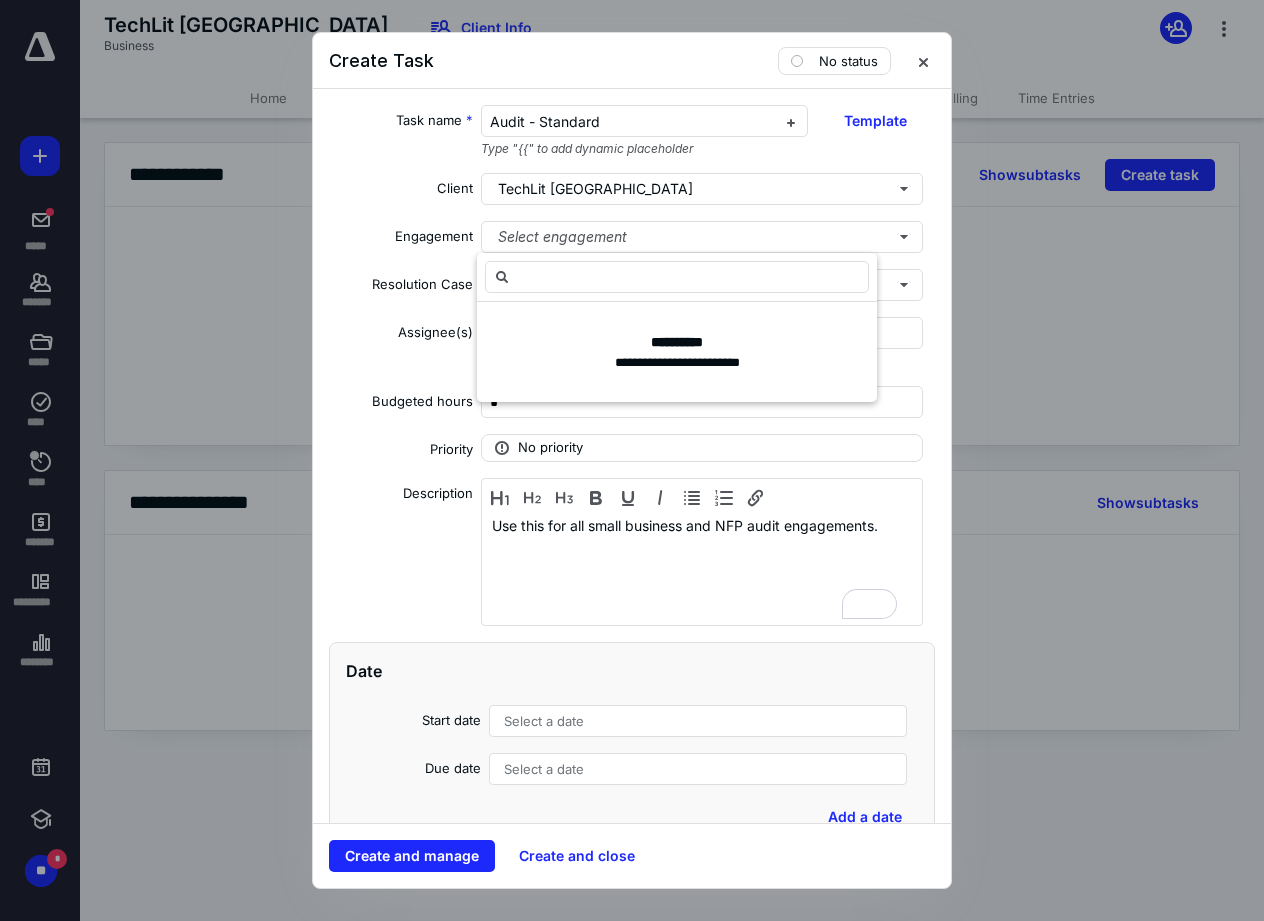 click on "Client" at bounding box center (401, 192) 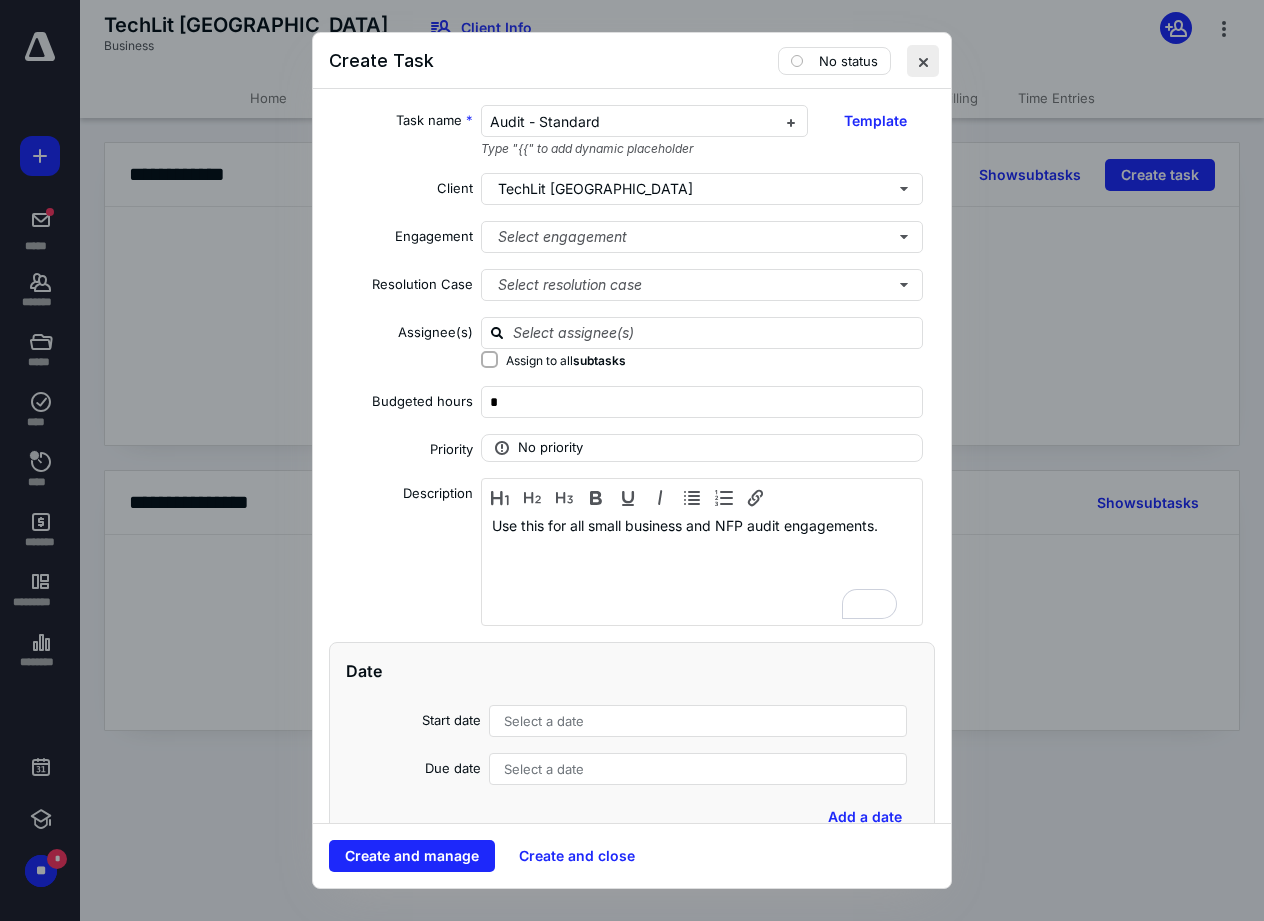 click at bounding box center [923, 61] 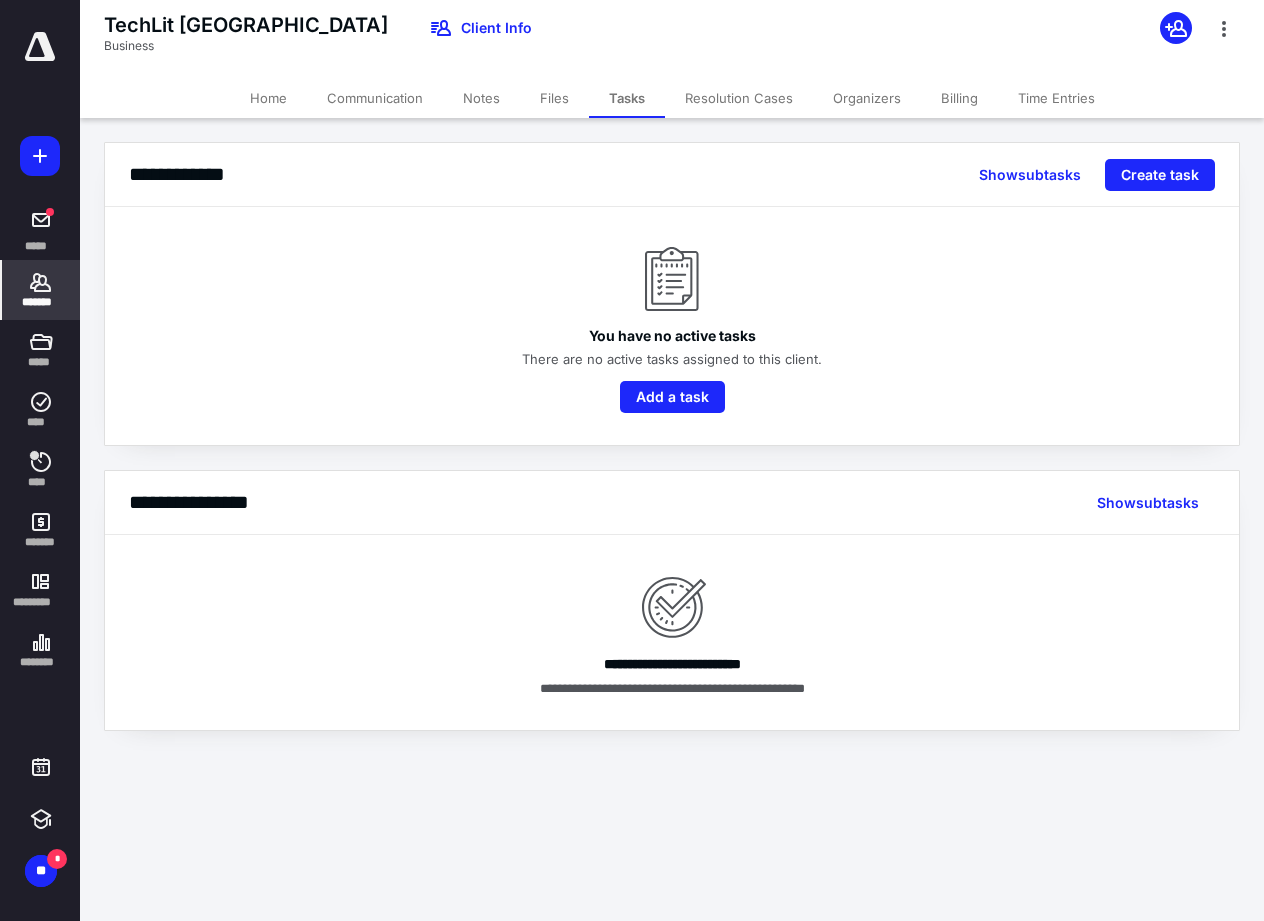 click 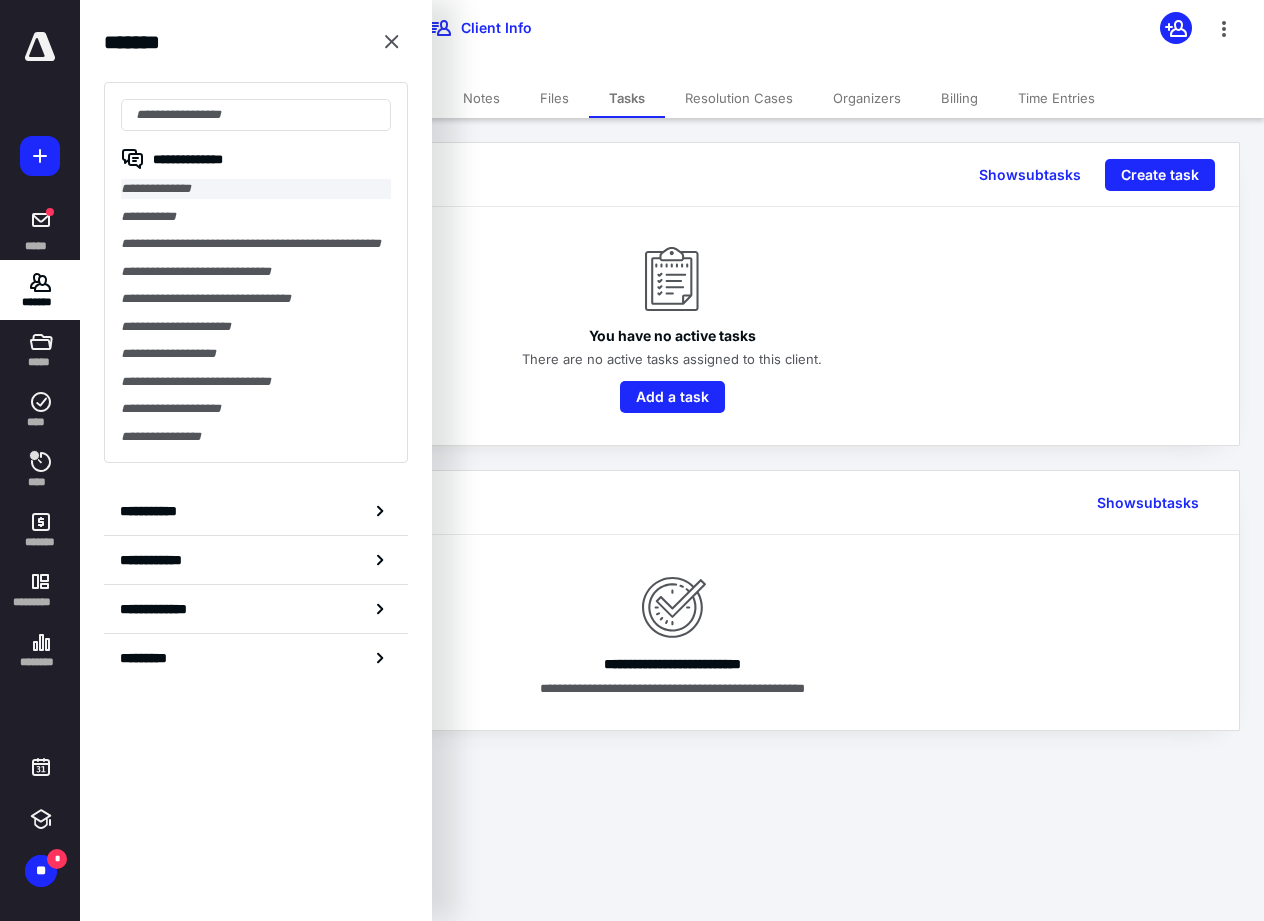 click on "**********" at bounding box center [256, 189] 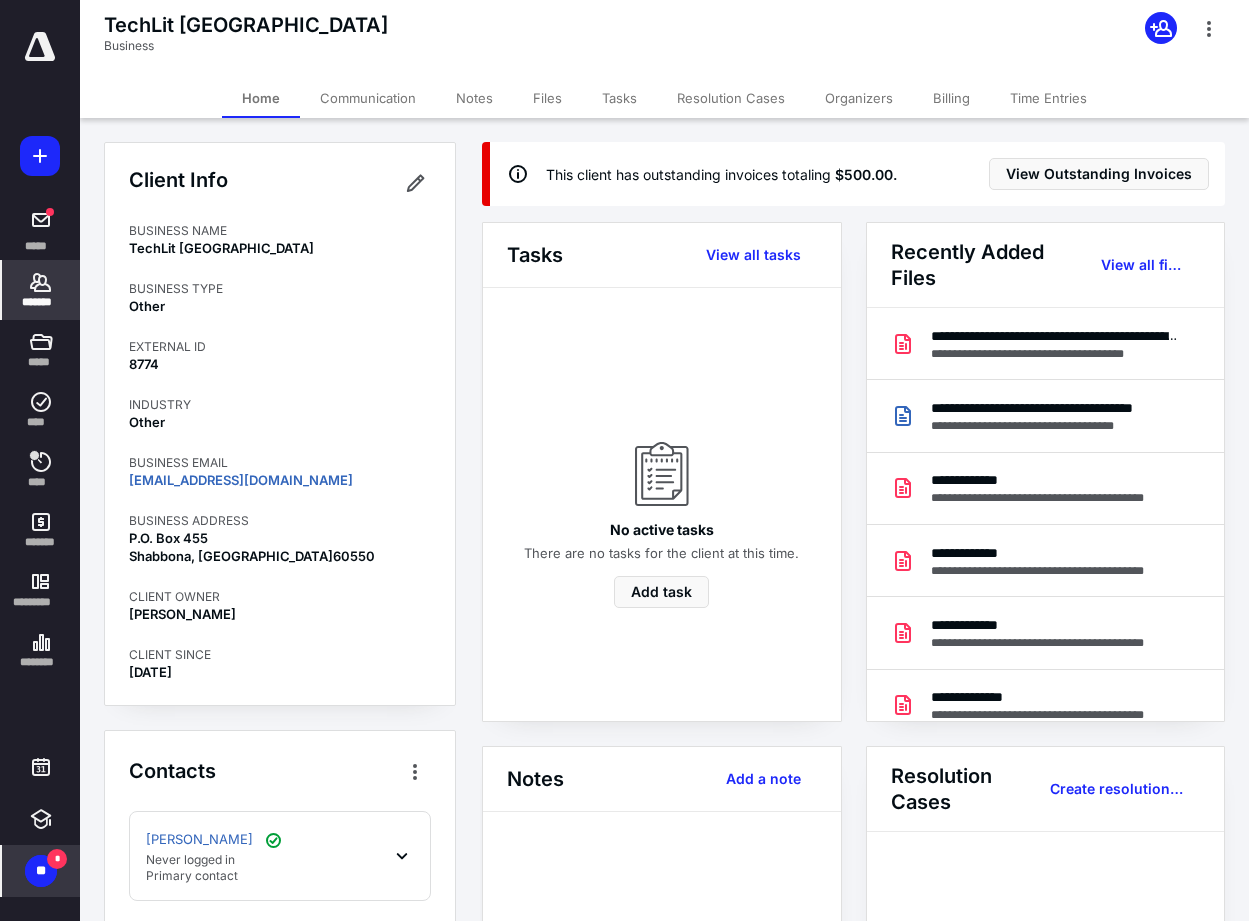click on "*" at bounding box center [57, 859] 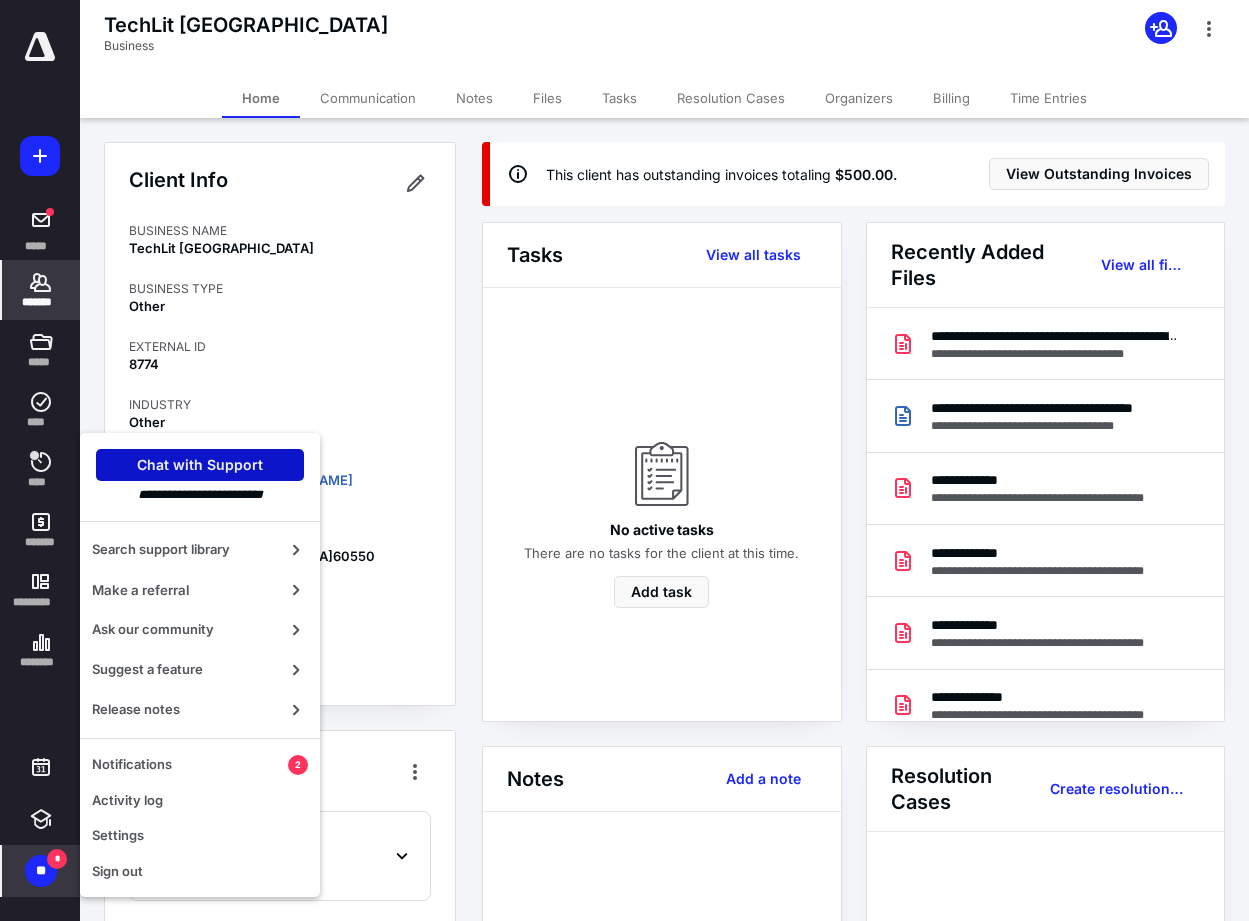 click on "Chat with Support" at bounding box center (200, 465) 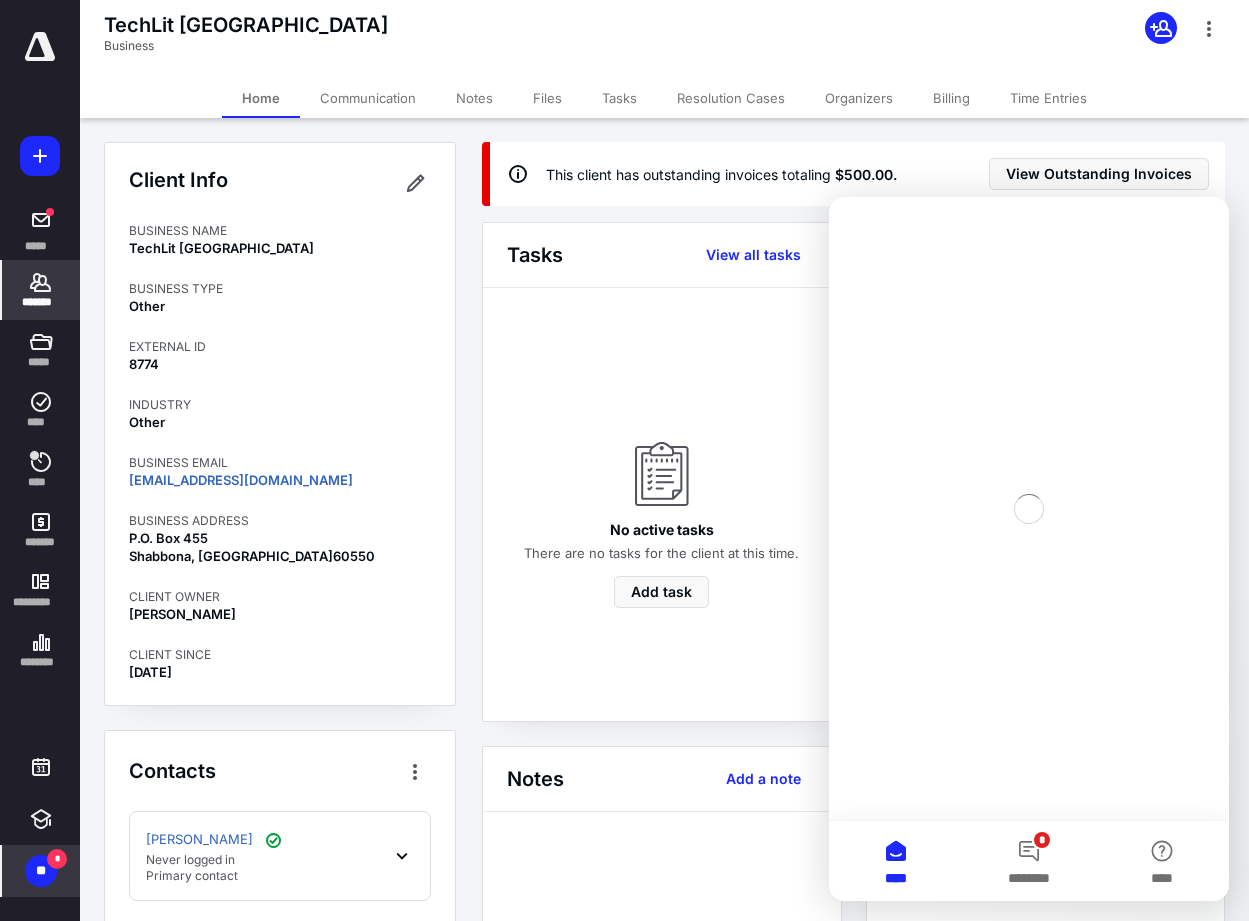 scroll, scrollTop: 0, scrollLeft: 0, axis: both 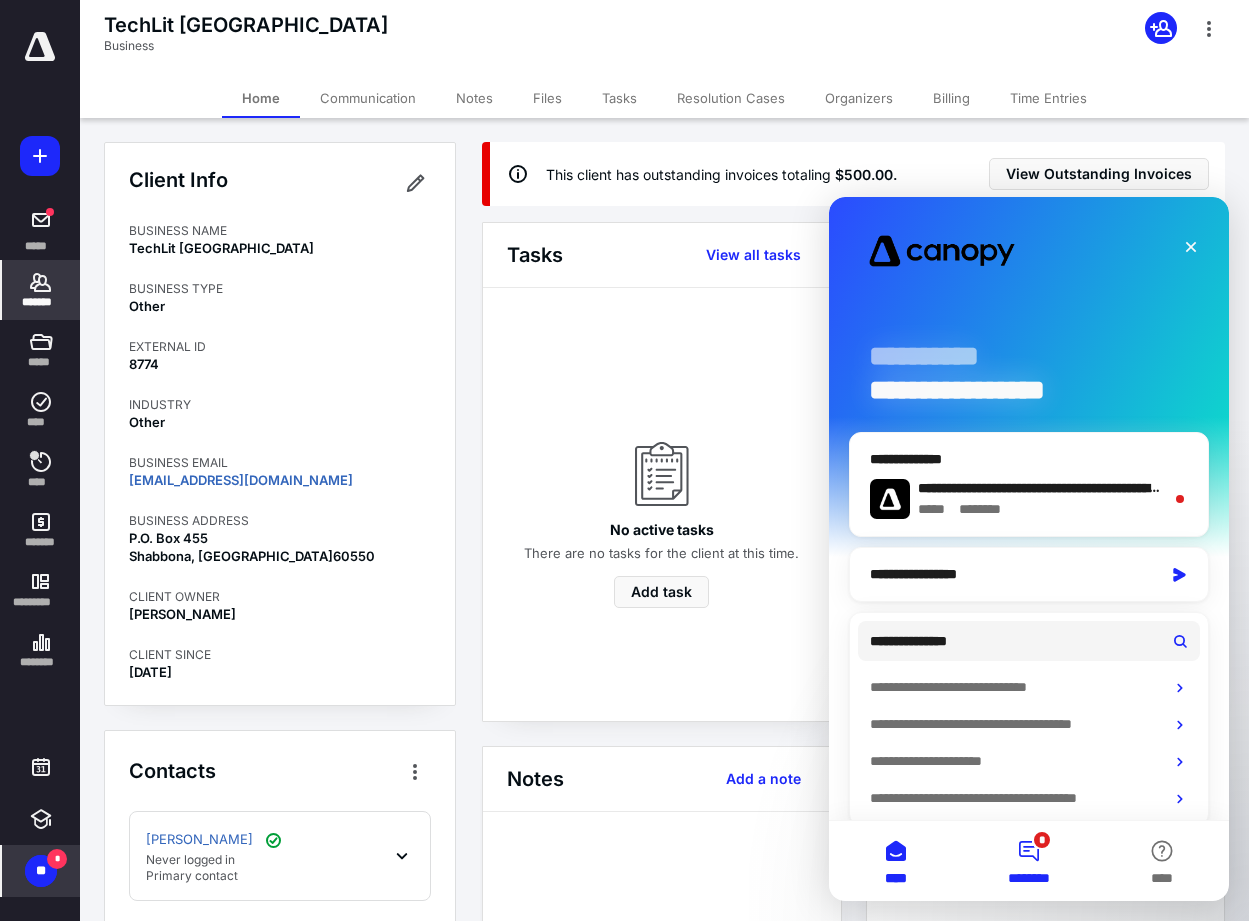 click on "* ********" at bounding box center [1028, 861] 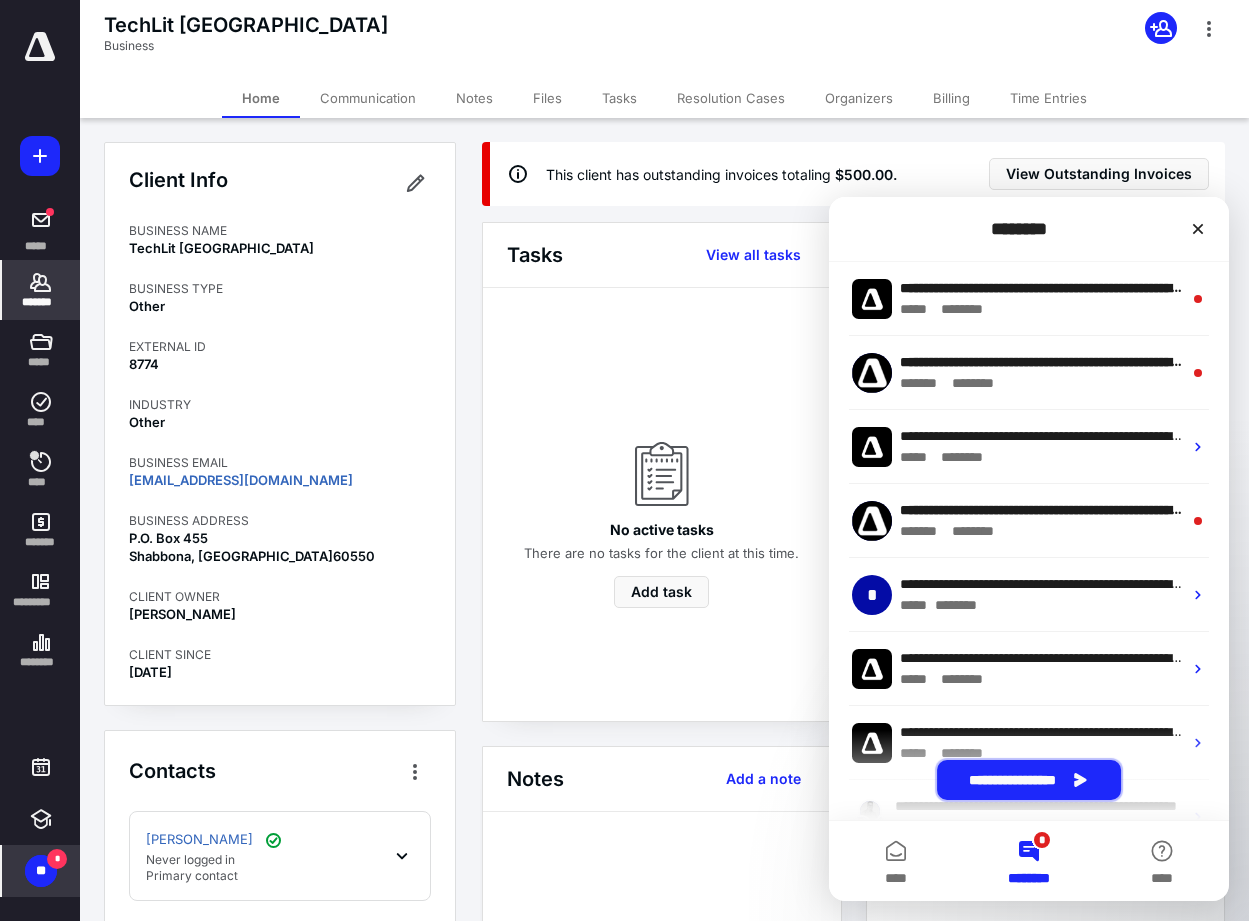 click on "**********" at bounding box center [1029, 780] 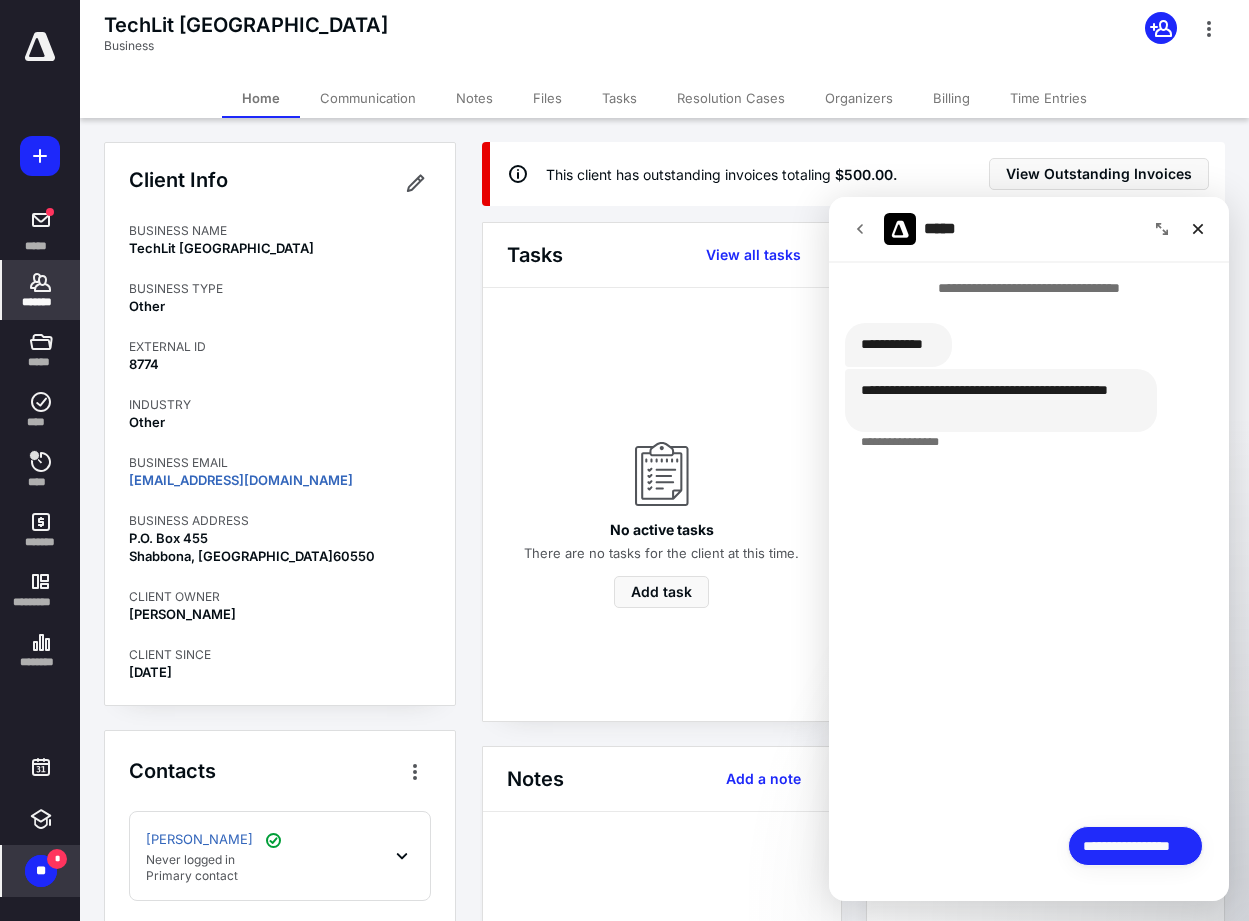 click on "**********" at bounding box center (1135, 846) 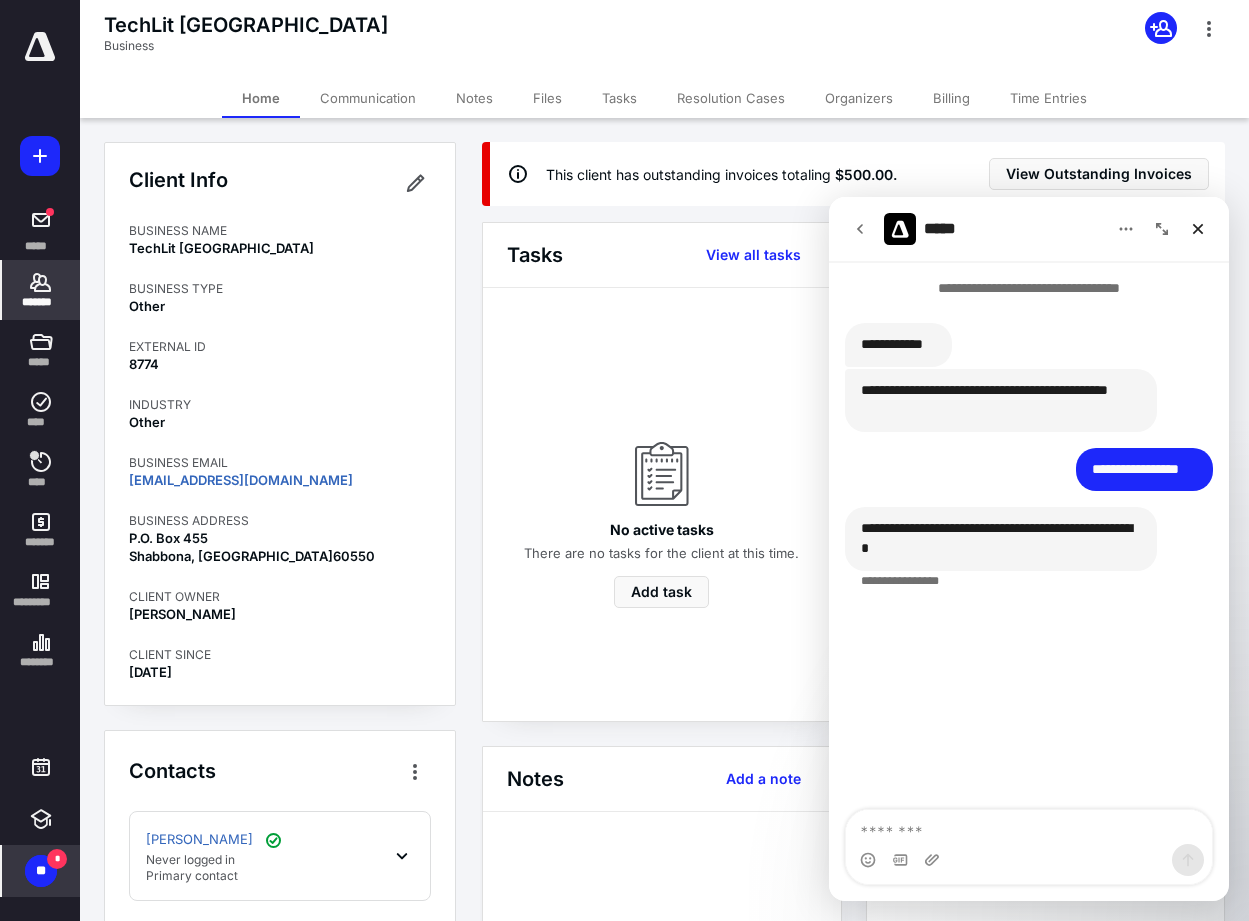 click at bounding box center (1029, 827) 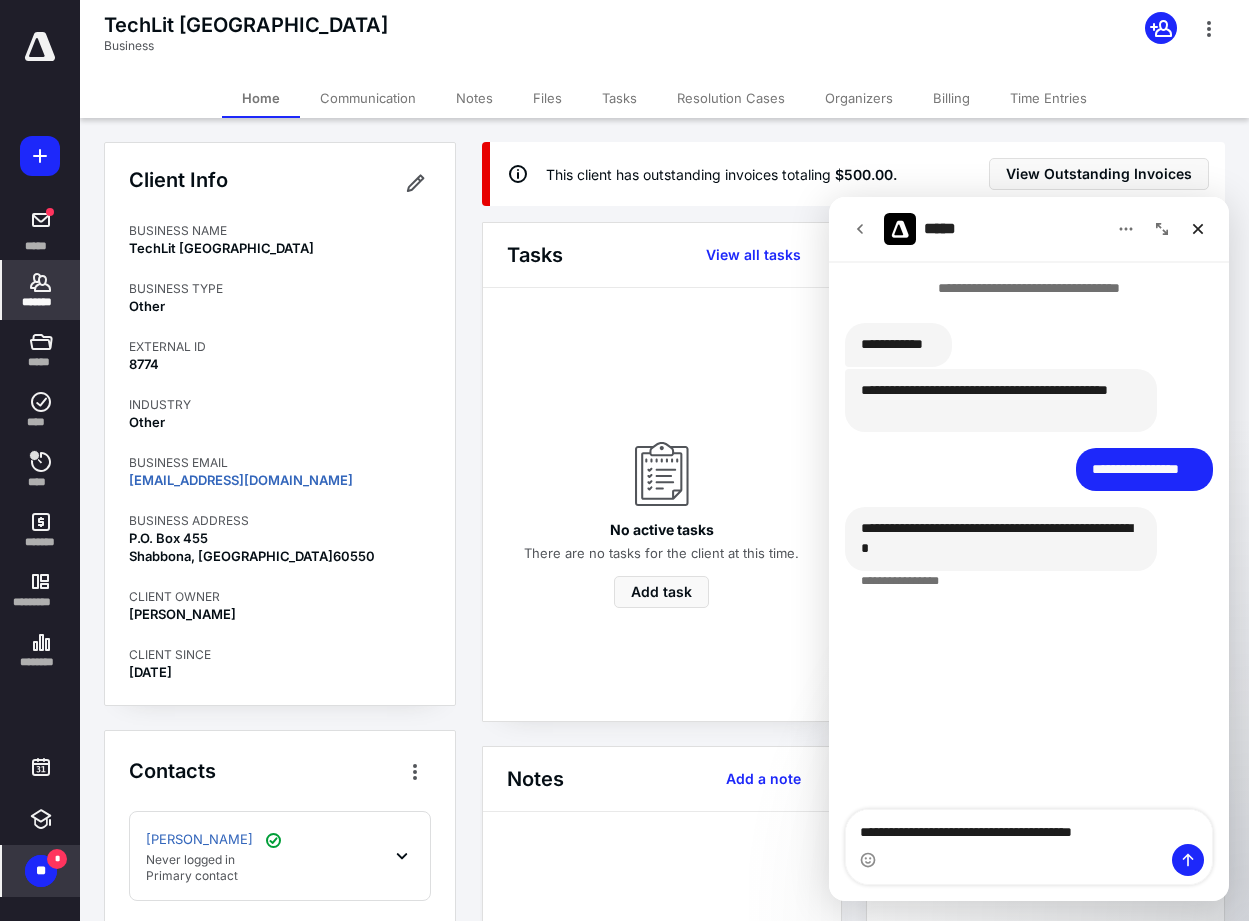 type on "**********" 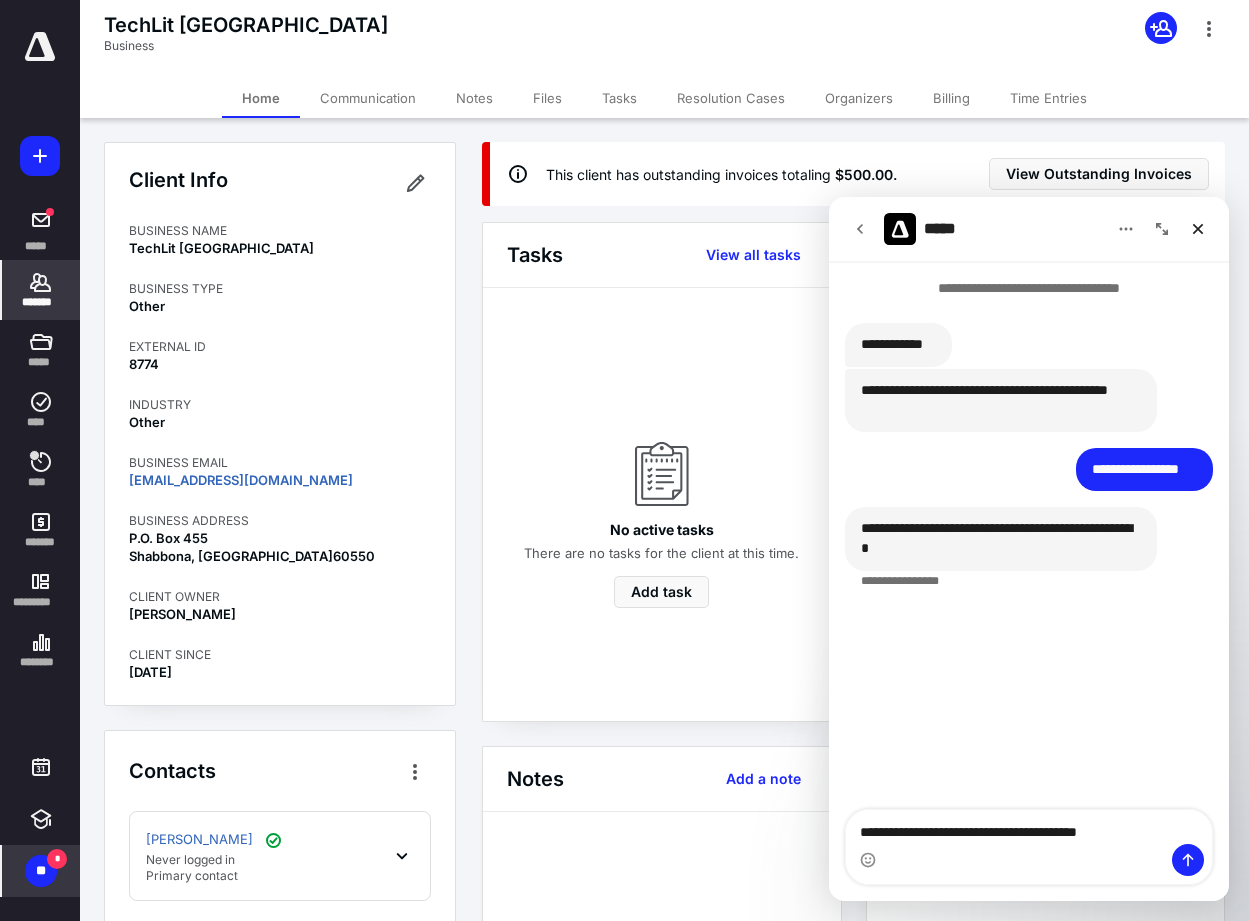 type 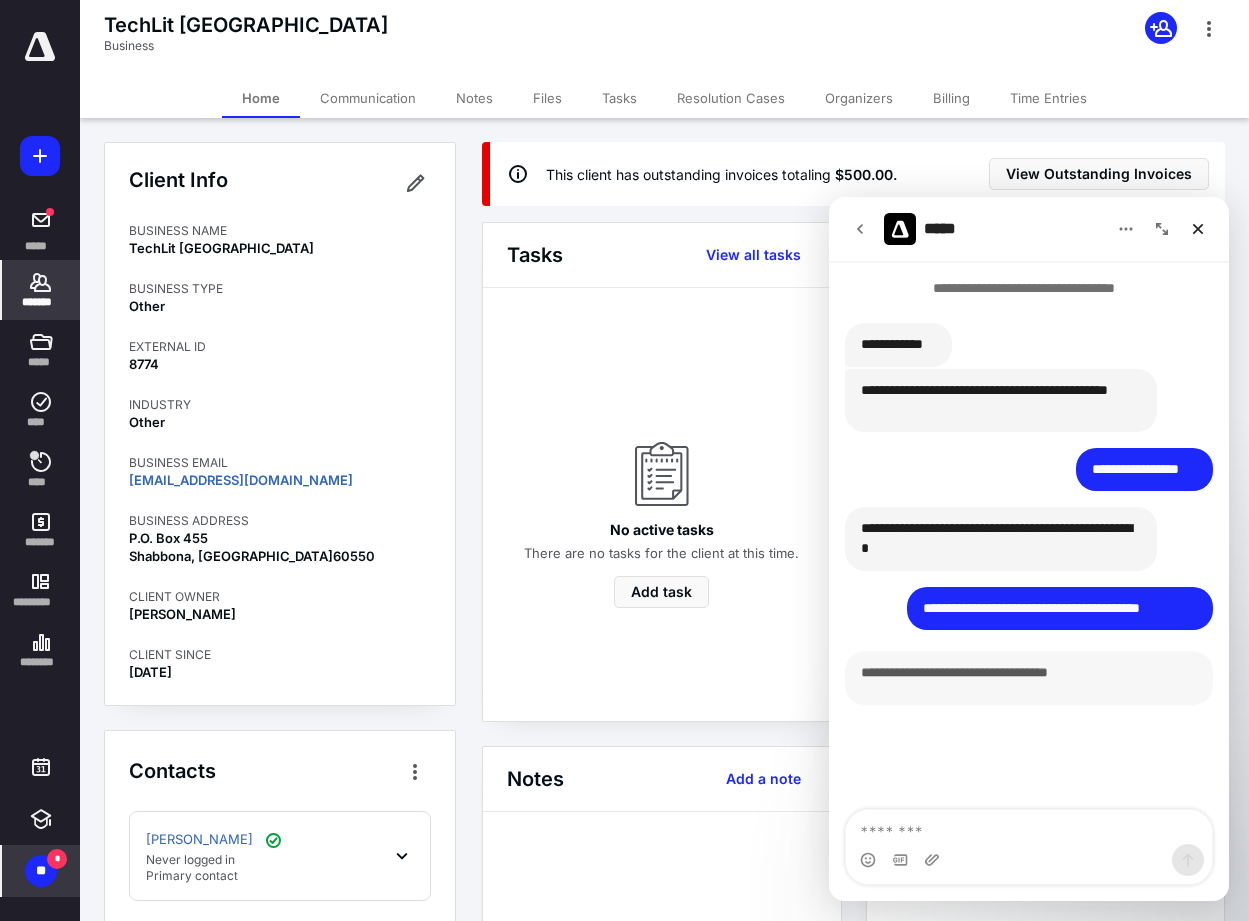 scroll, scrollTop: 3, scrollLeft: 0, axis: vertical 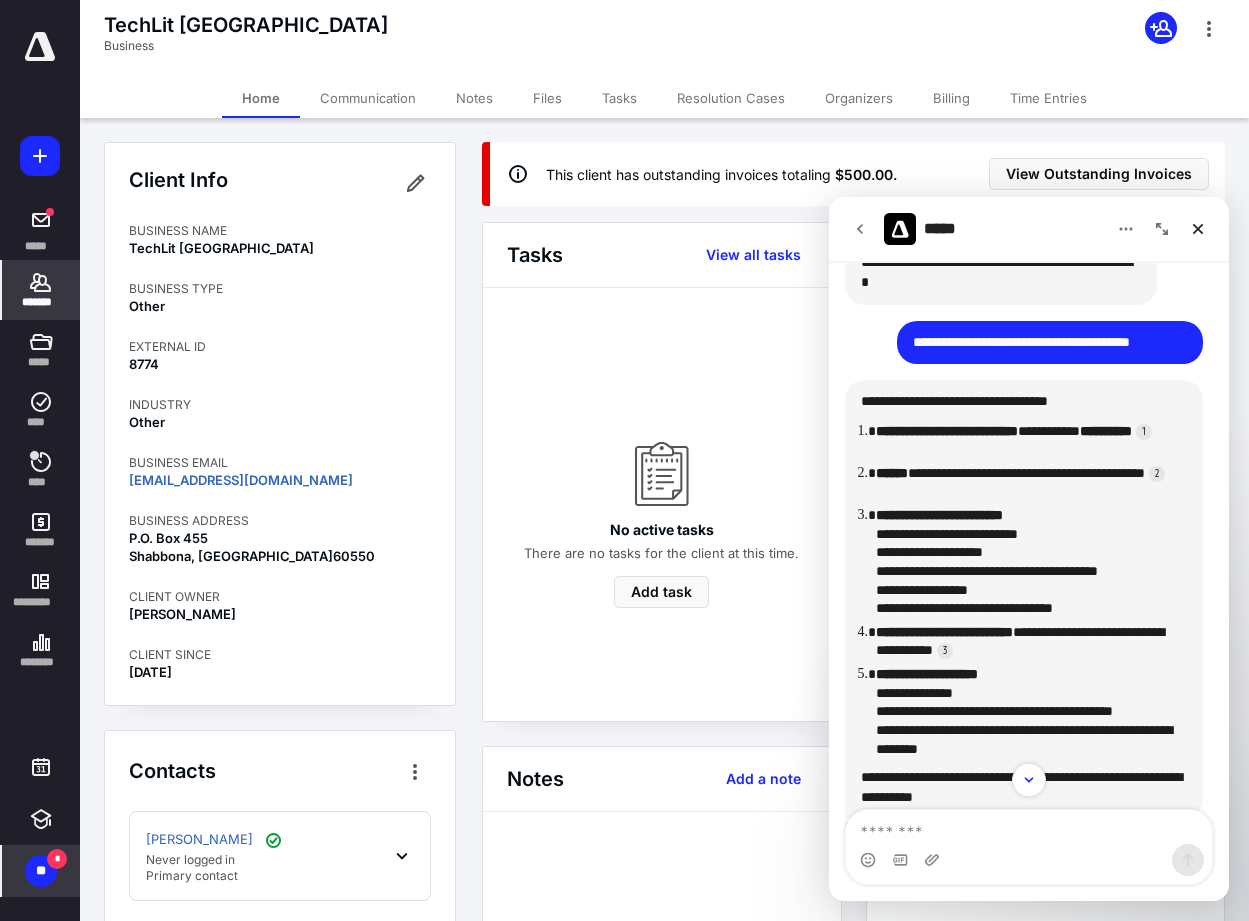 click 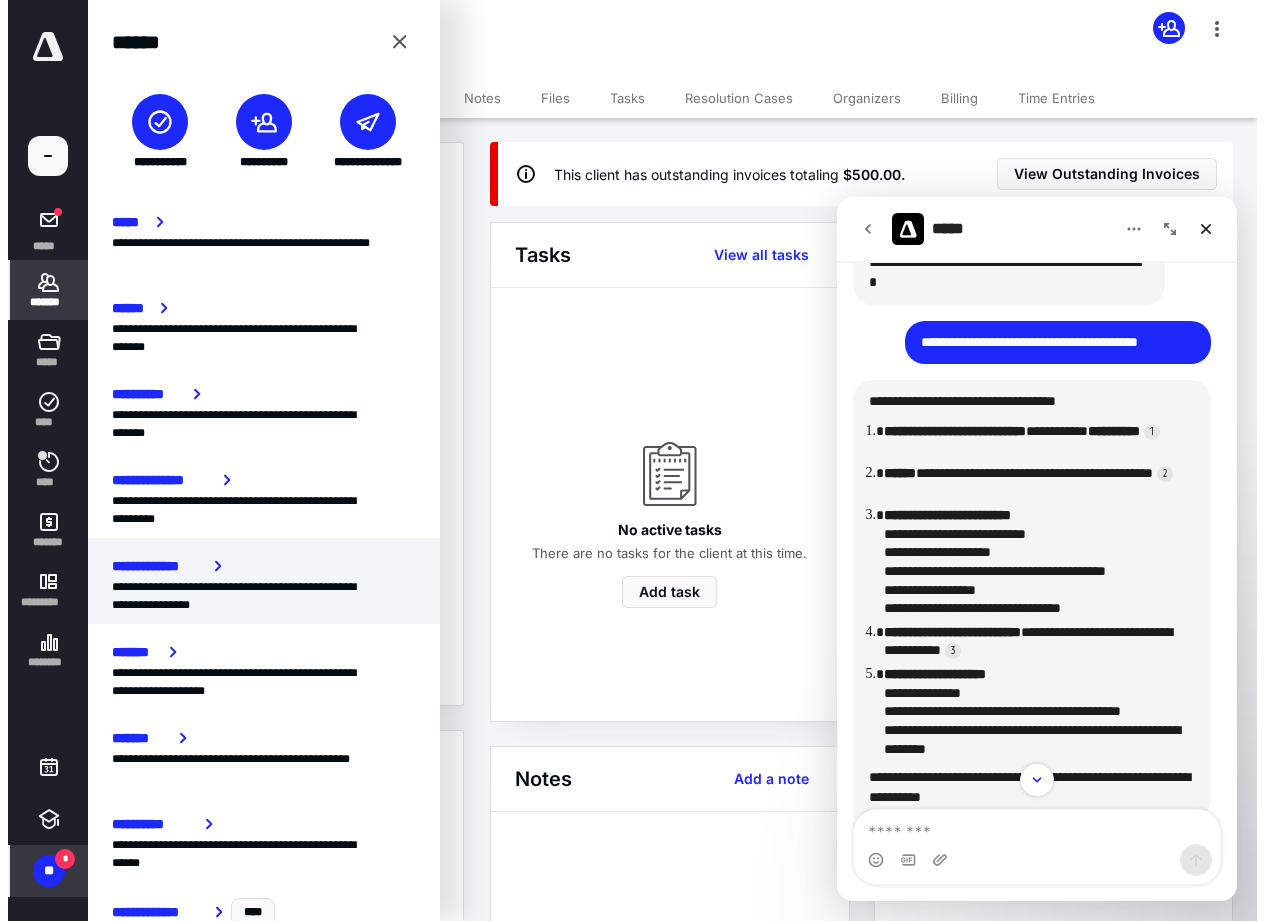 scroll, scrollTop: 47, scrollLeft: 0, axis: vertical 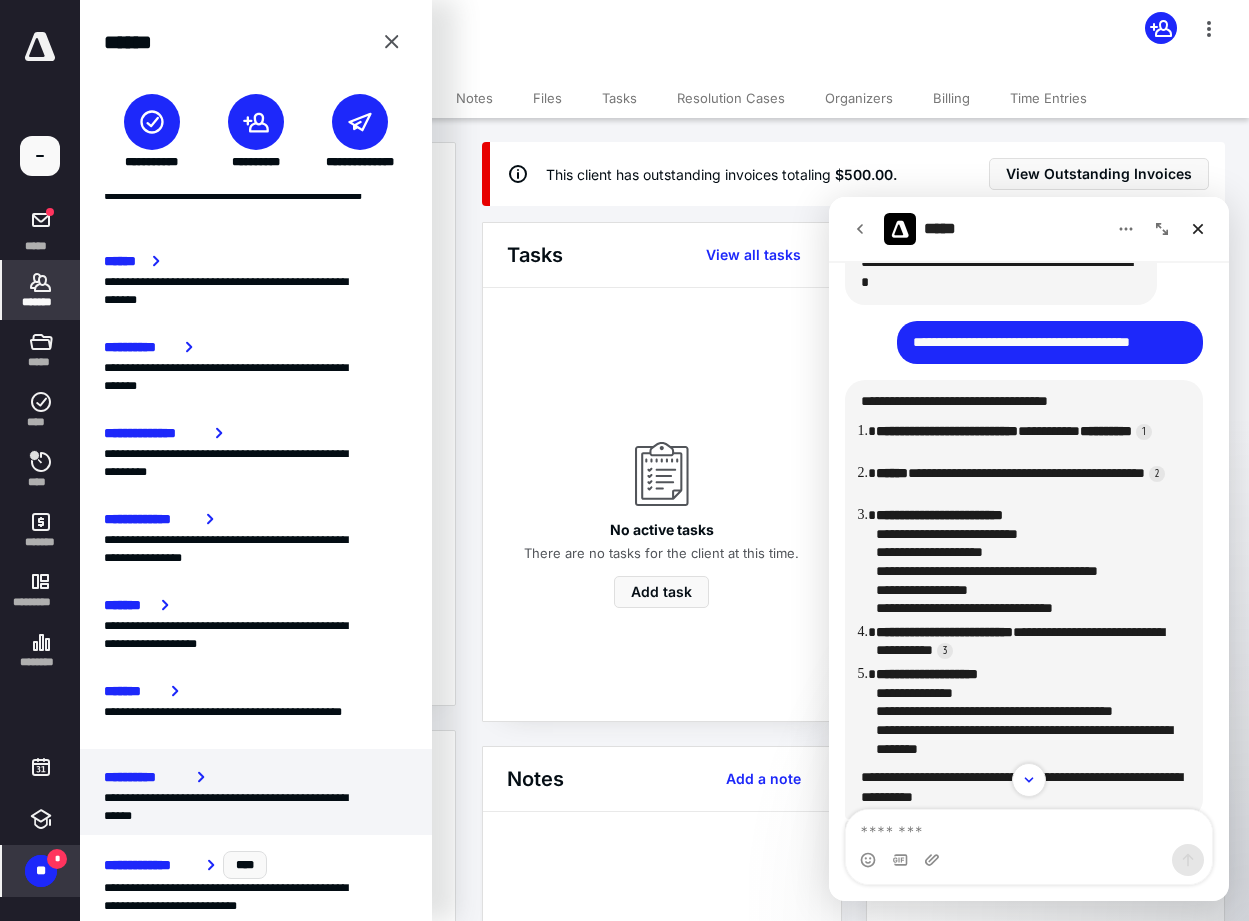 click on "**********" at bounding box center (146, 777) 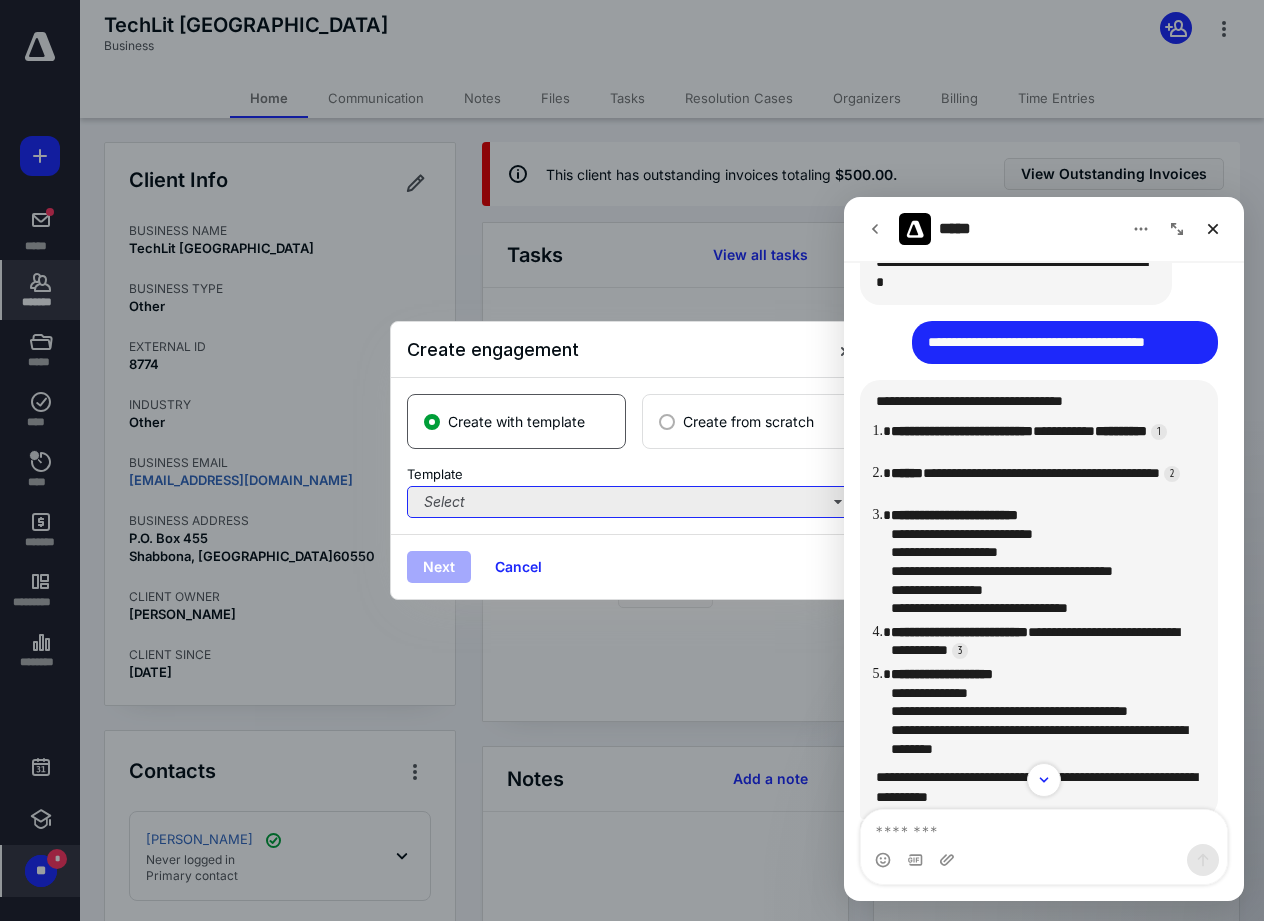 click on "Select" at bounding box center (632, 502) 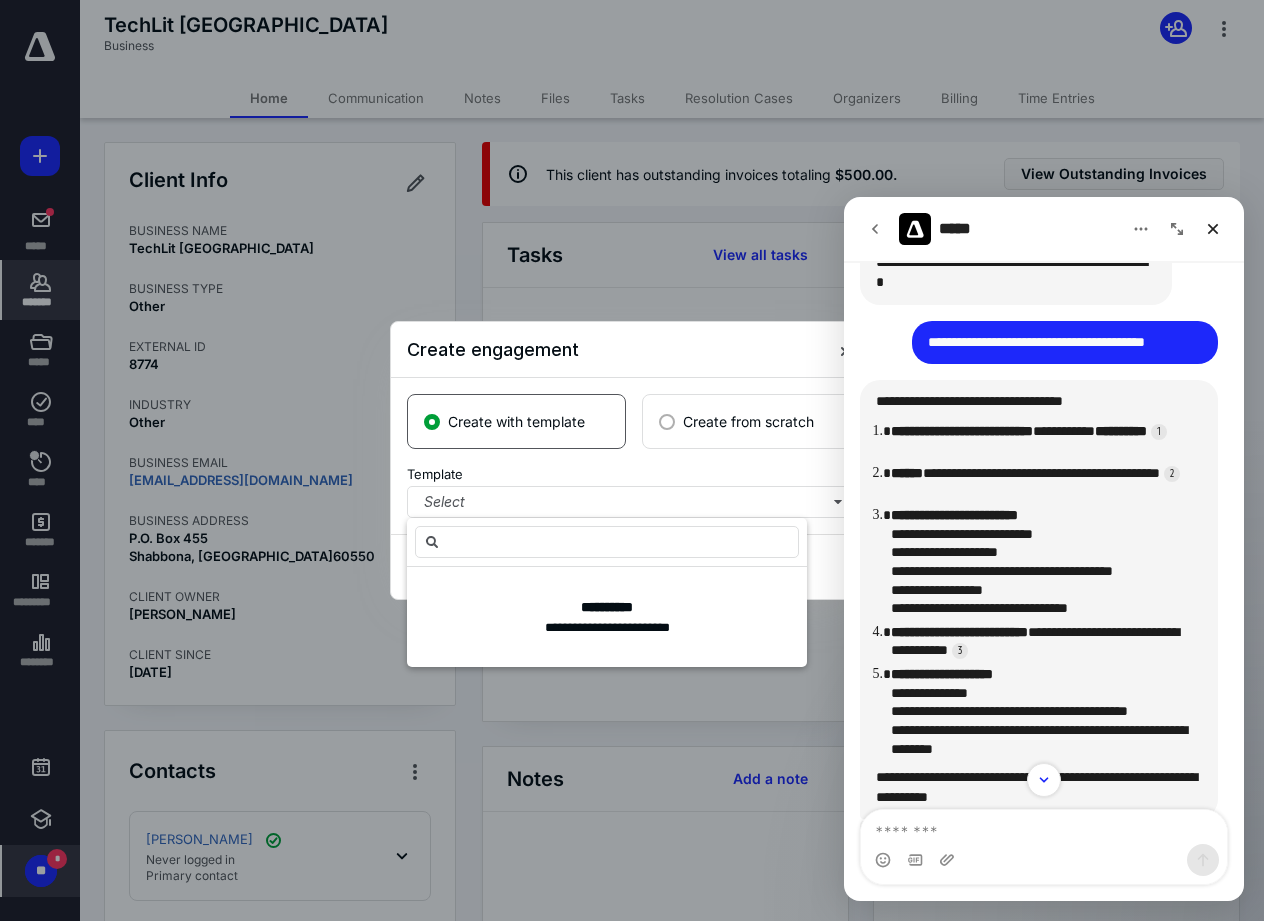 click on "Template" at bounding box center (632, 475) 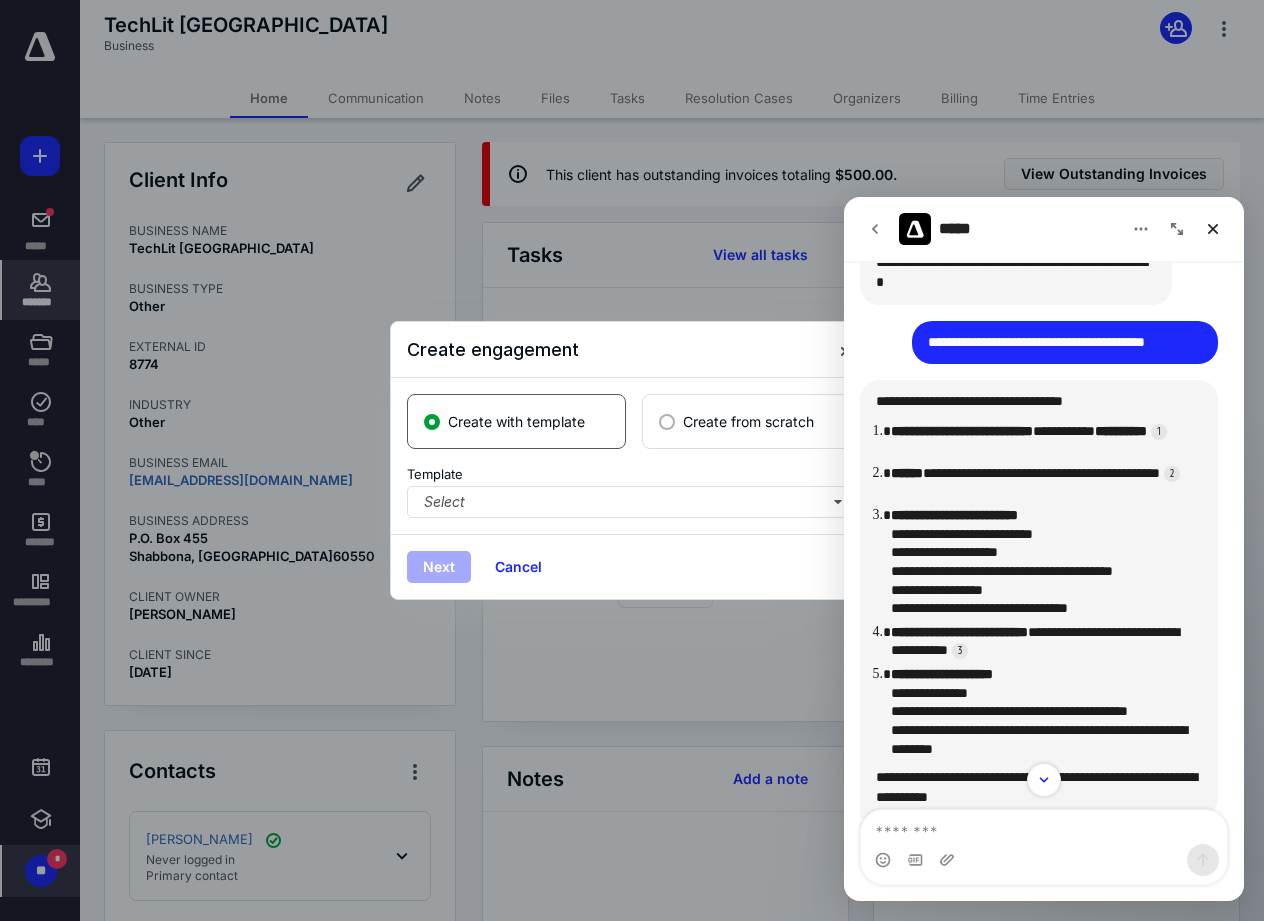 drag, startPoint x: 516, startPoint y: 570, endPoint x: 727, endPoint y: 450, distance: 242.73648 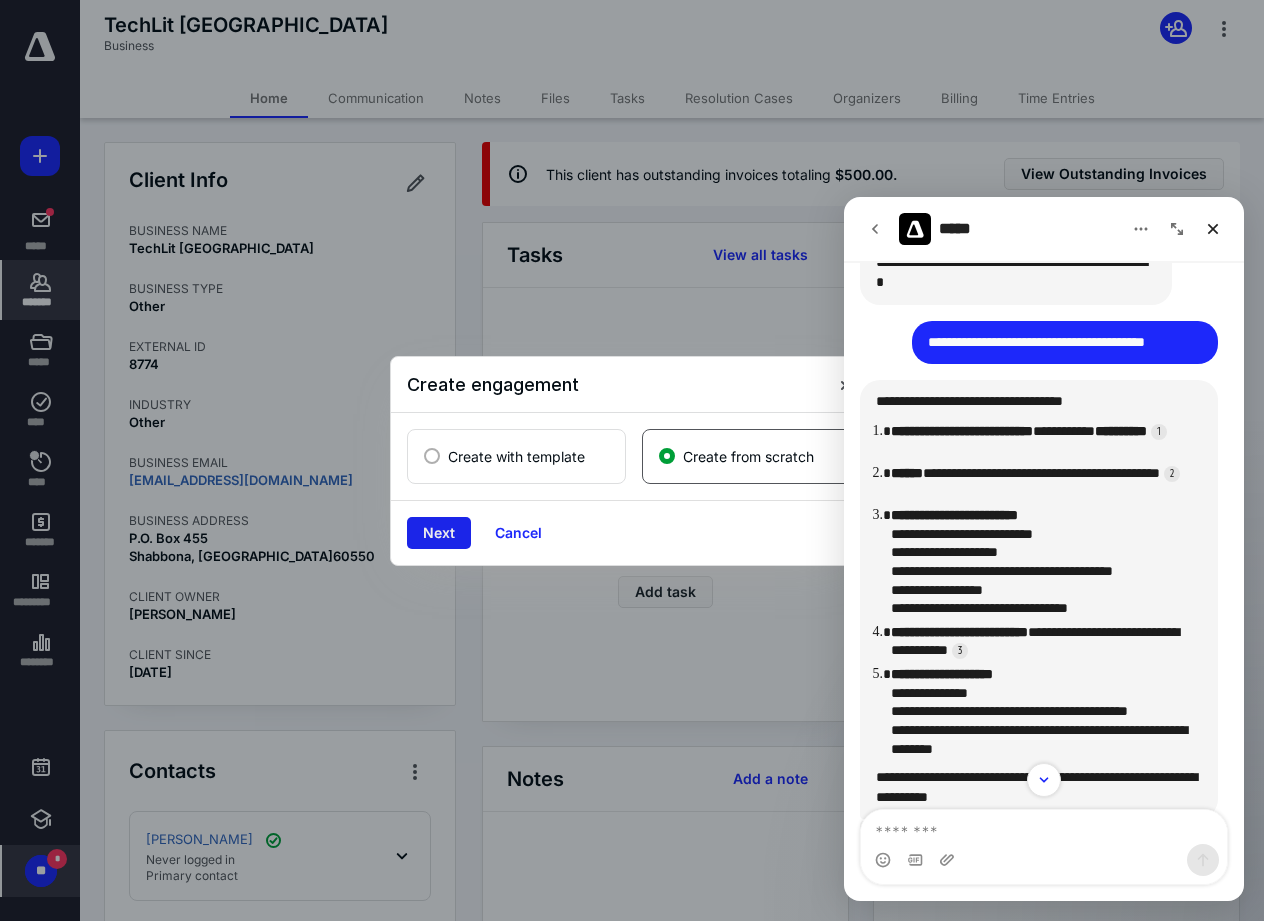 click on "Next" at bounding box center [439, 533] 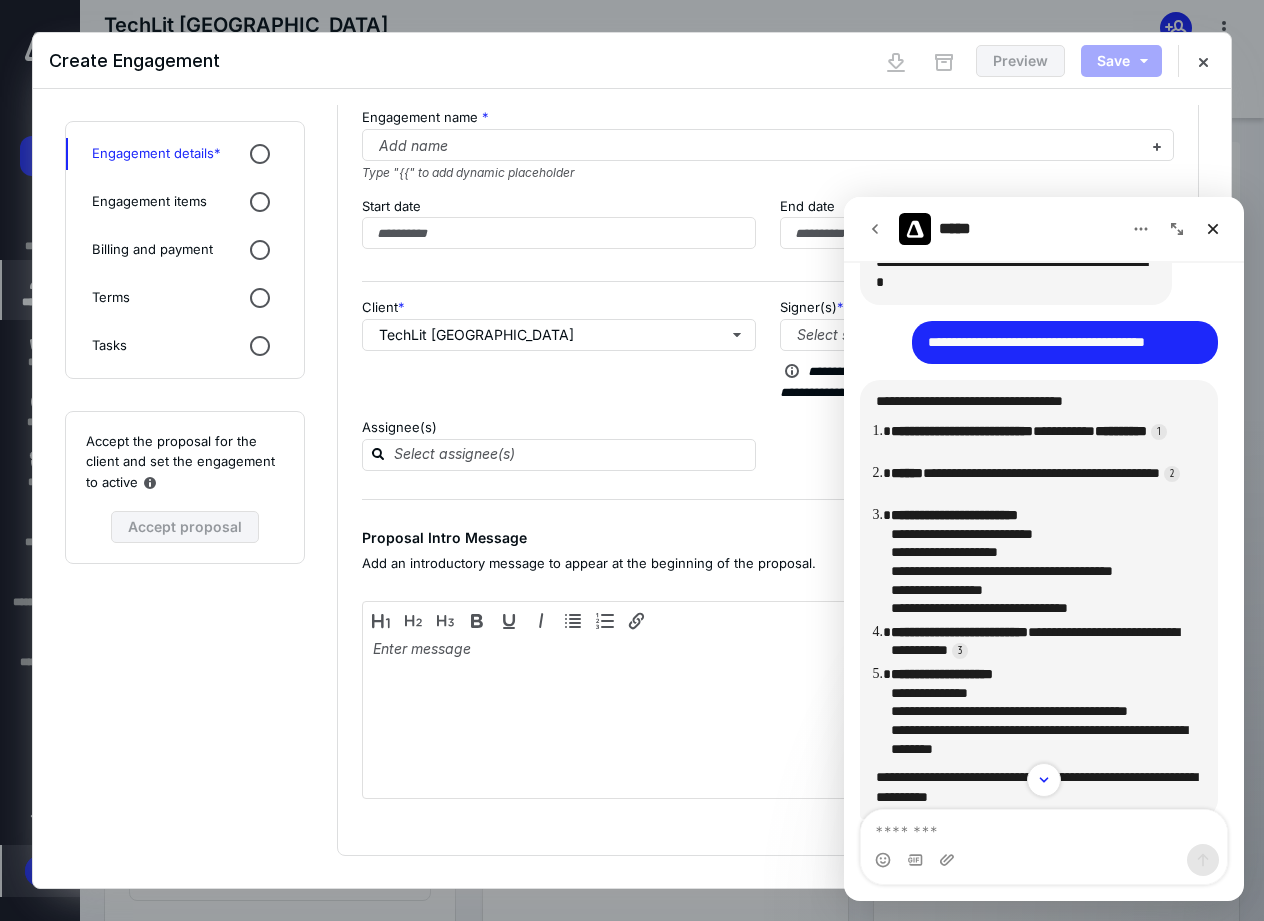 scroll, scrollTop: 0, scrollLeft: 0, axis: both 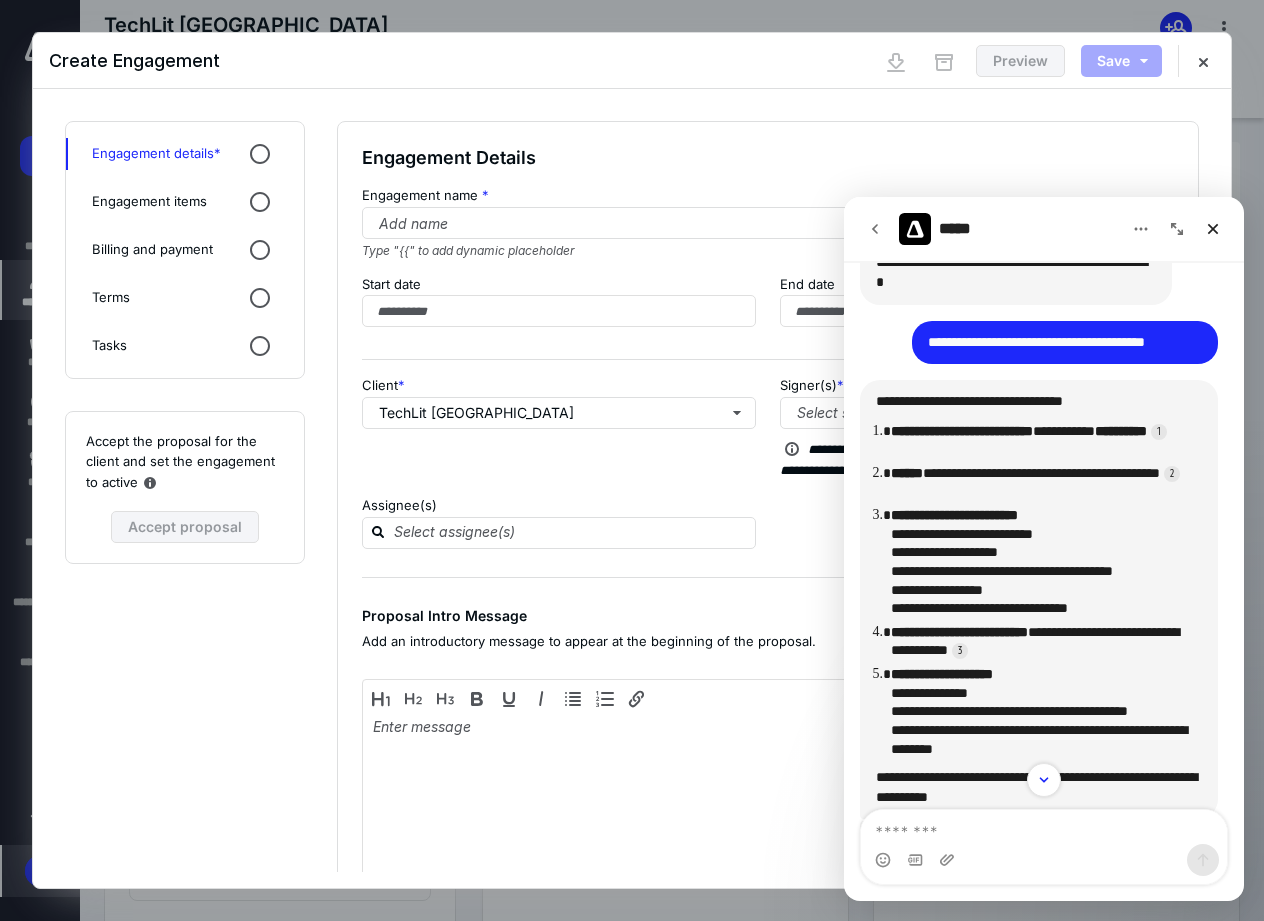 click 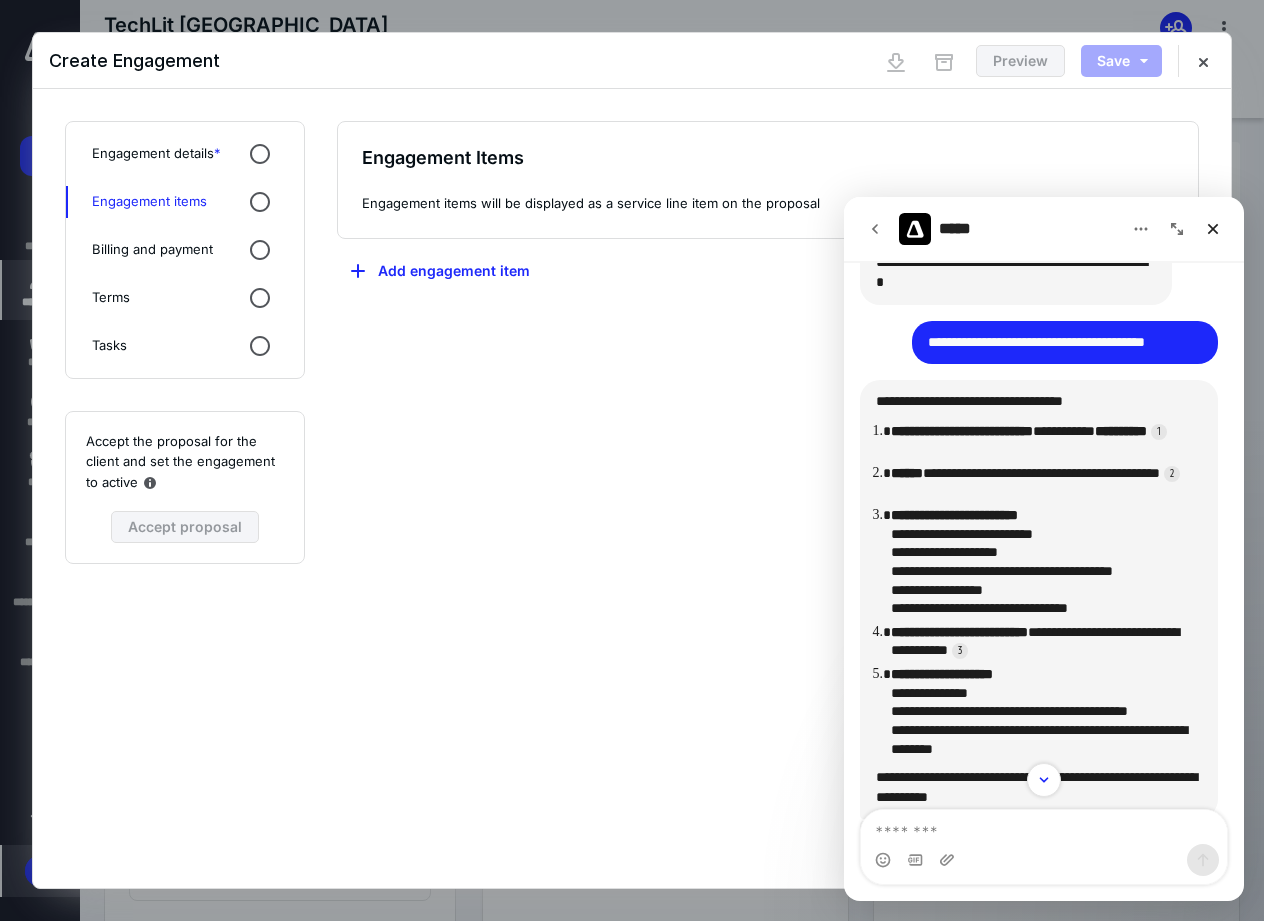click 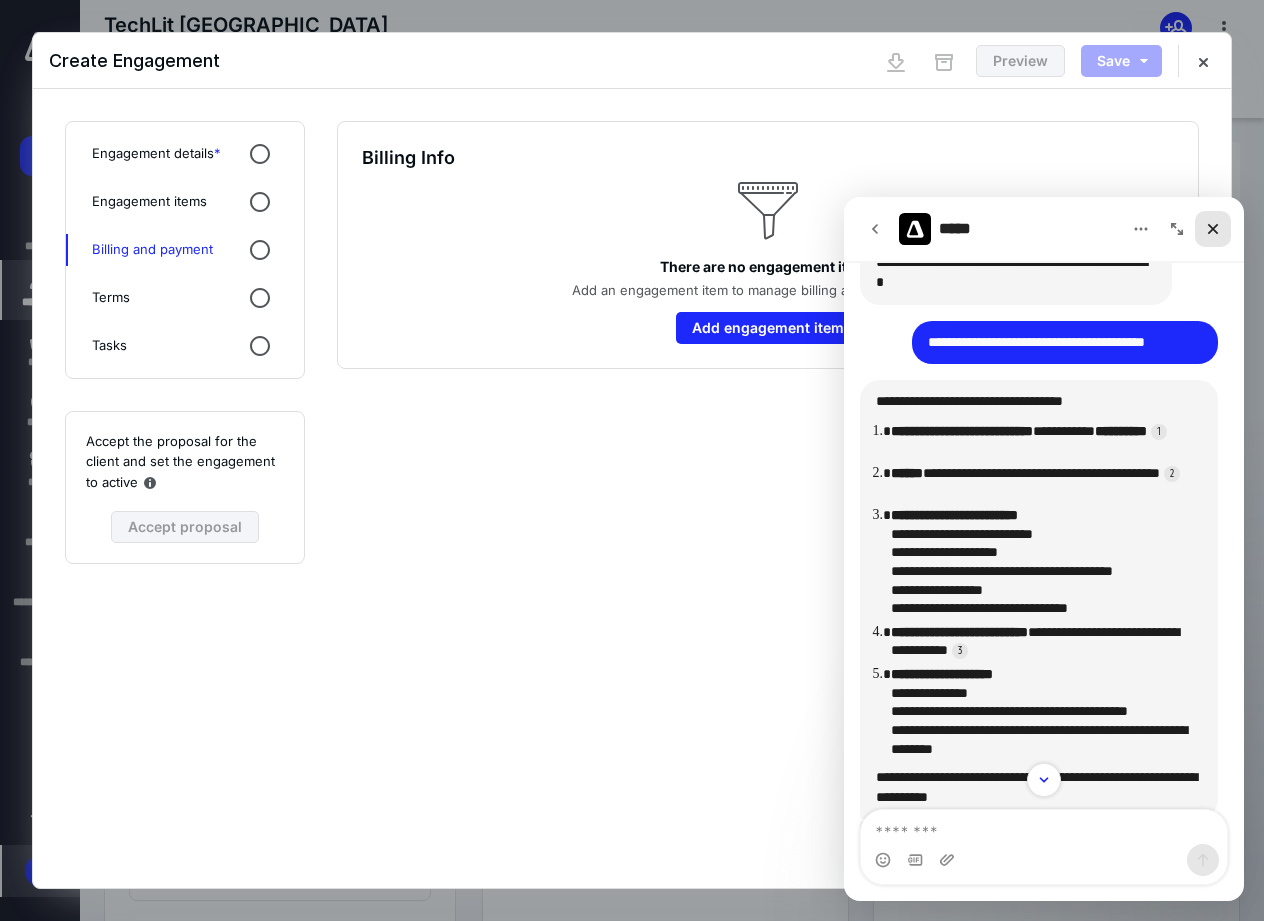 click 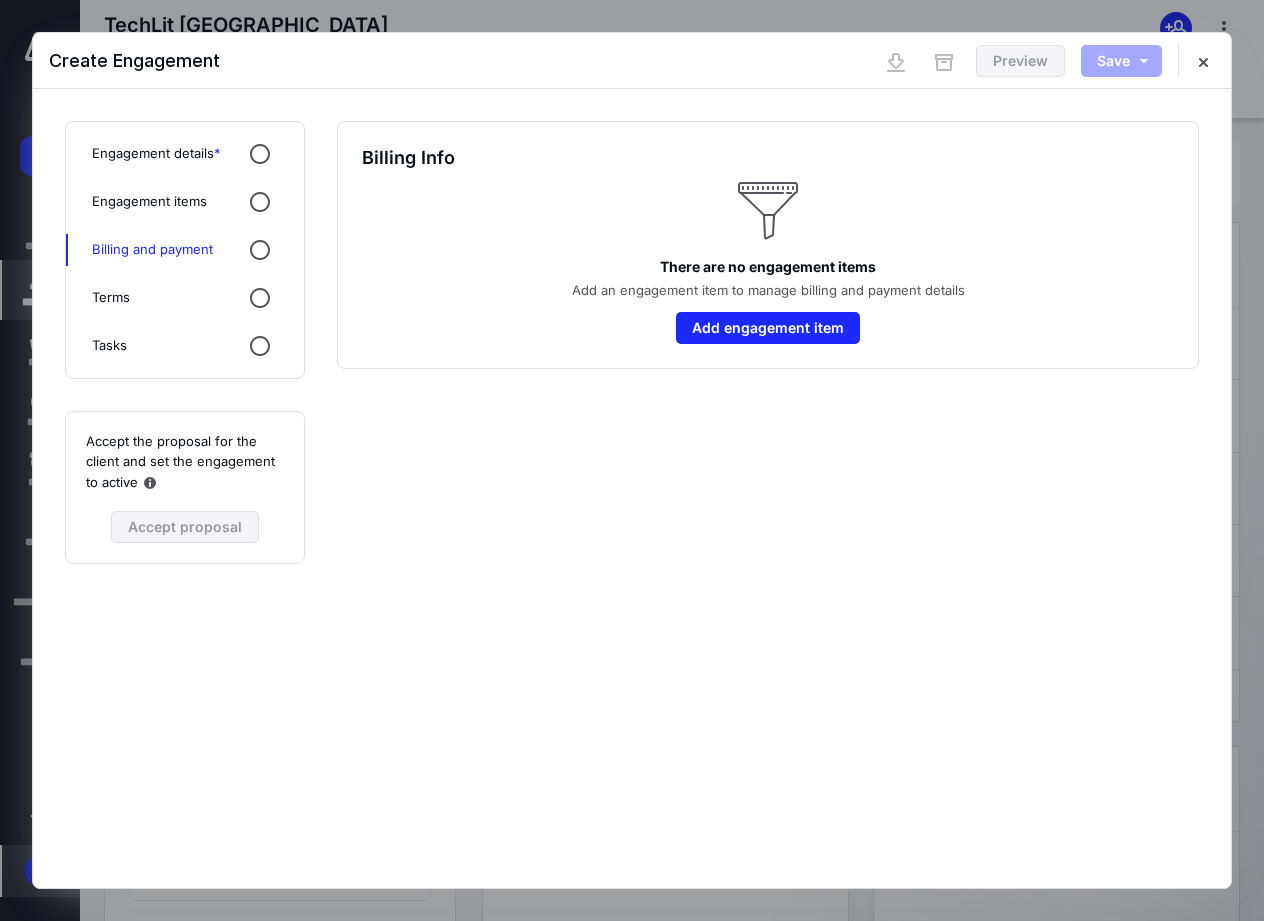 scroll, scrollTop: 0, scrollLeft: 0, axis: both 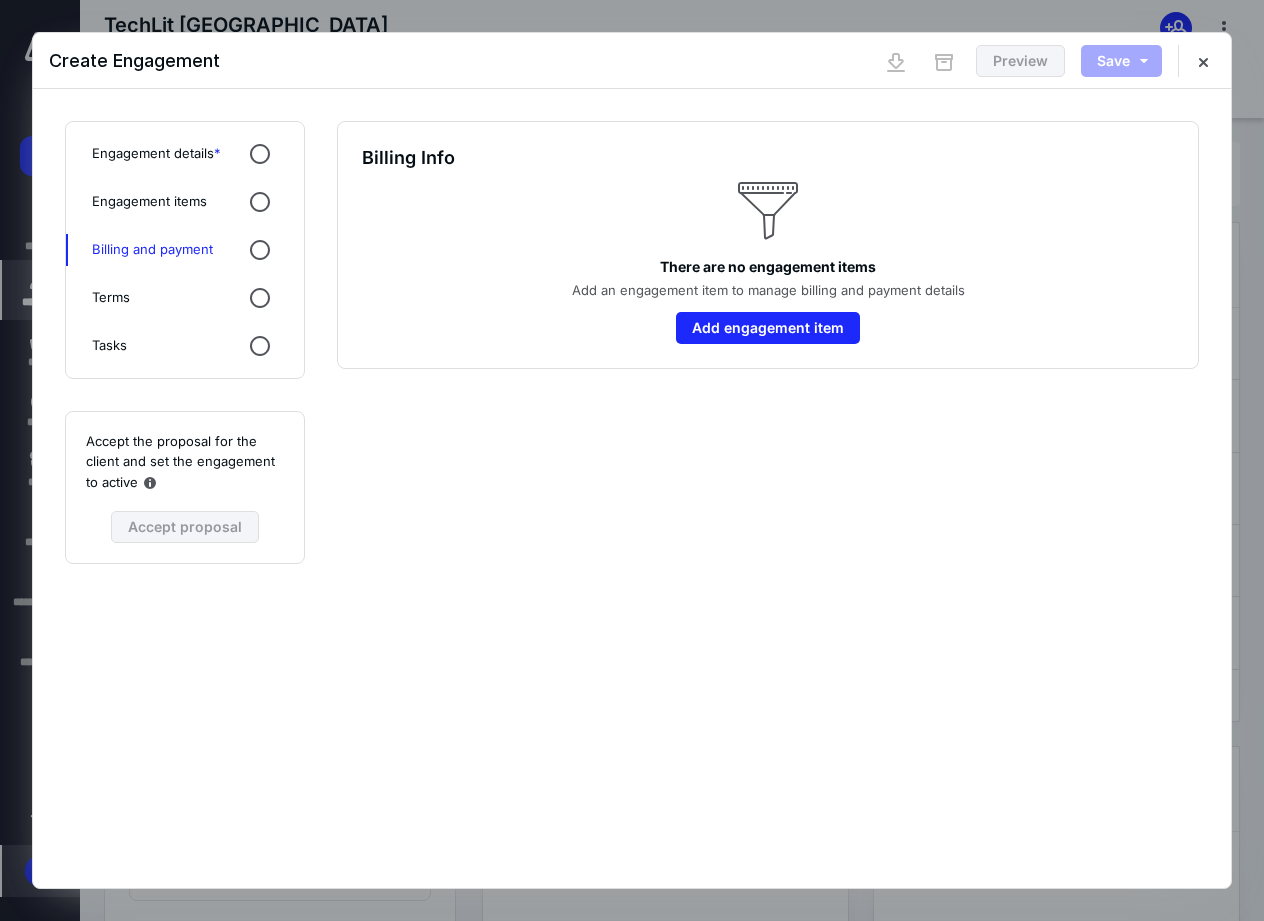 click 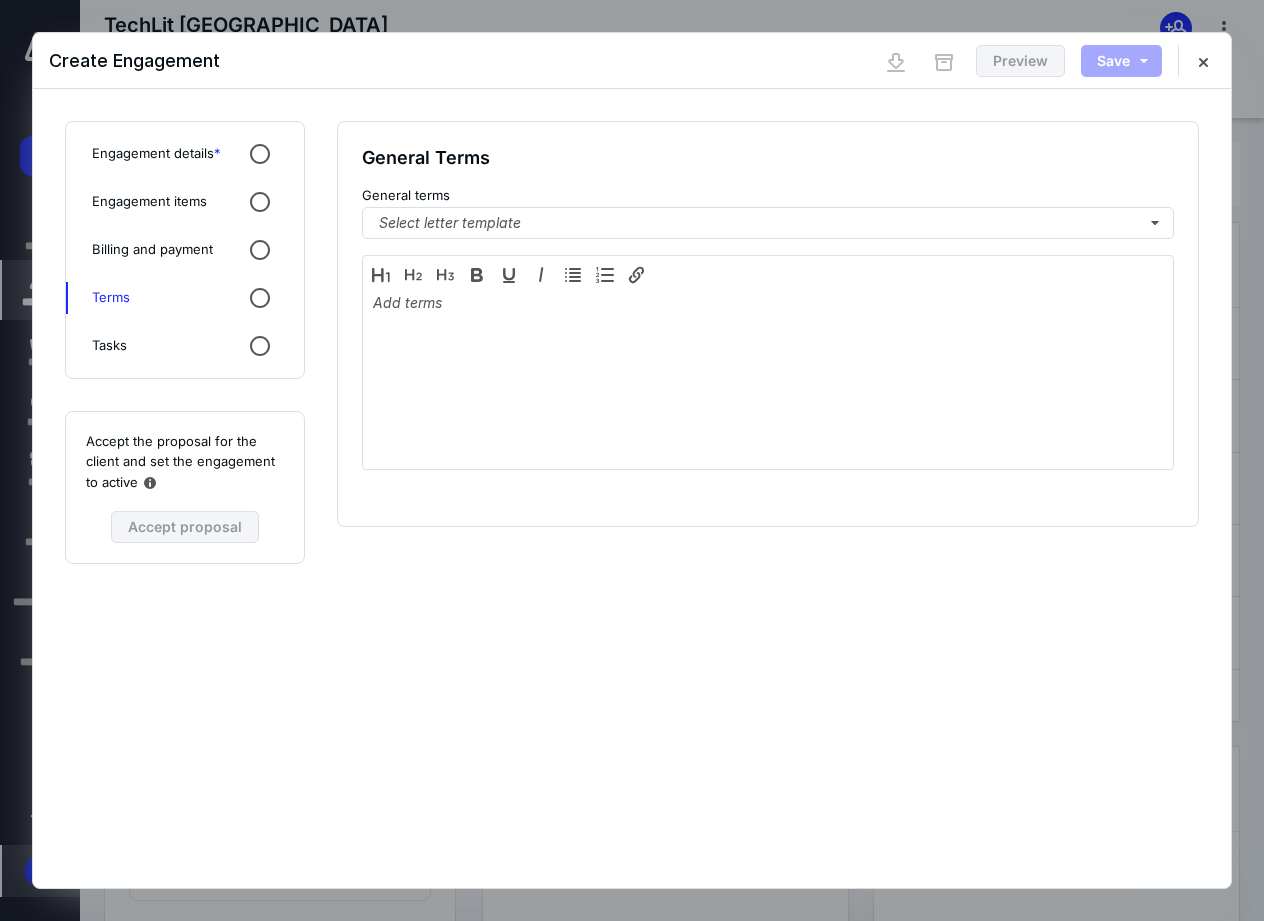 click 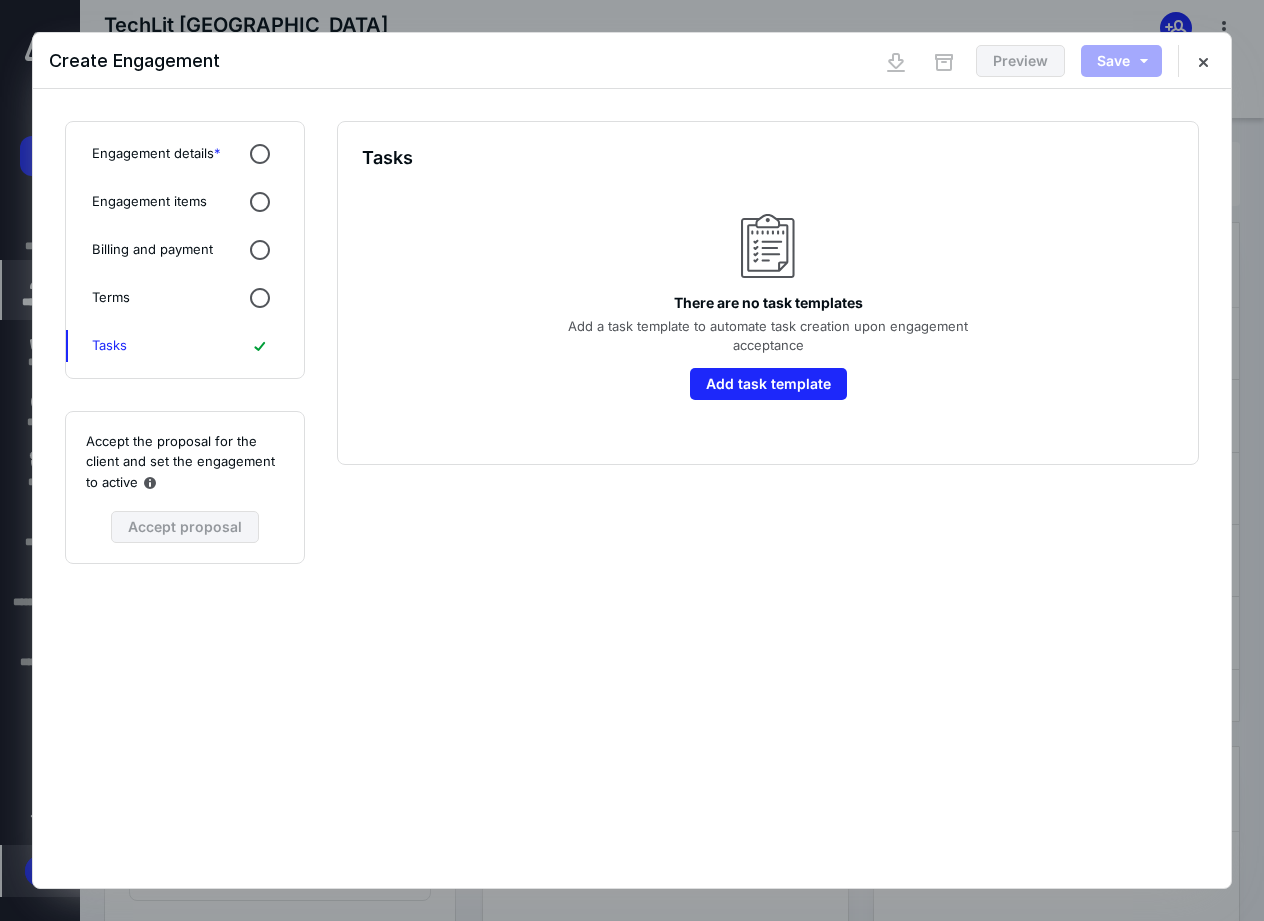 click 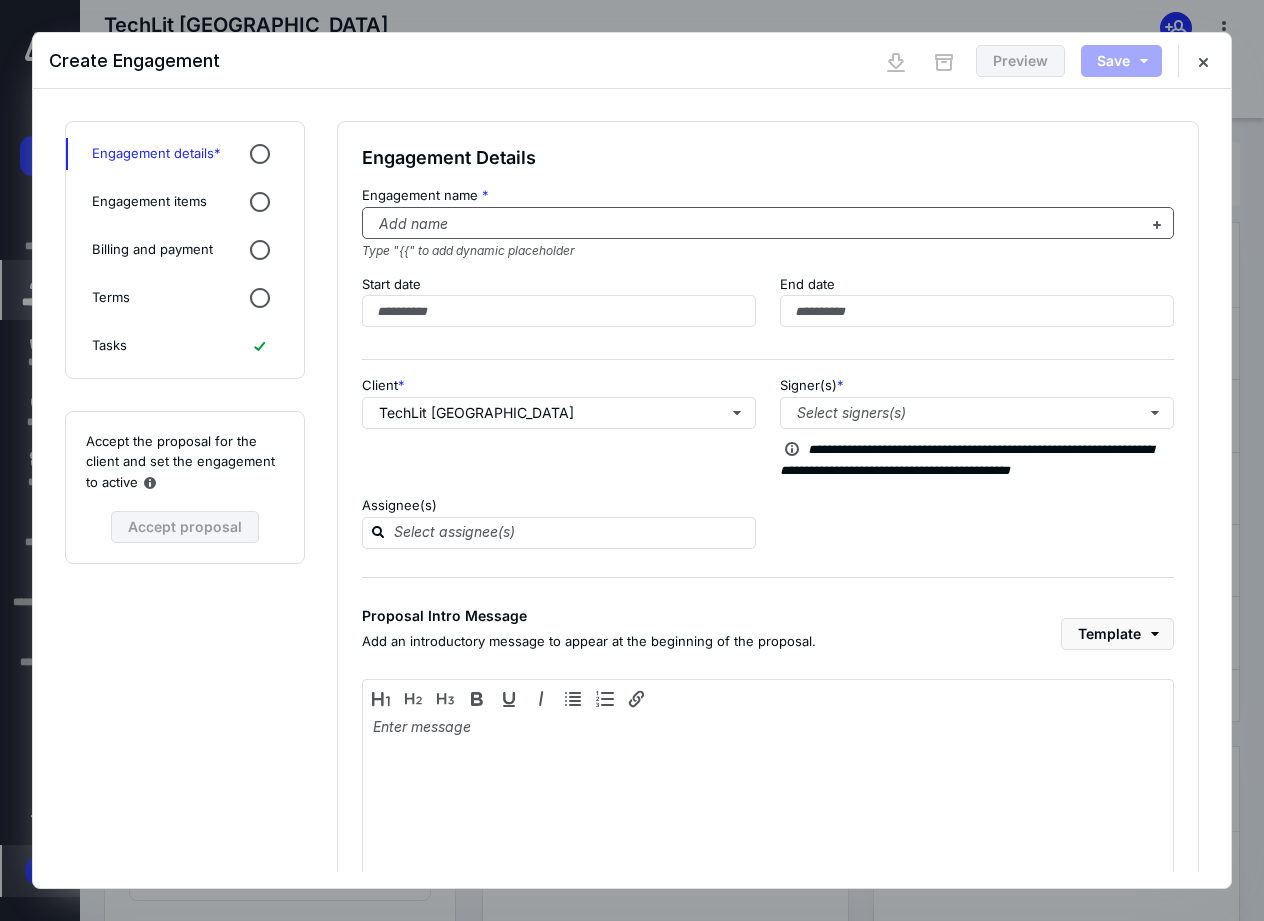 click at bounding box center (756, 224) 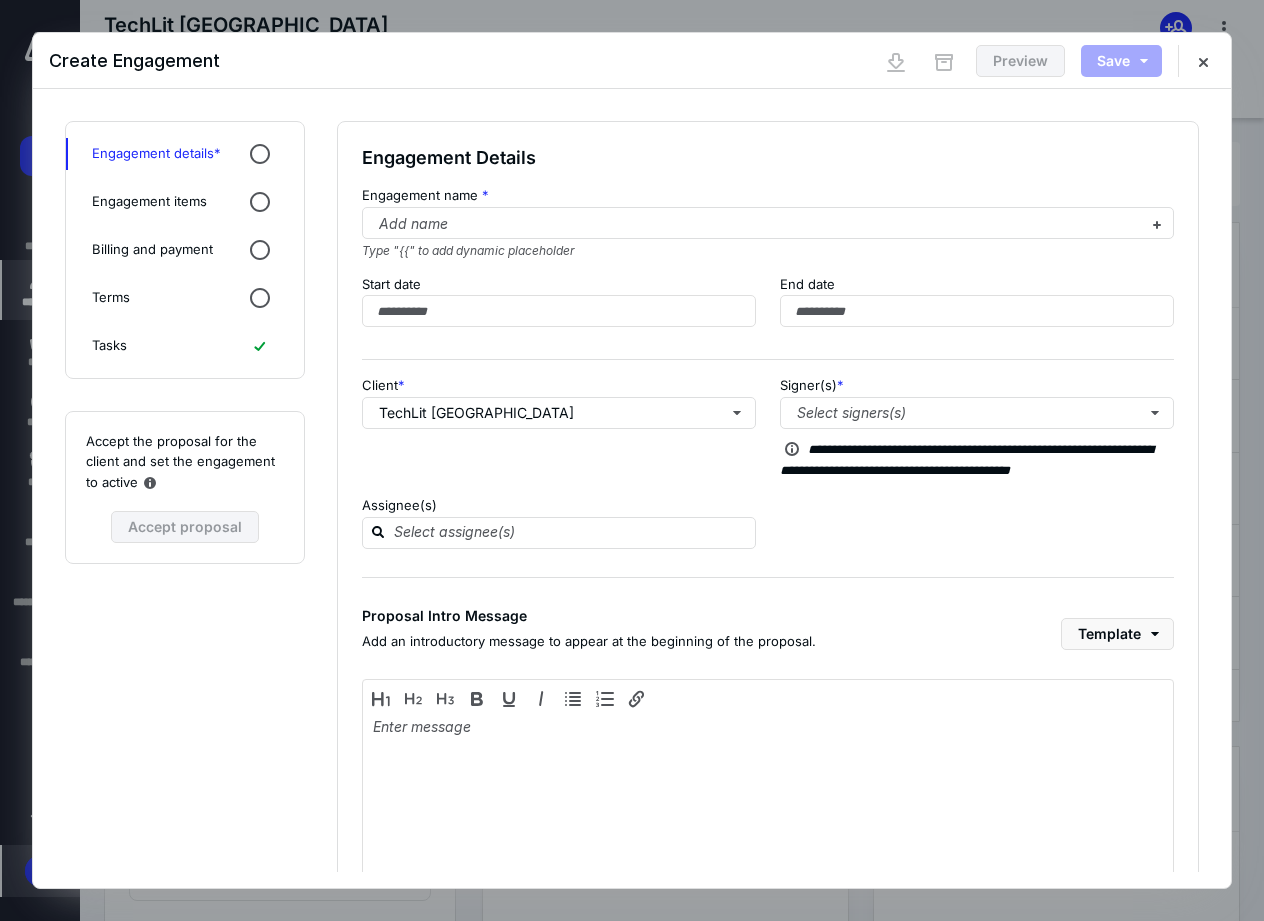 click 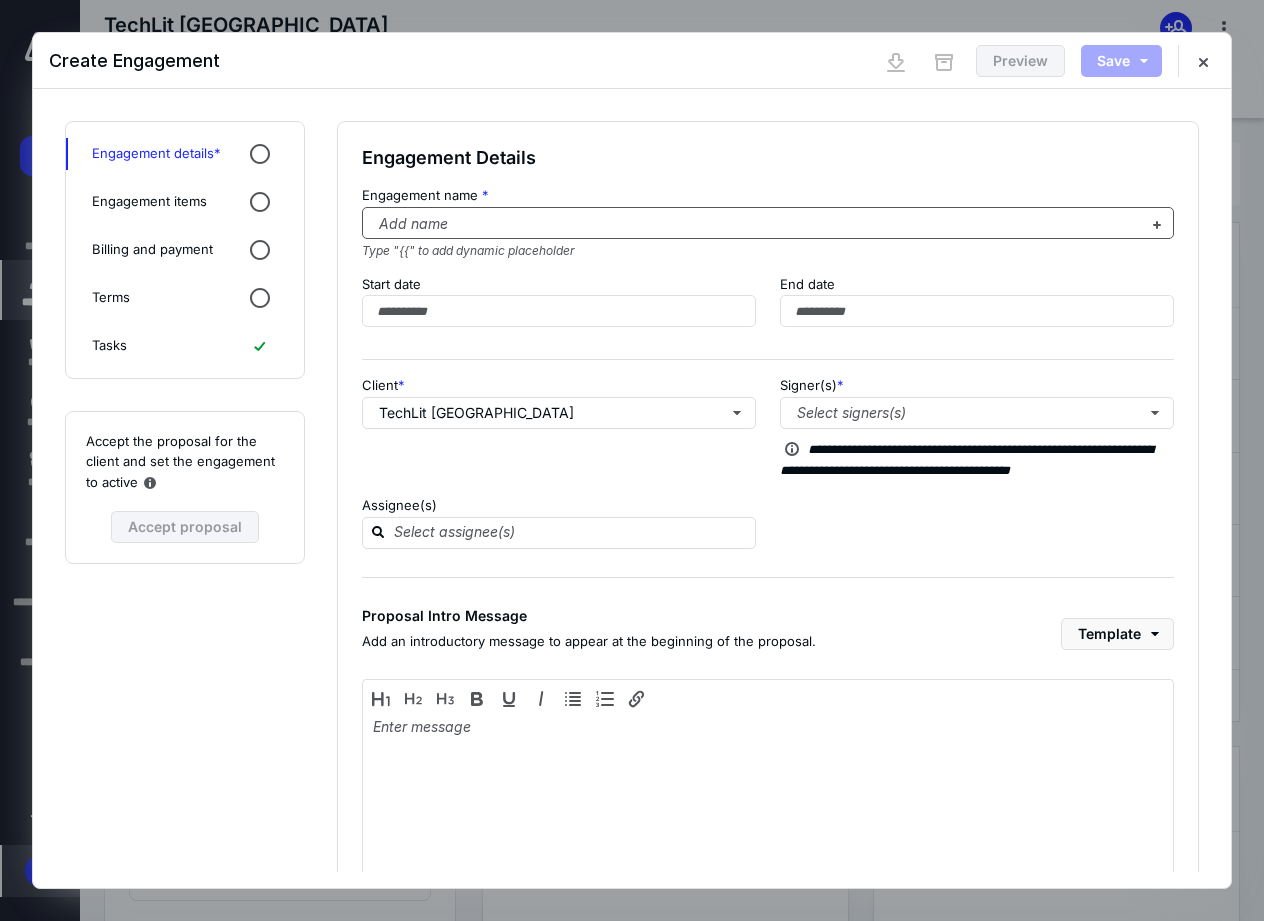 click at bounding box center (756, 224) 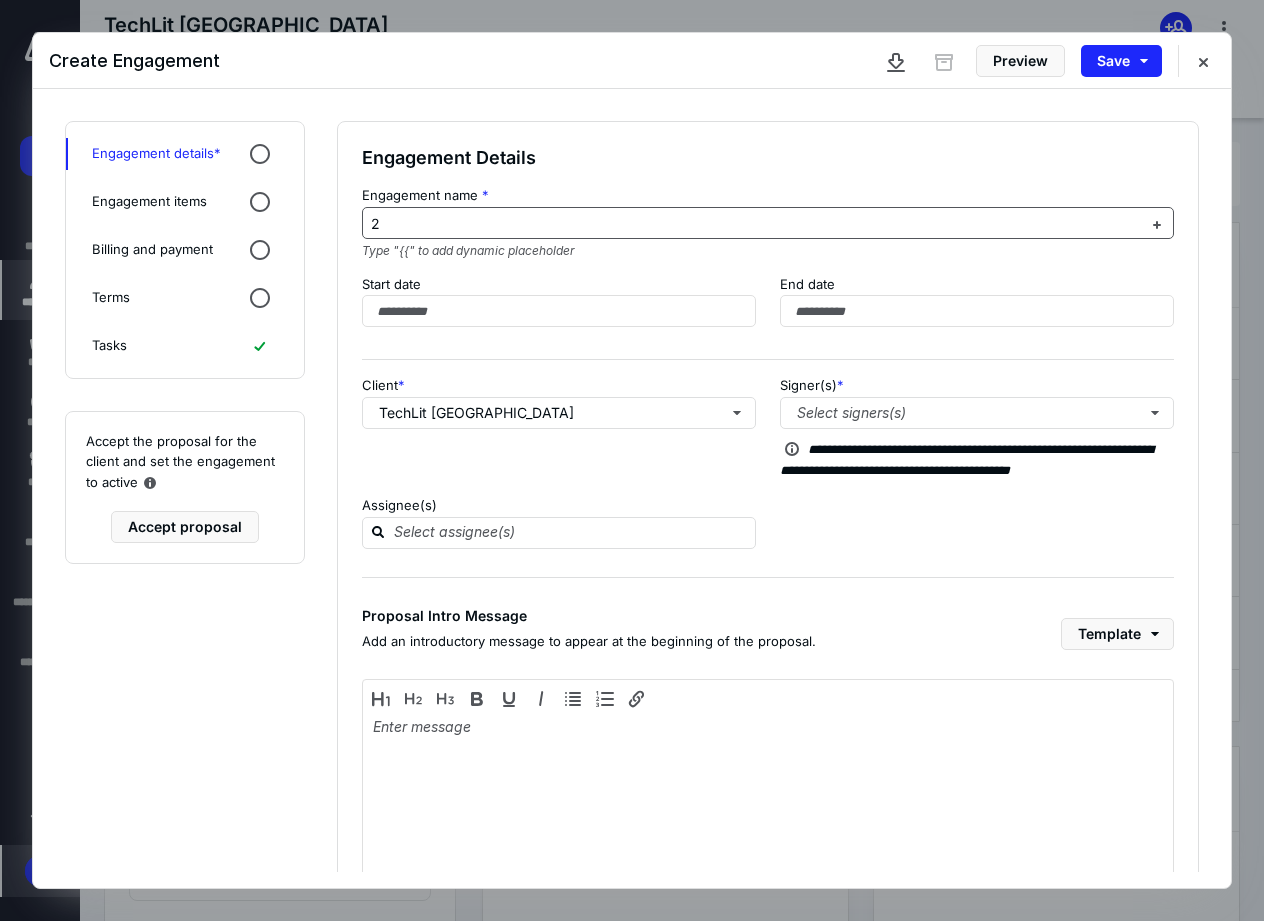 type 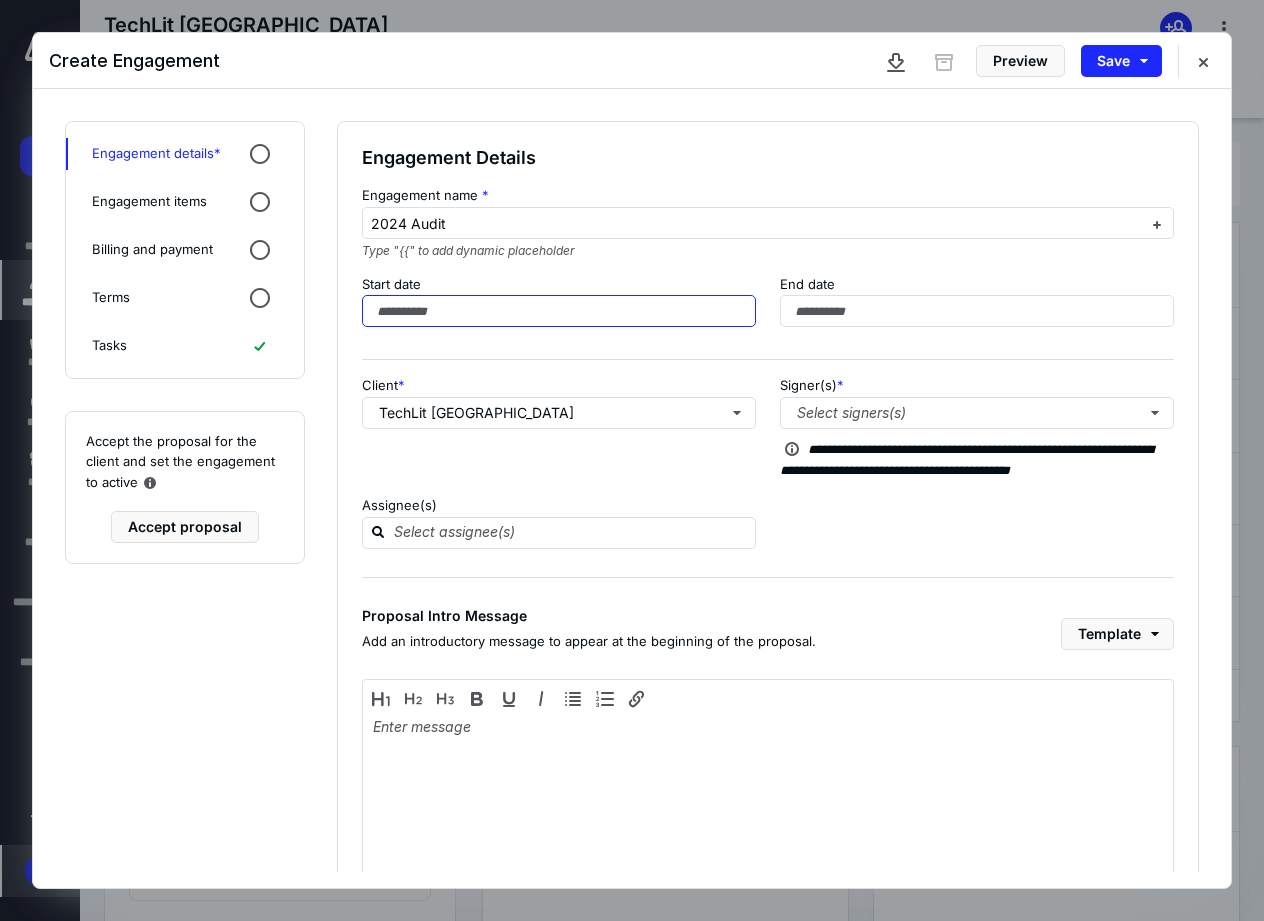 click at bounding box center [559, 311] 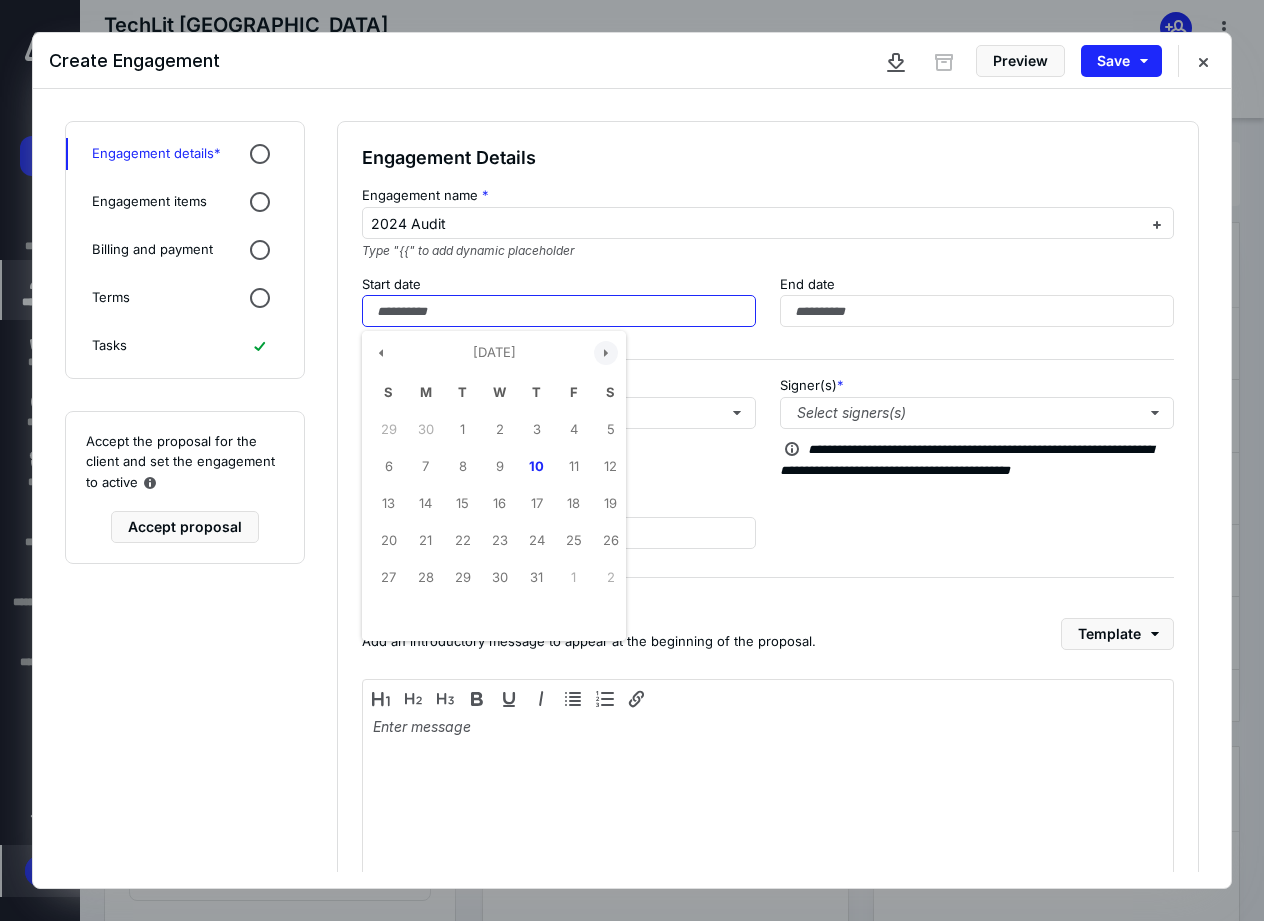 click at bounding box center [606, 353] 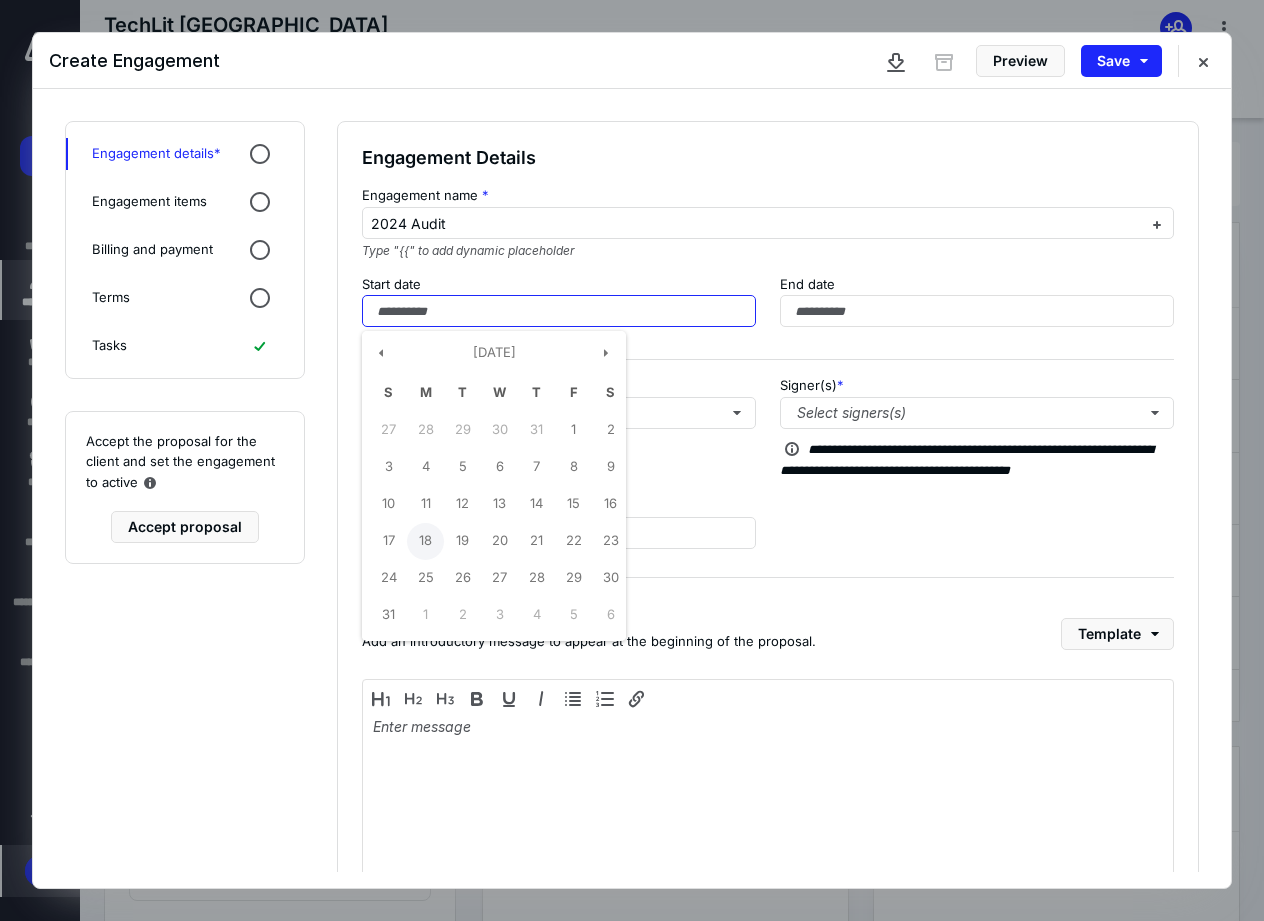 click on "18" at bounding box center [425, 541] 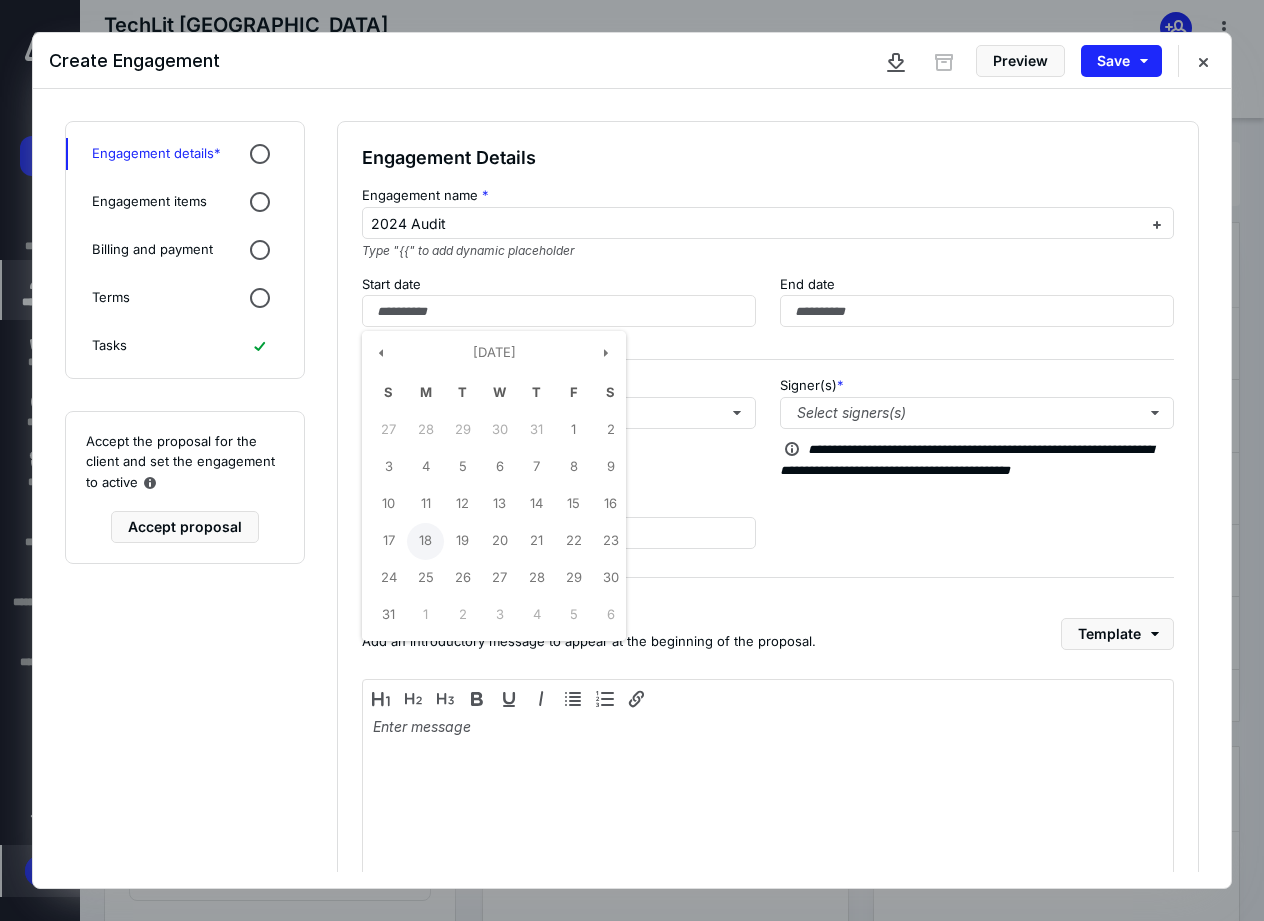 type on "**********" 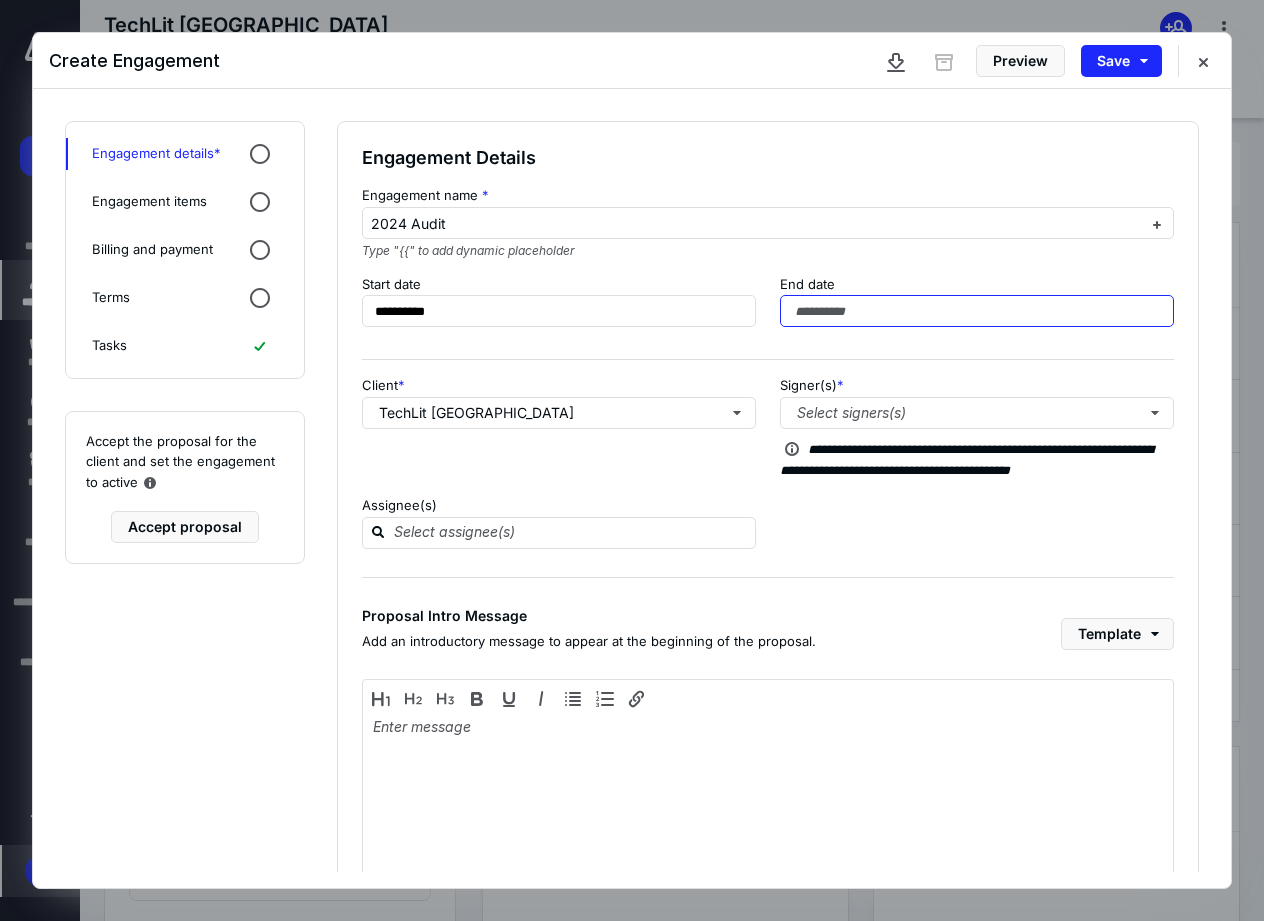 click at bounding box center (977, 311) 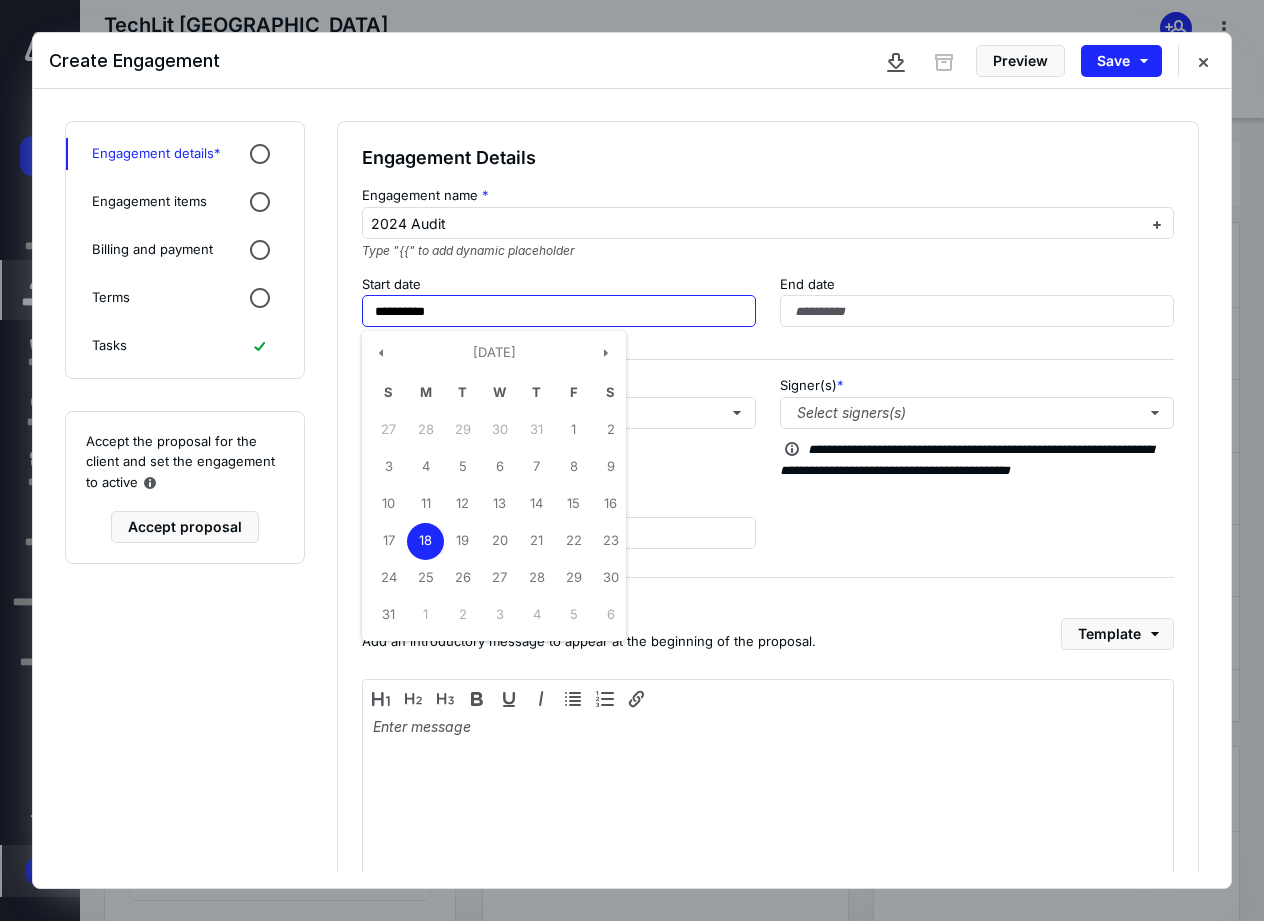 drag, startPoint x: 549, startPoint y: 317, endPoint x: 341, endPoint y: 331, distance: 208.47063 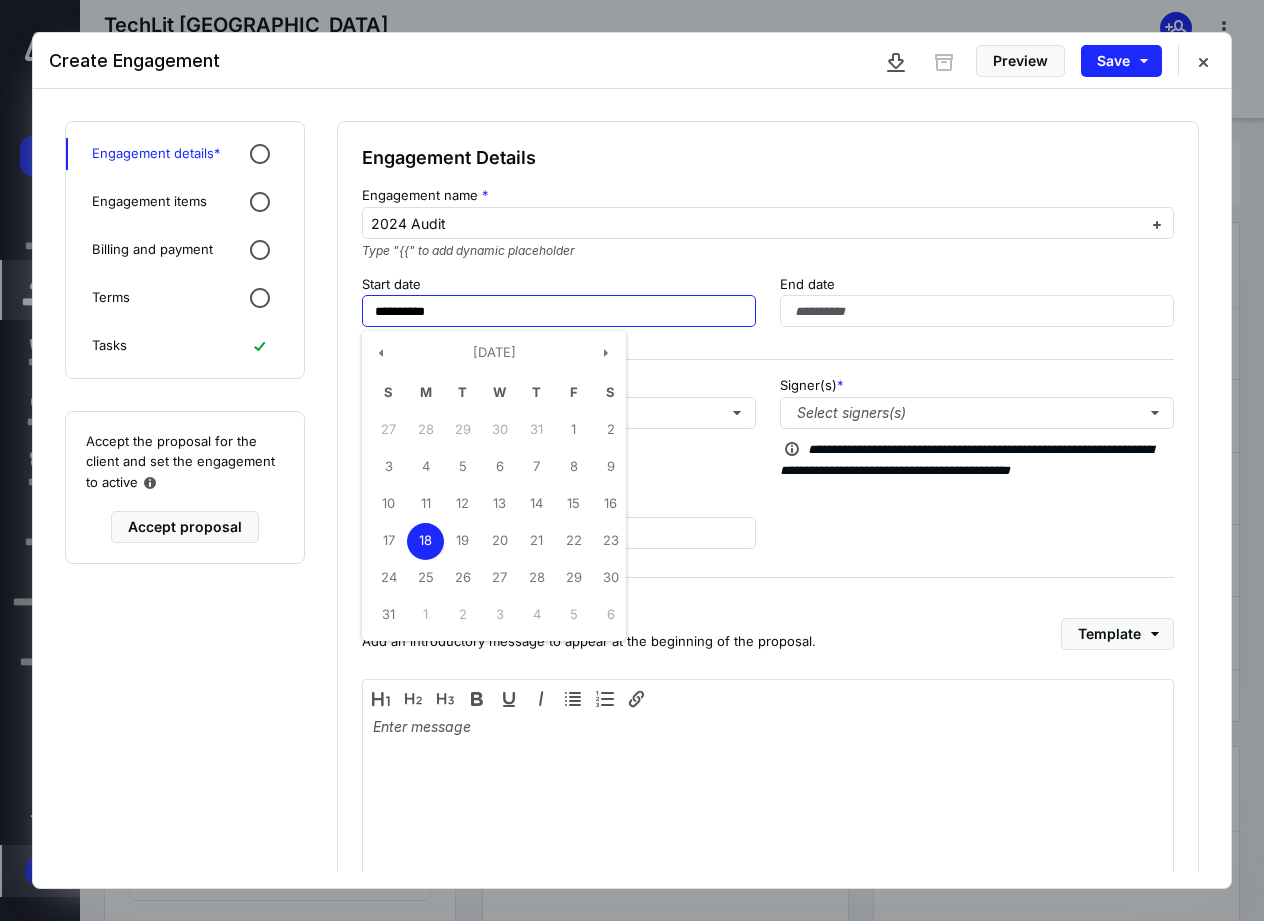 click on "**********" at bounding box center [768, 527] 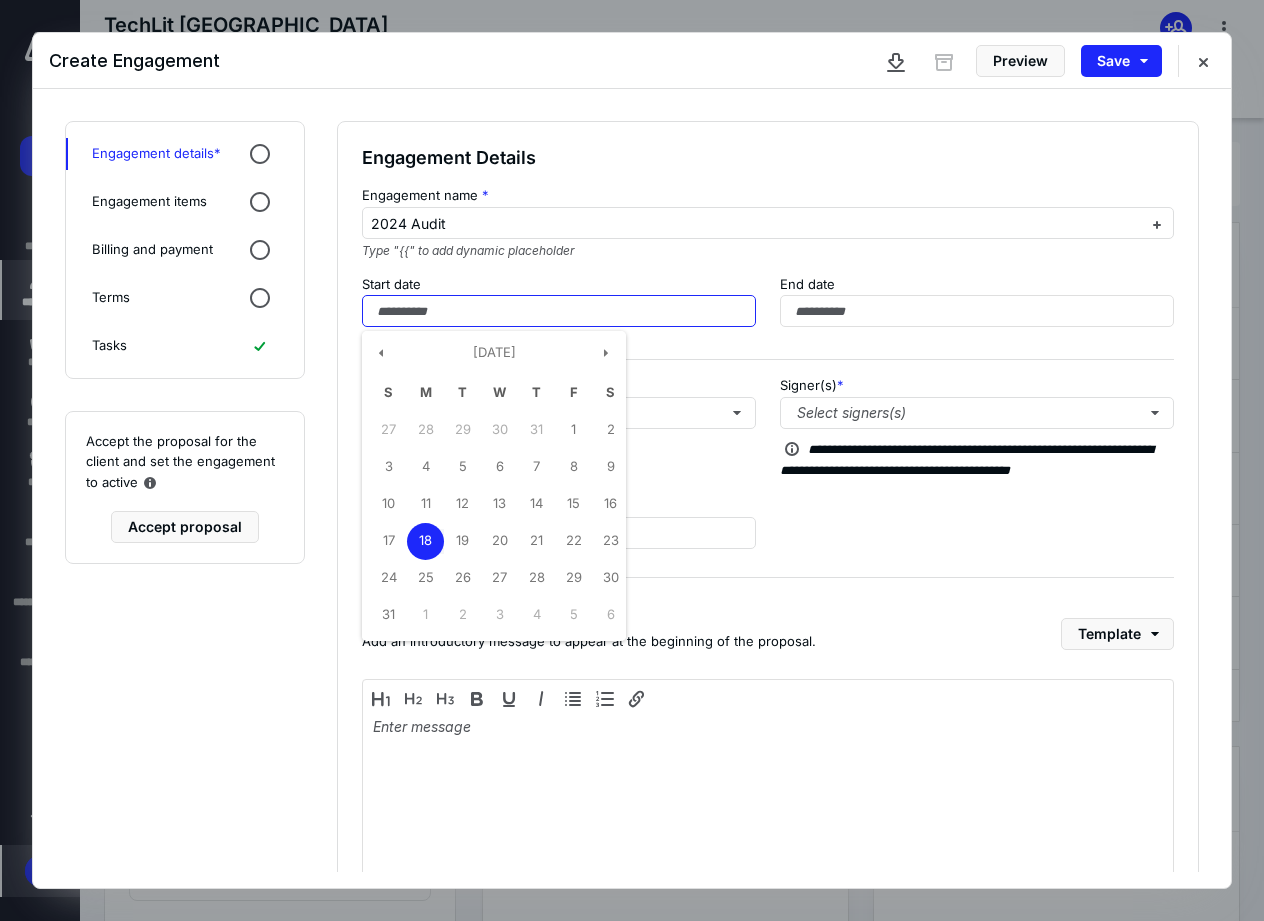type 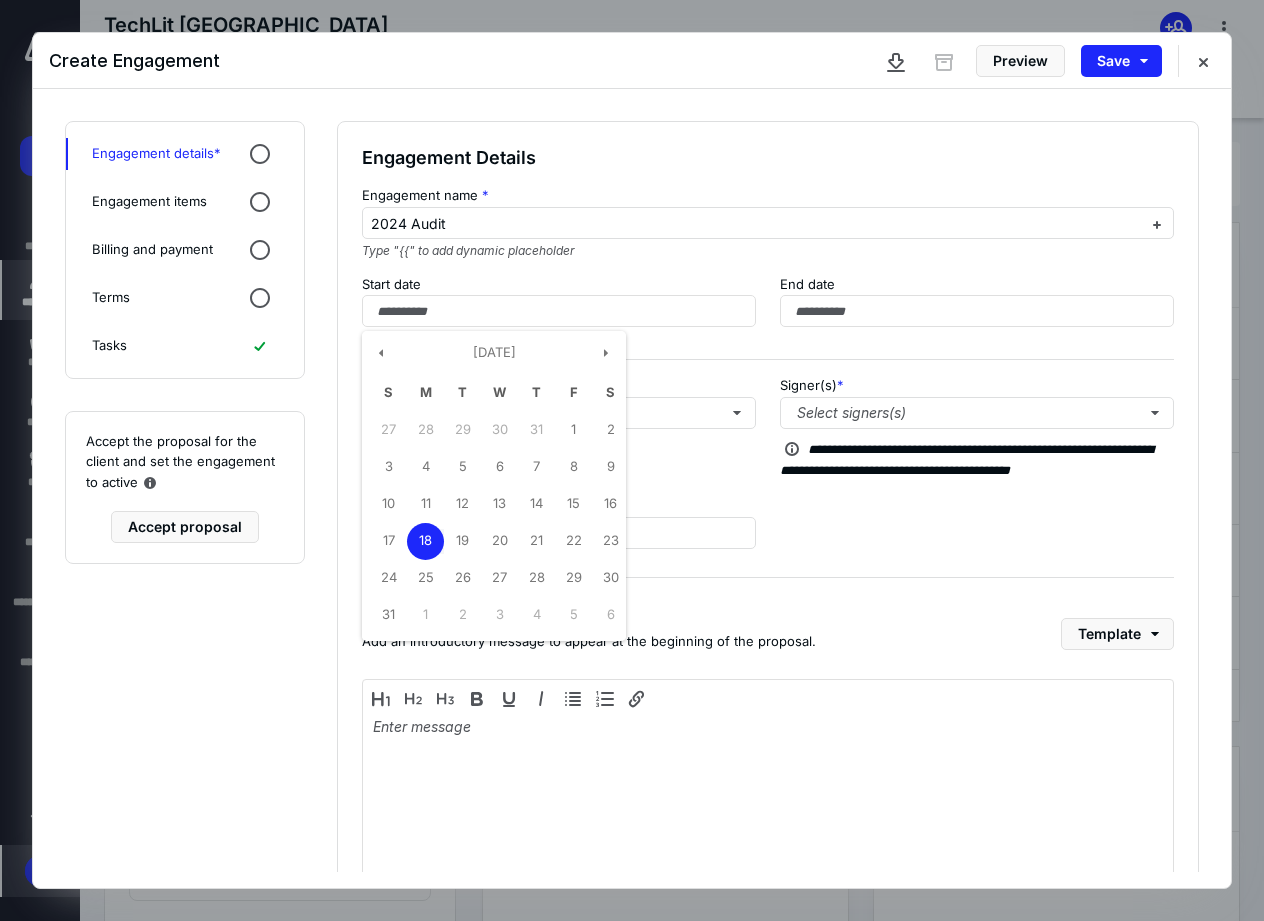 click on "**********" at bounding box center (768, 527) 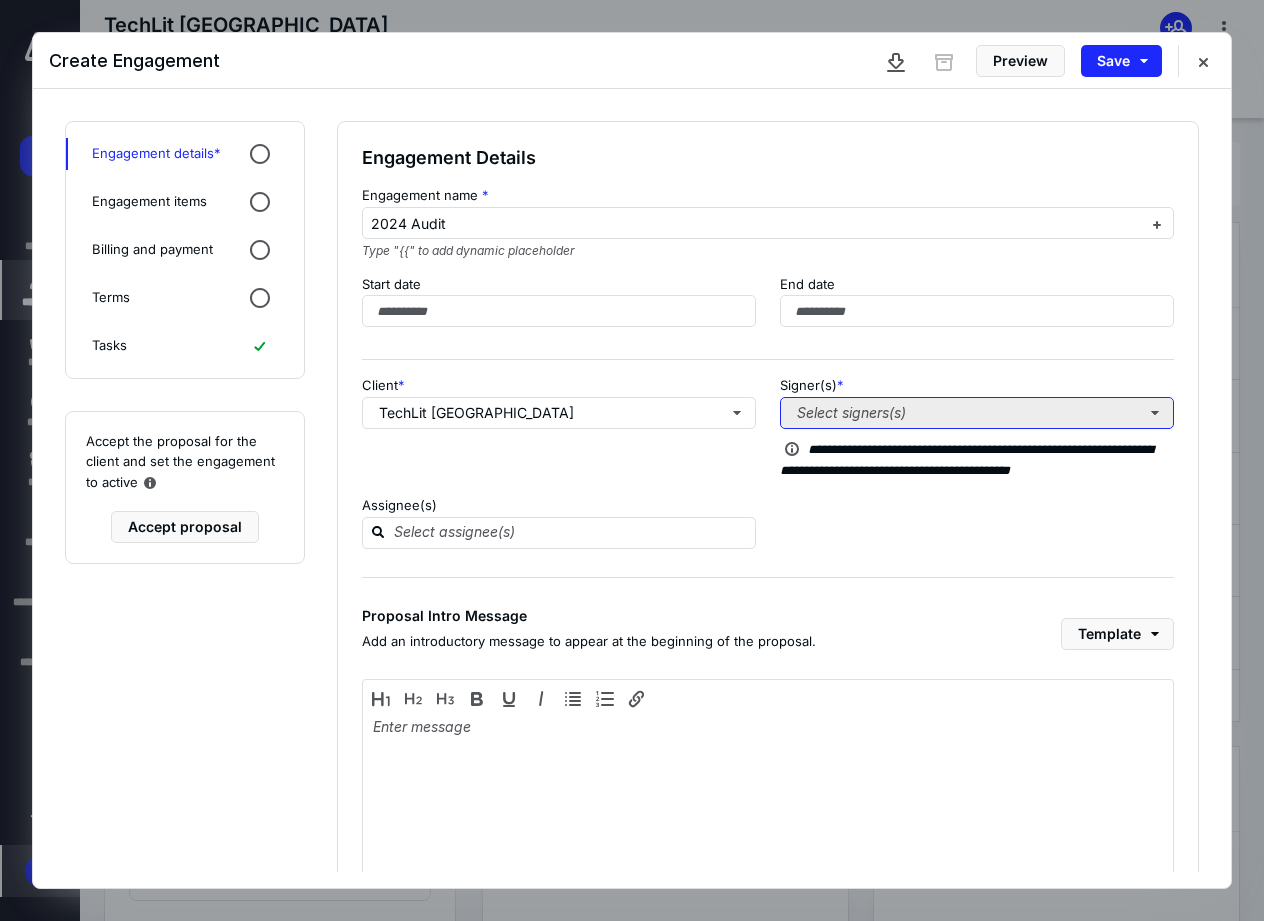 click on "Select signers(s)" at bounding box center [977, 413] 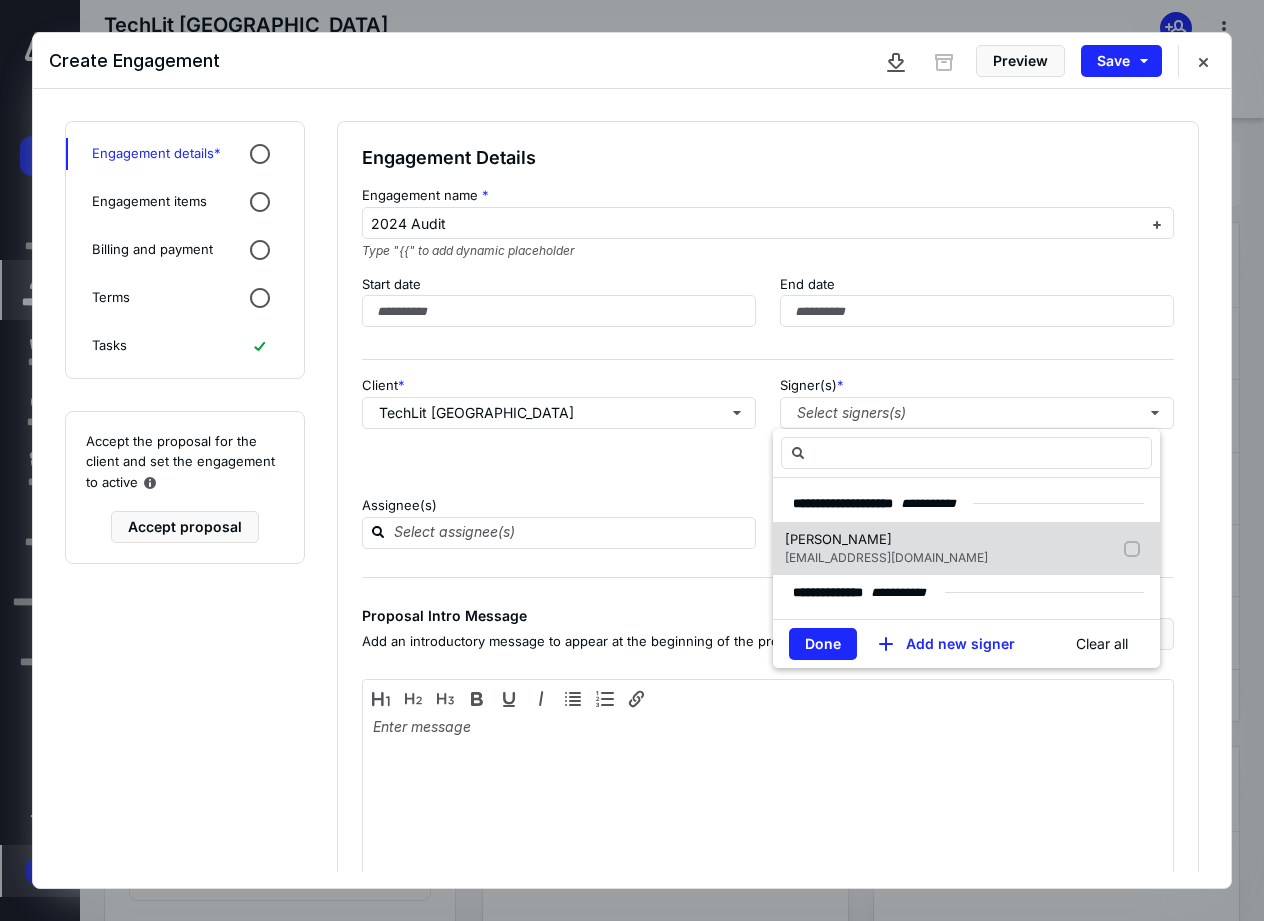 scroll, scrollTop: 78, scrollLeft: 0, axis: vertical 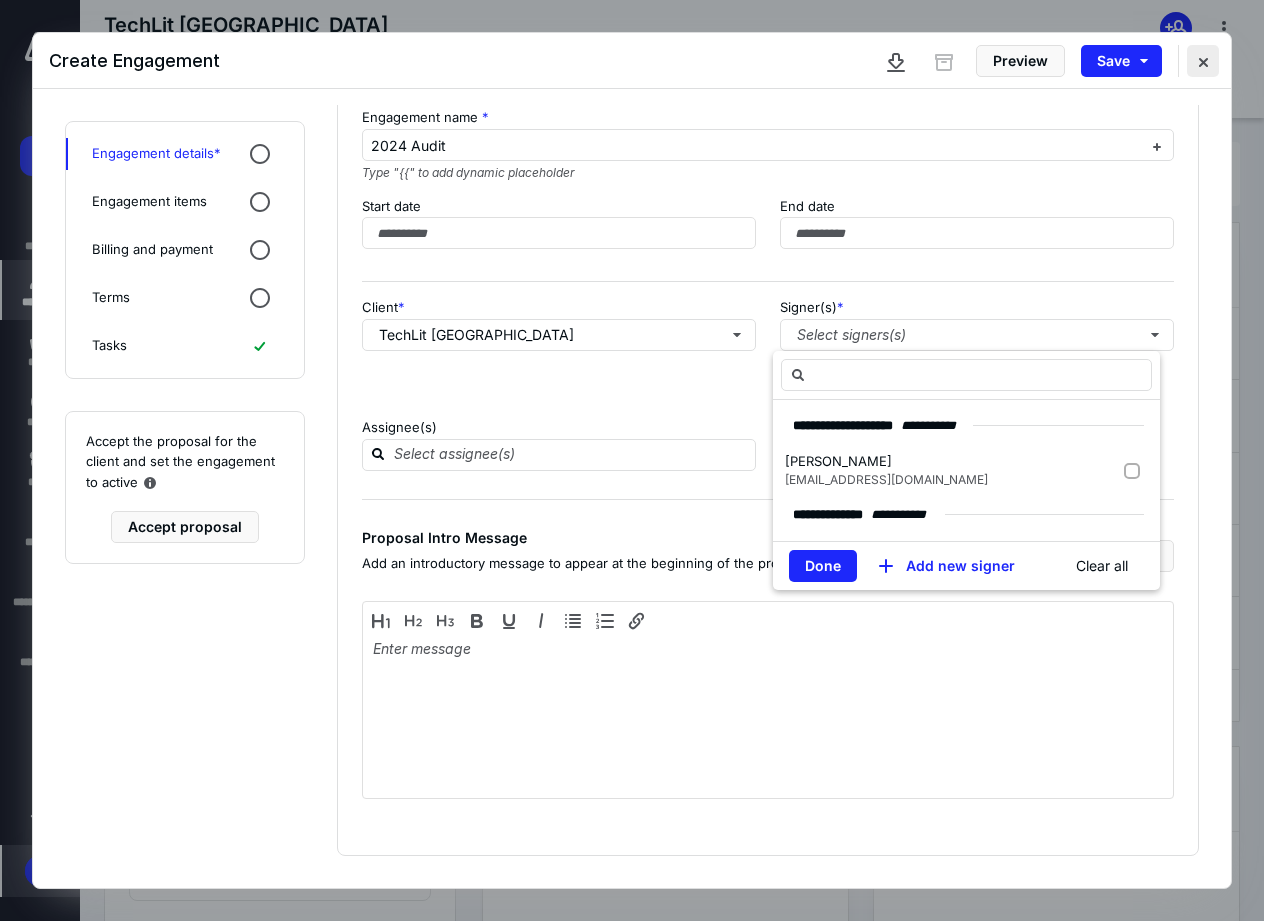 click at bounding box center (1203, 61) 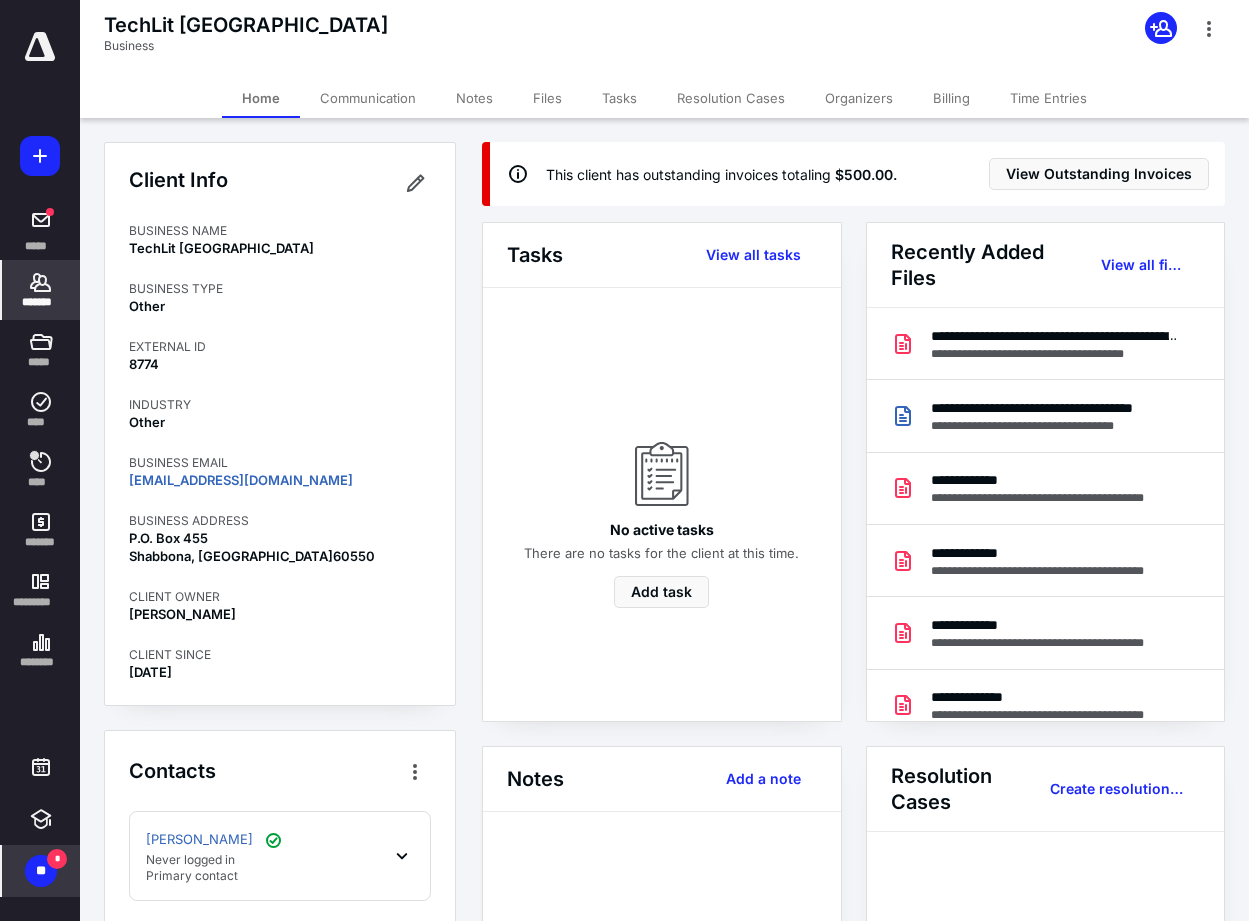 click on "Tasks" at bounding box center (619, 98) 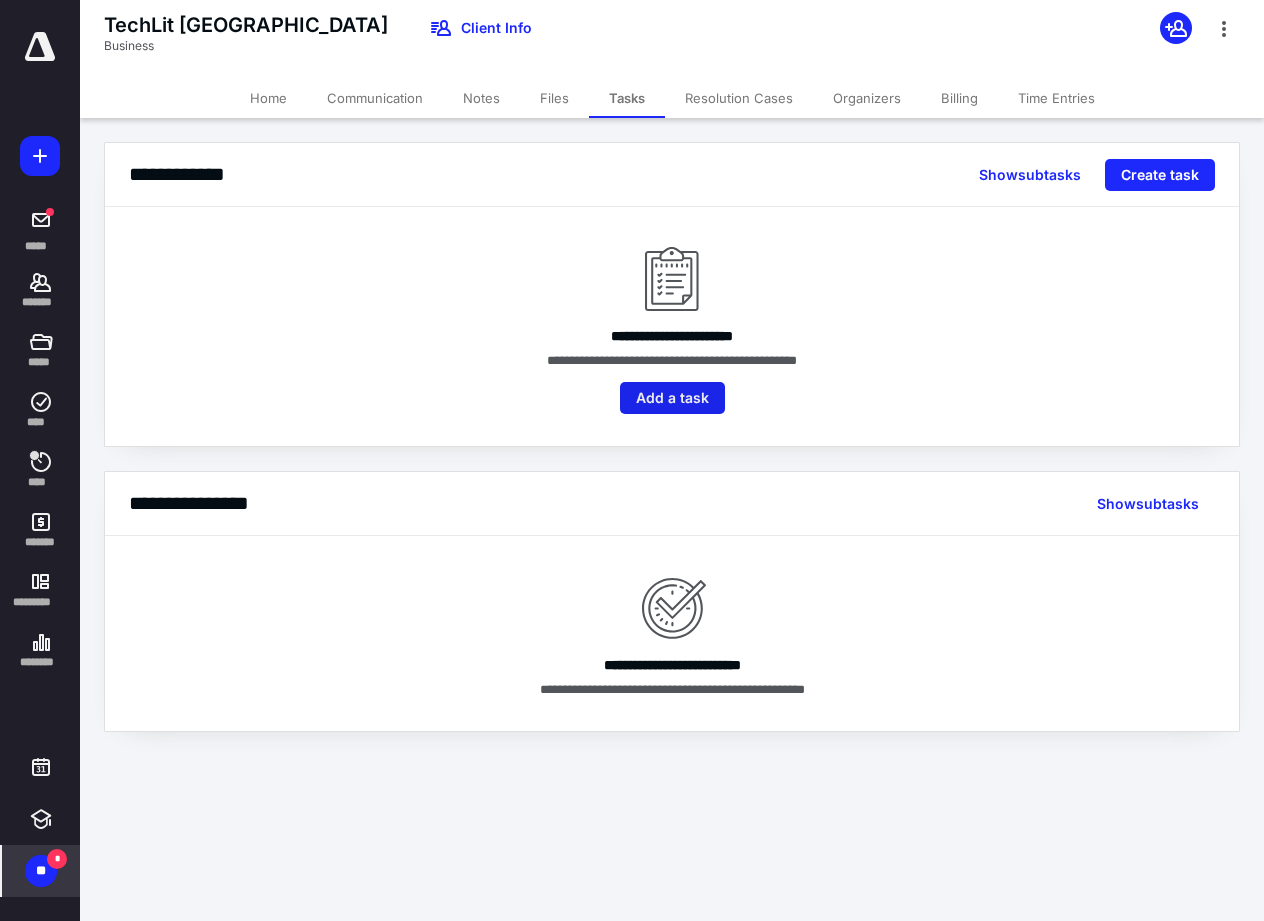 click on "Add a task" at bounding box center (672, 398) 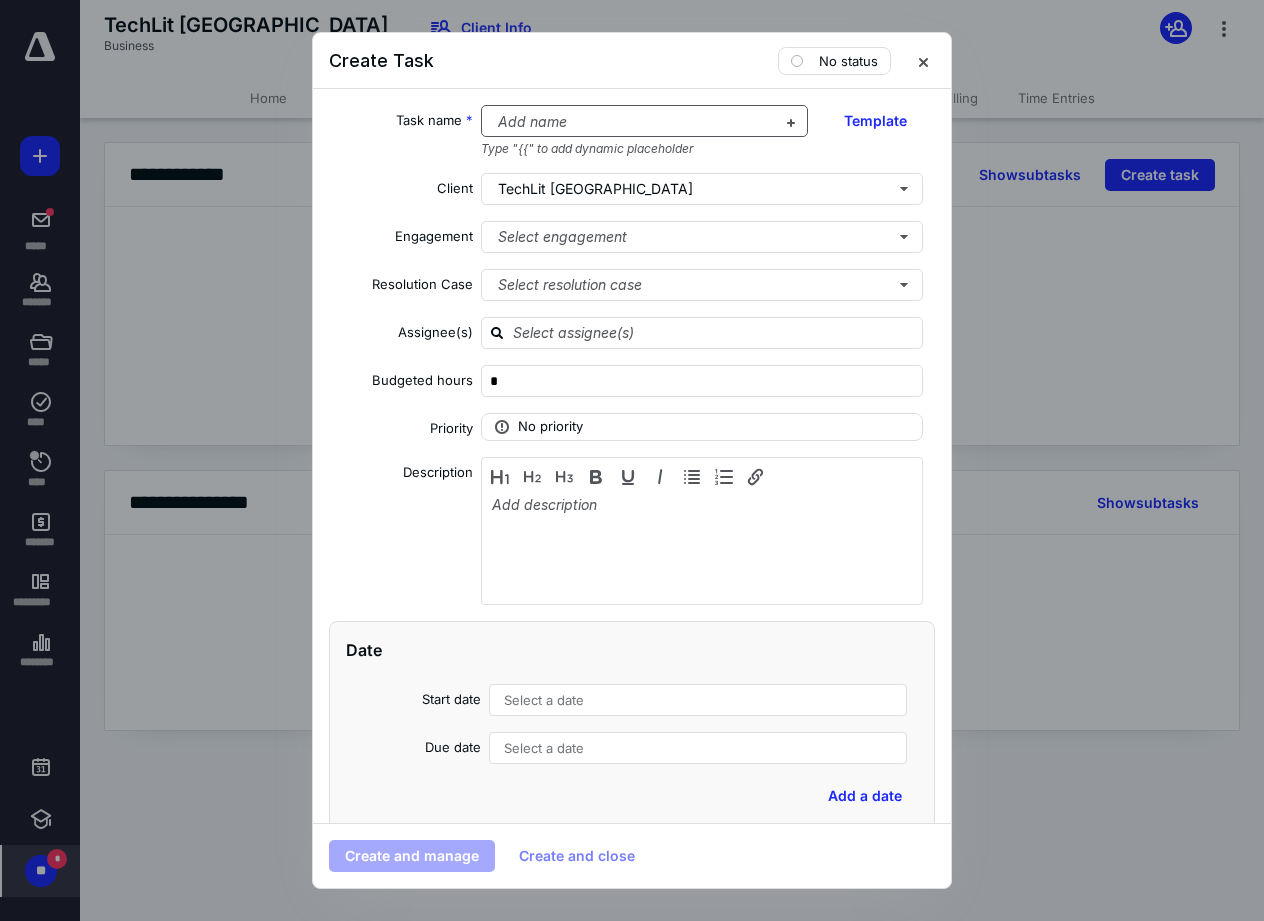 click at bounding box center [633, 122] 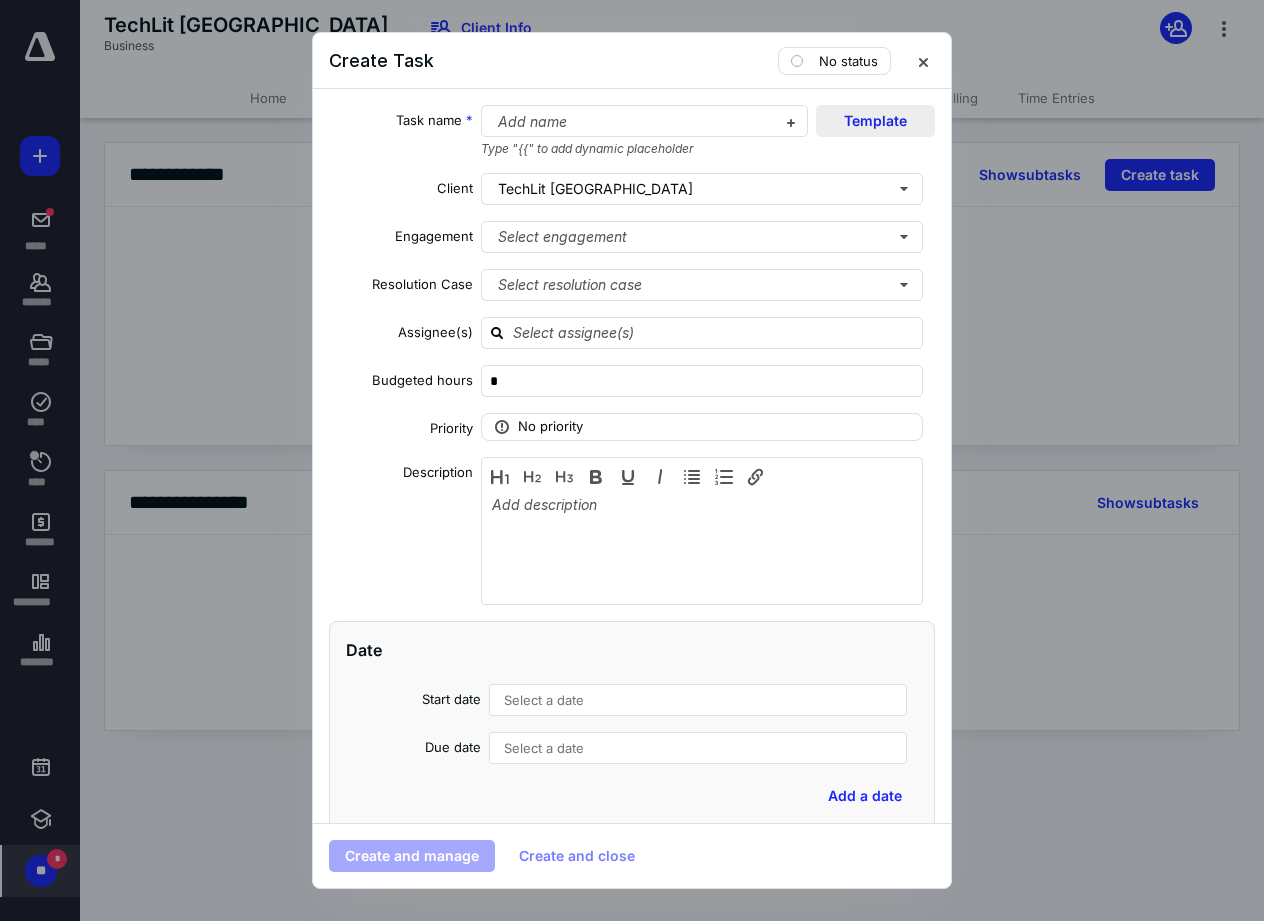 click on "Template" at bounding box center [875, 121] 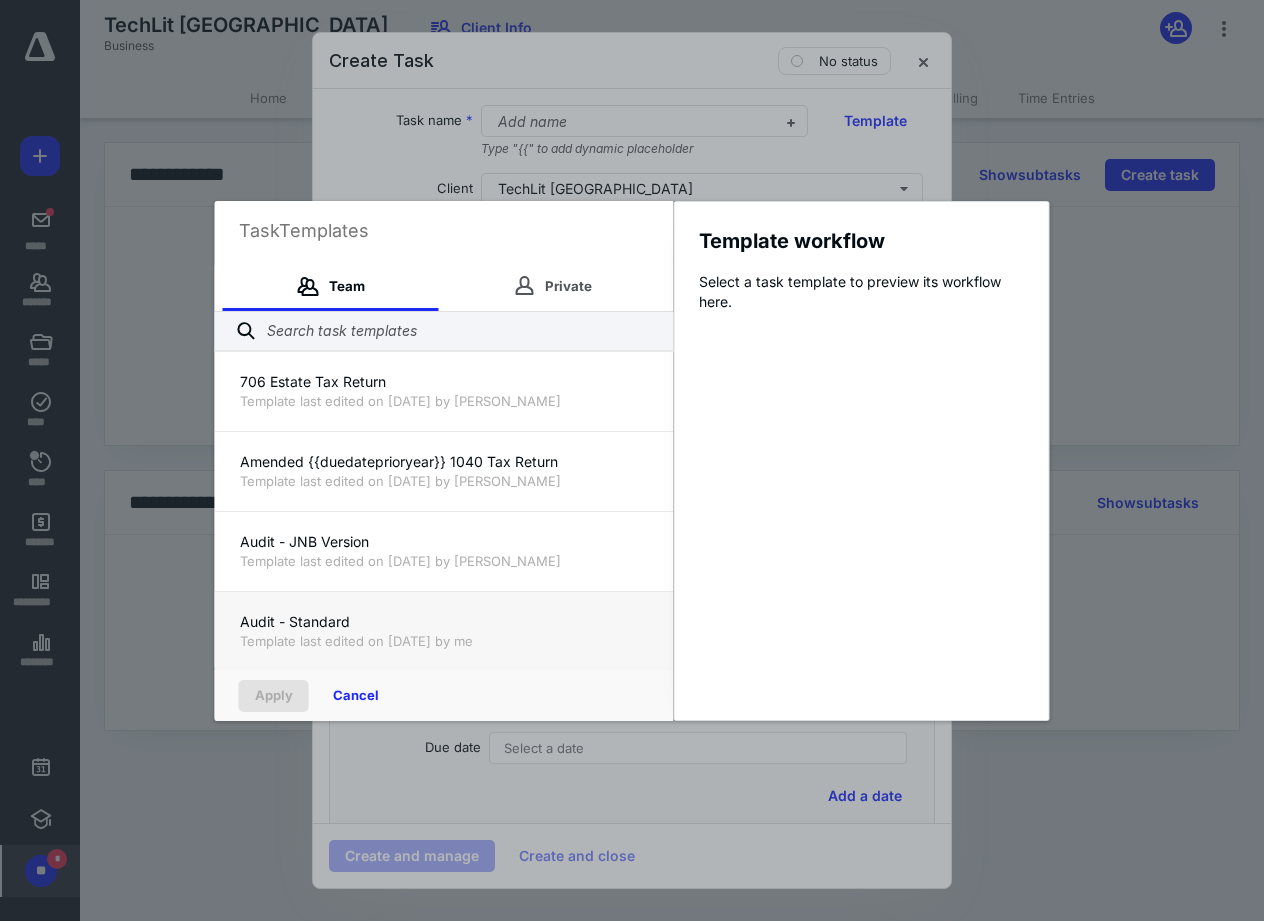 click on "Audit - Standard" at bounding box center (444, 622) 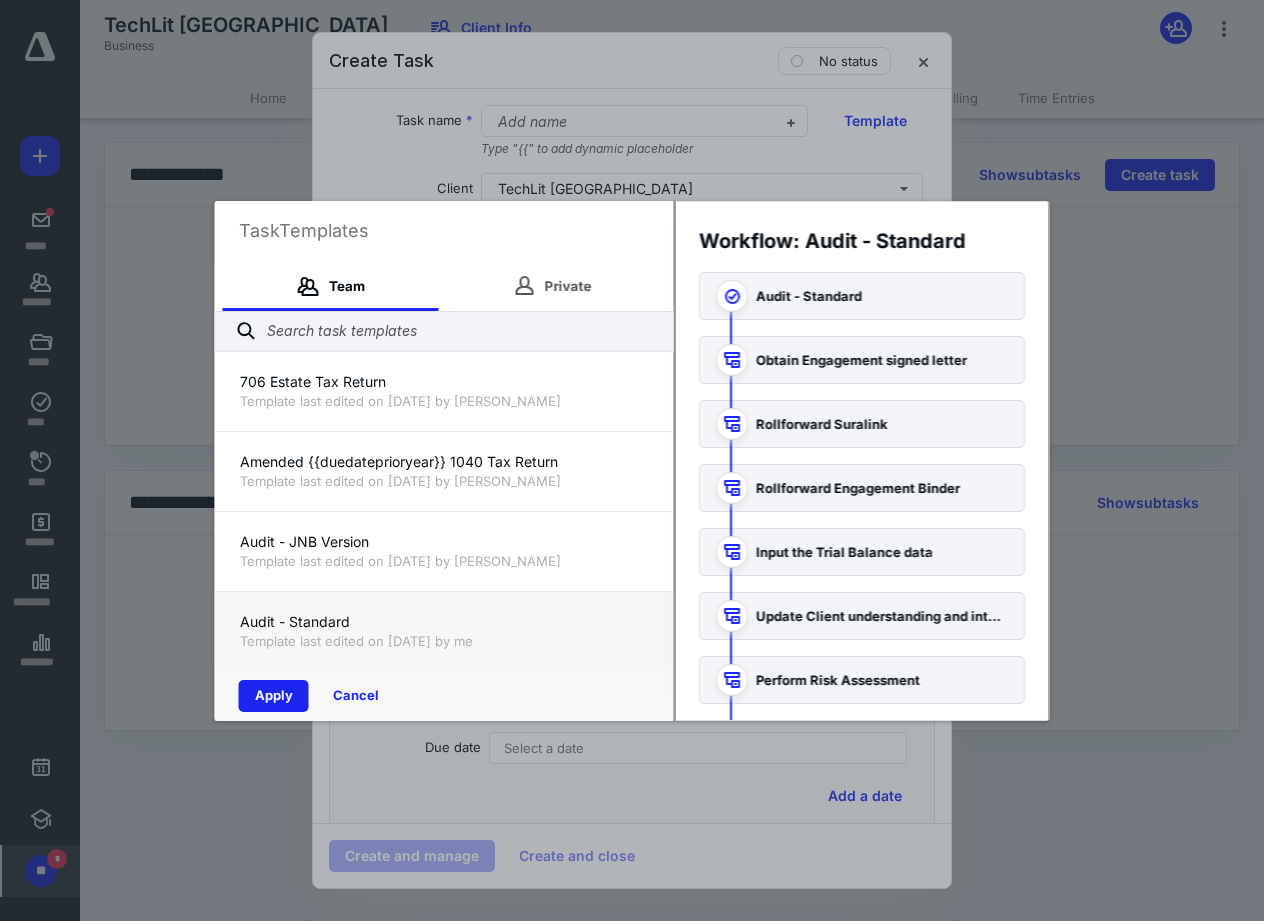 click on "Apply" at bounding box center (274, 696) 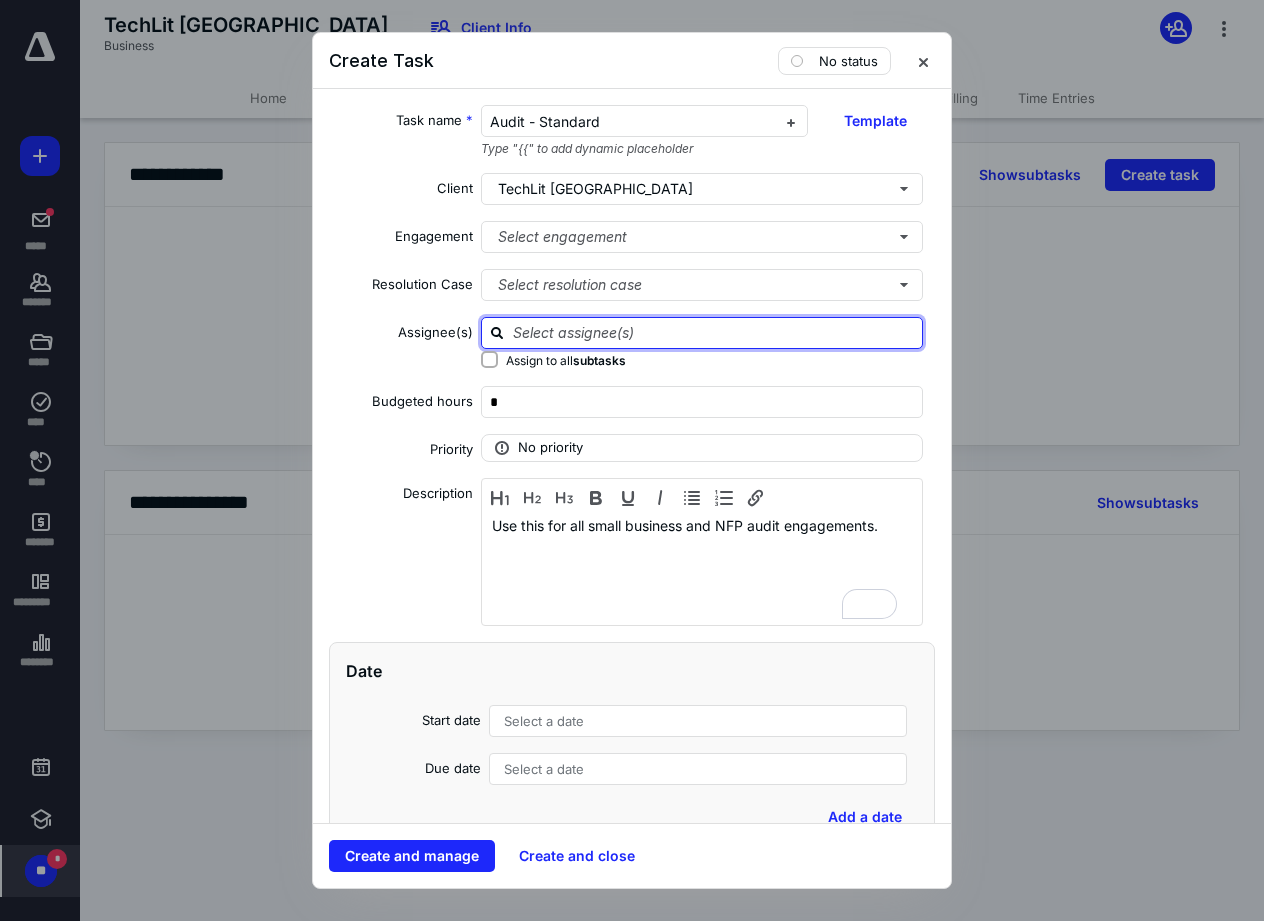 click at bounding box center (714, 332) 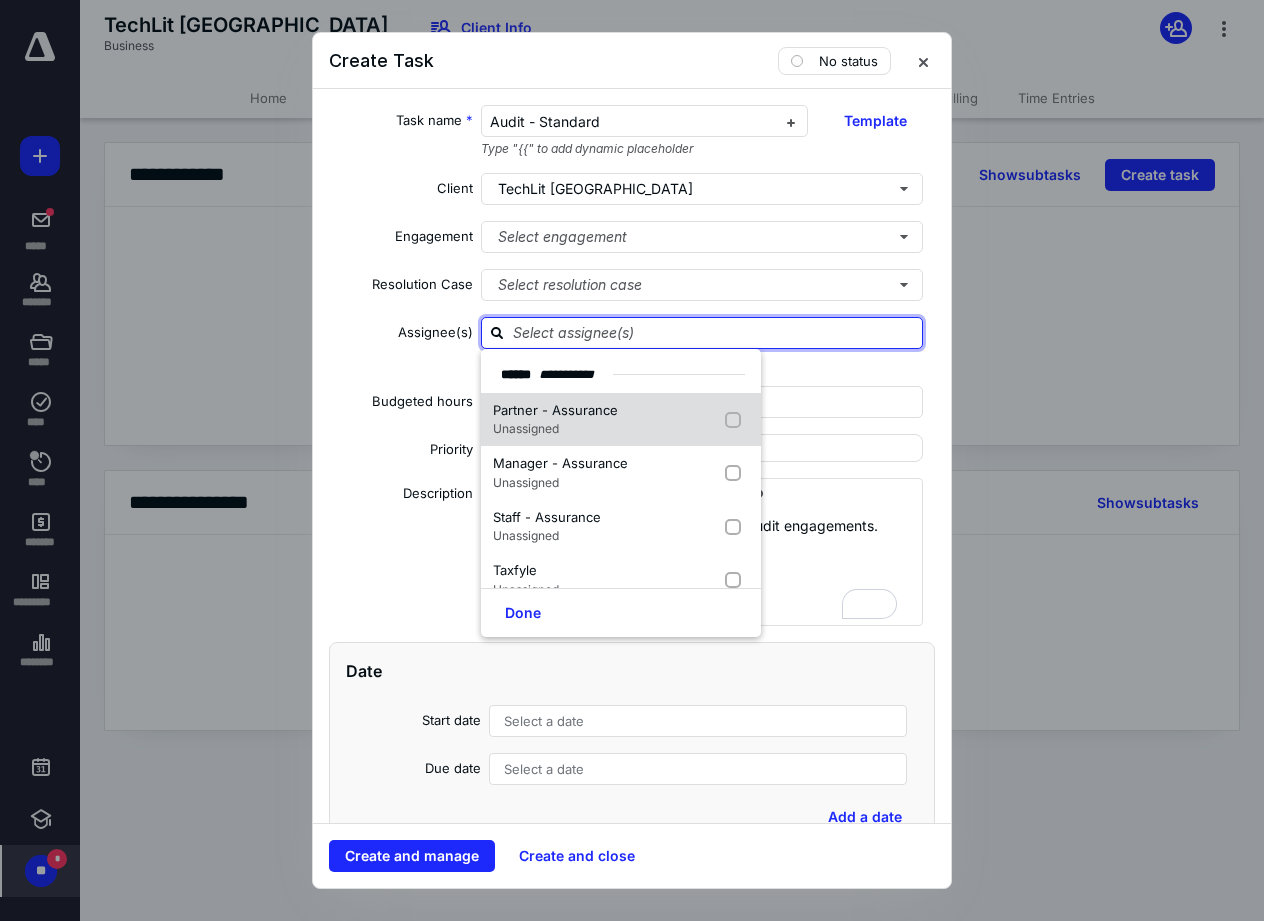 click at bounding box center (737, 420) 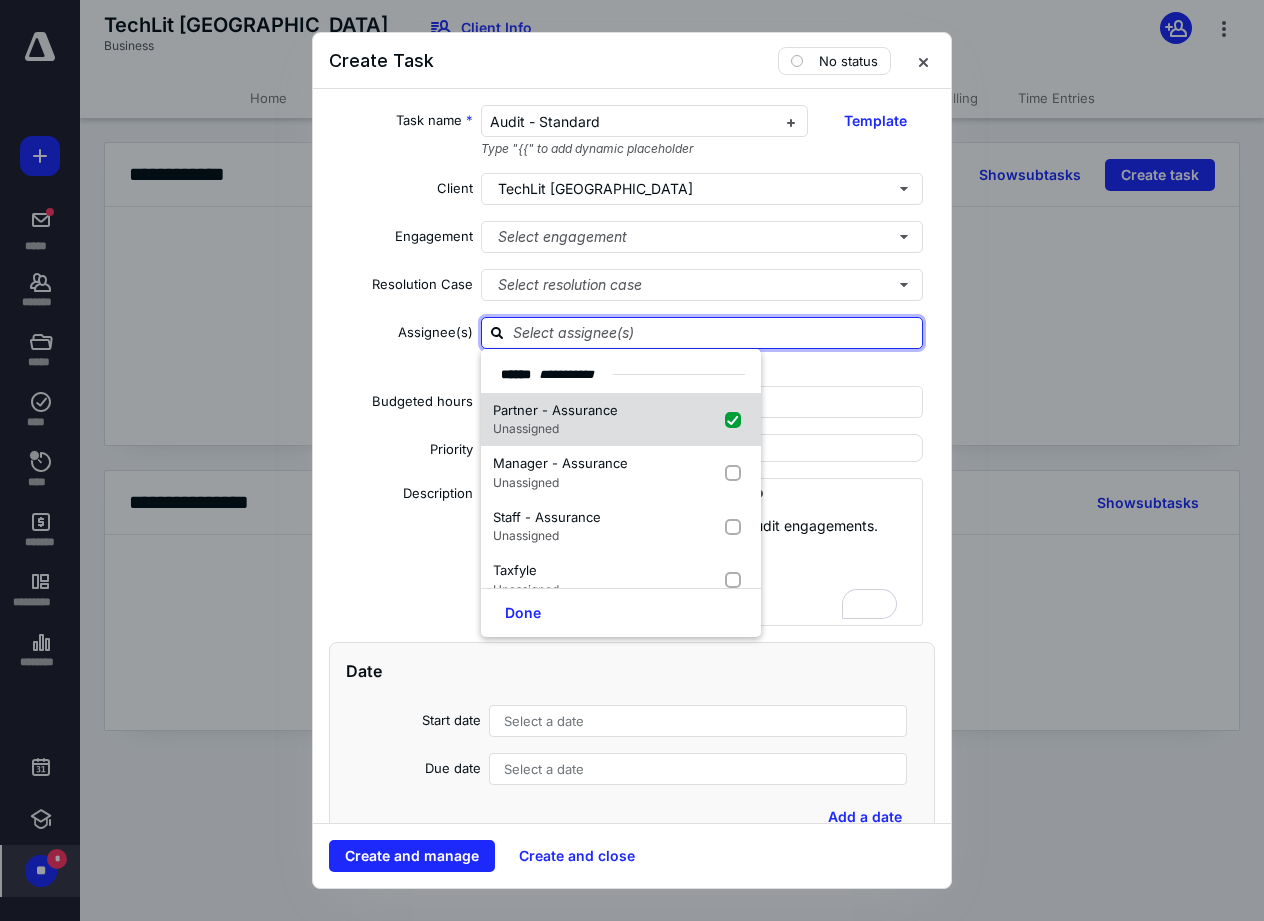 checkbox on "true" 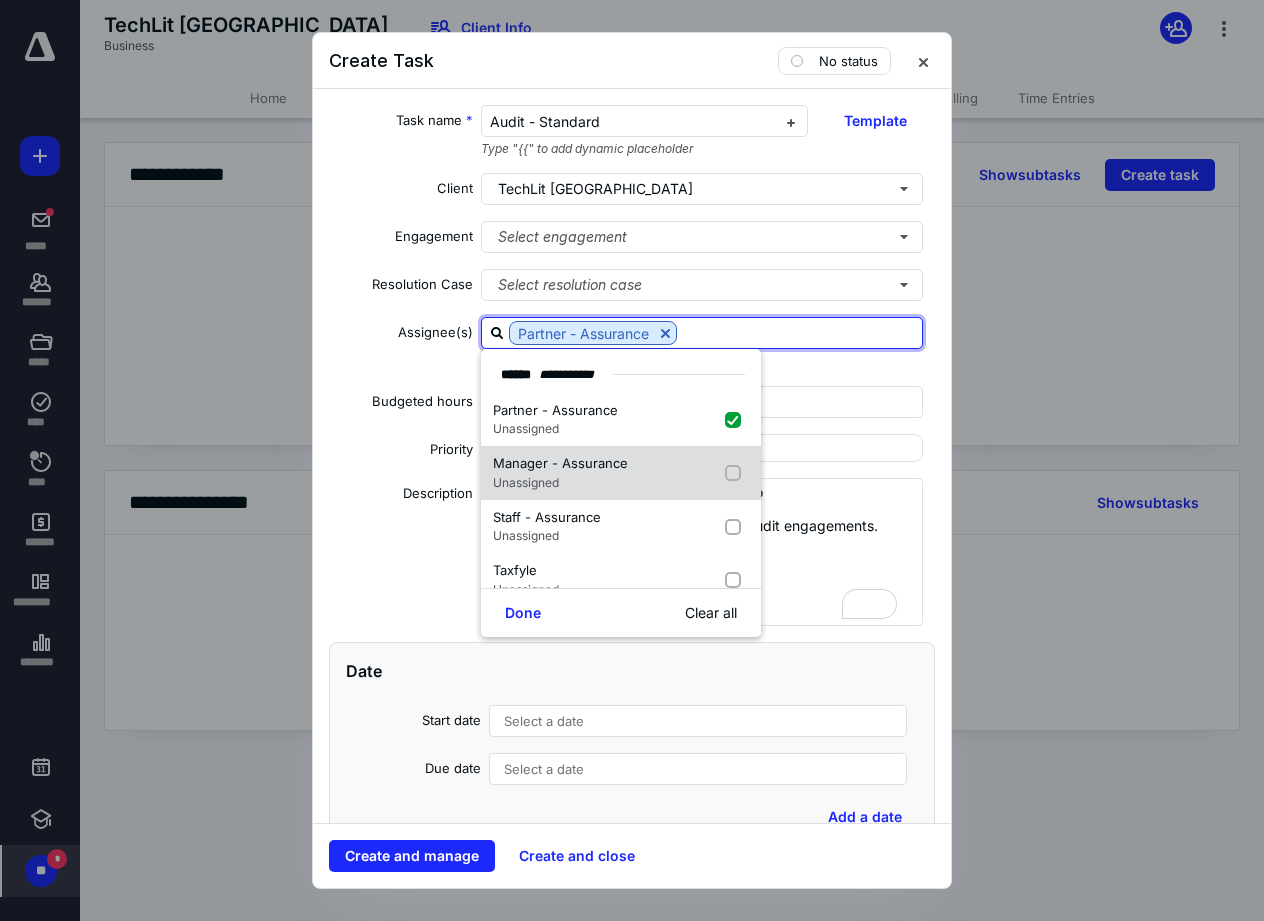 click at bounding box center [737, 473] 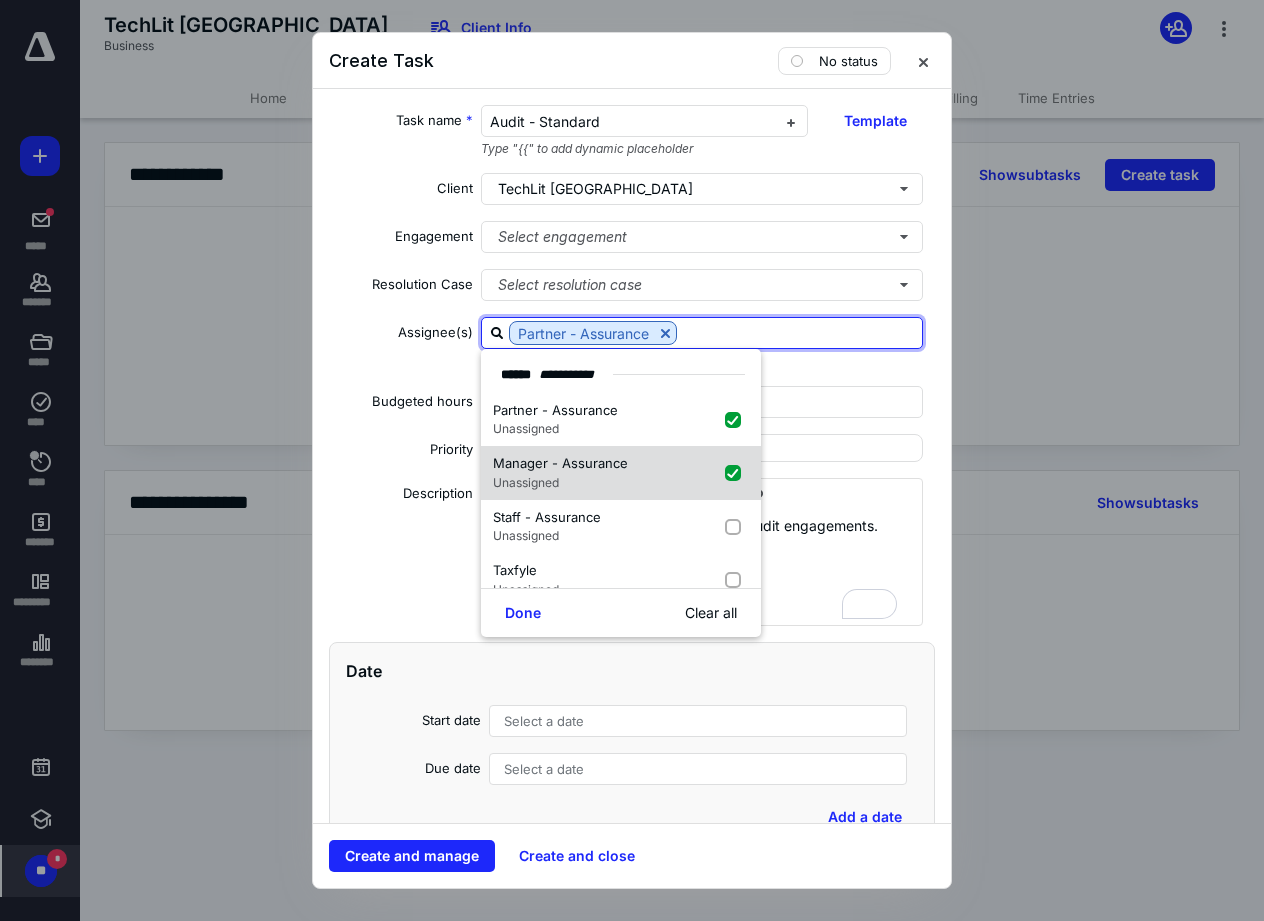 checkbox on "true" 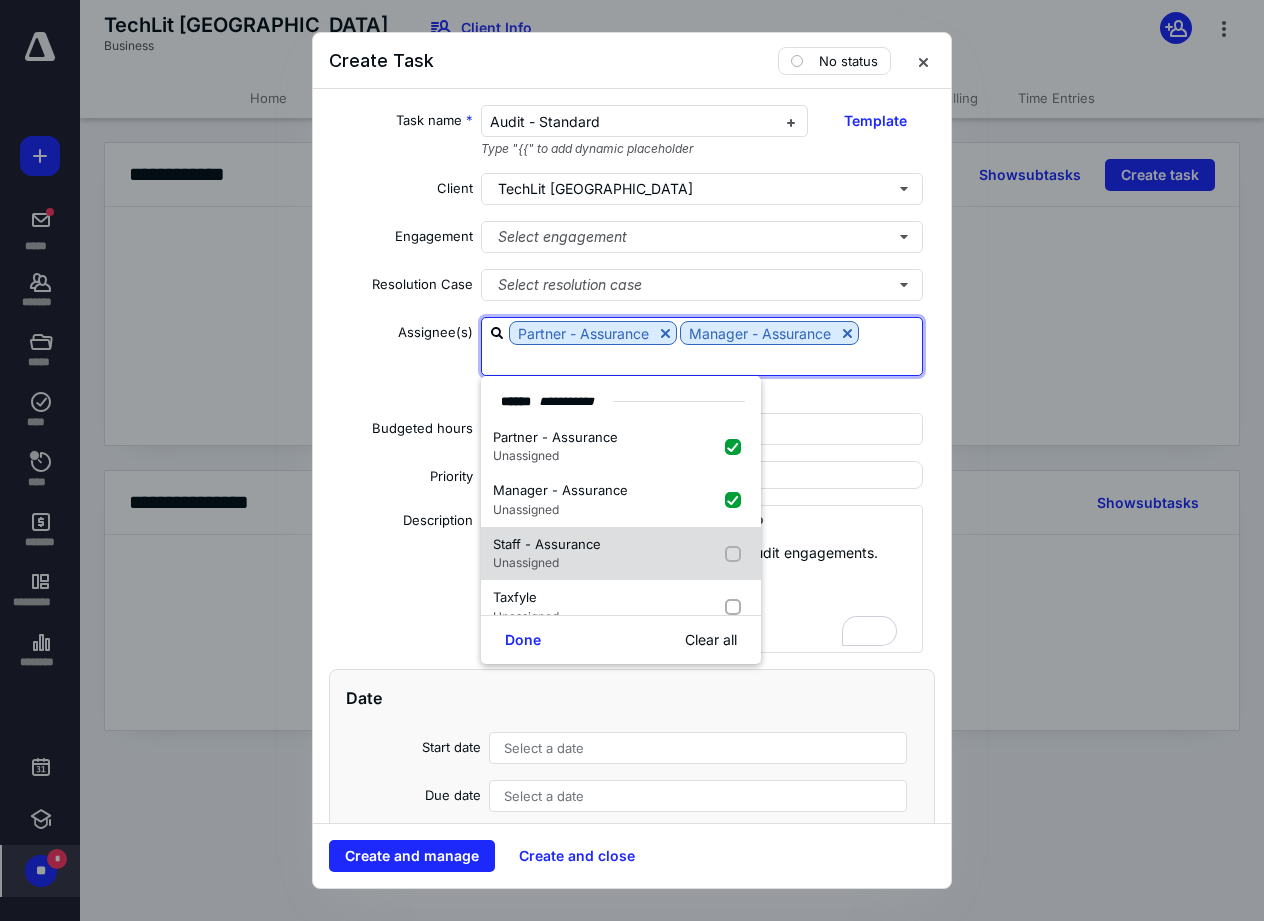 click at bounding box center (737, 554) 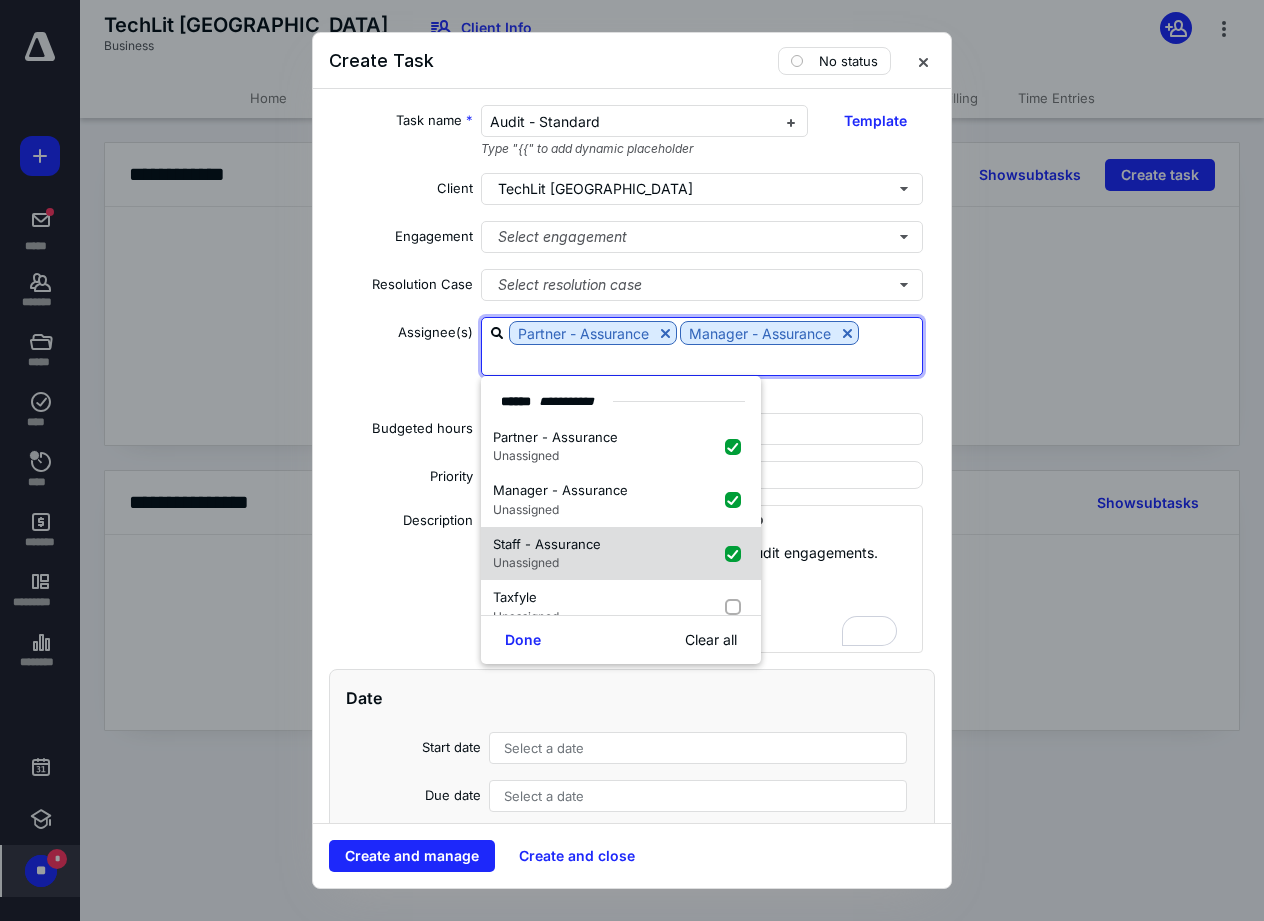 checkbox on "true" 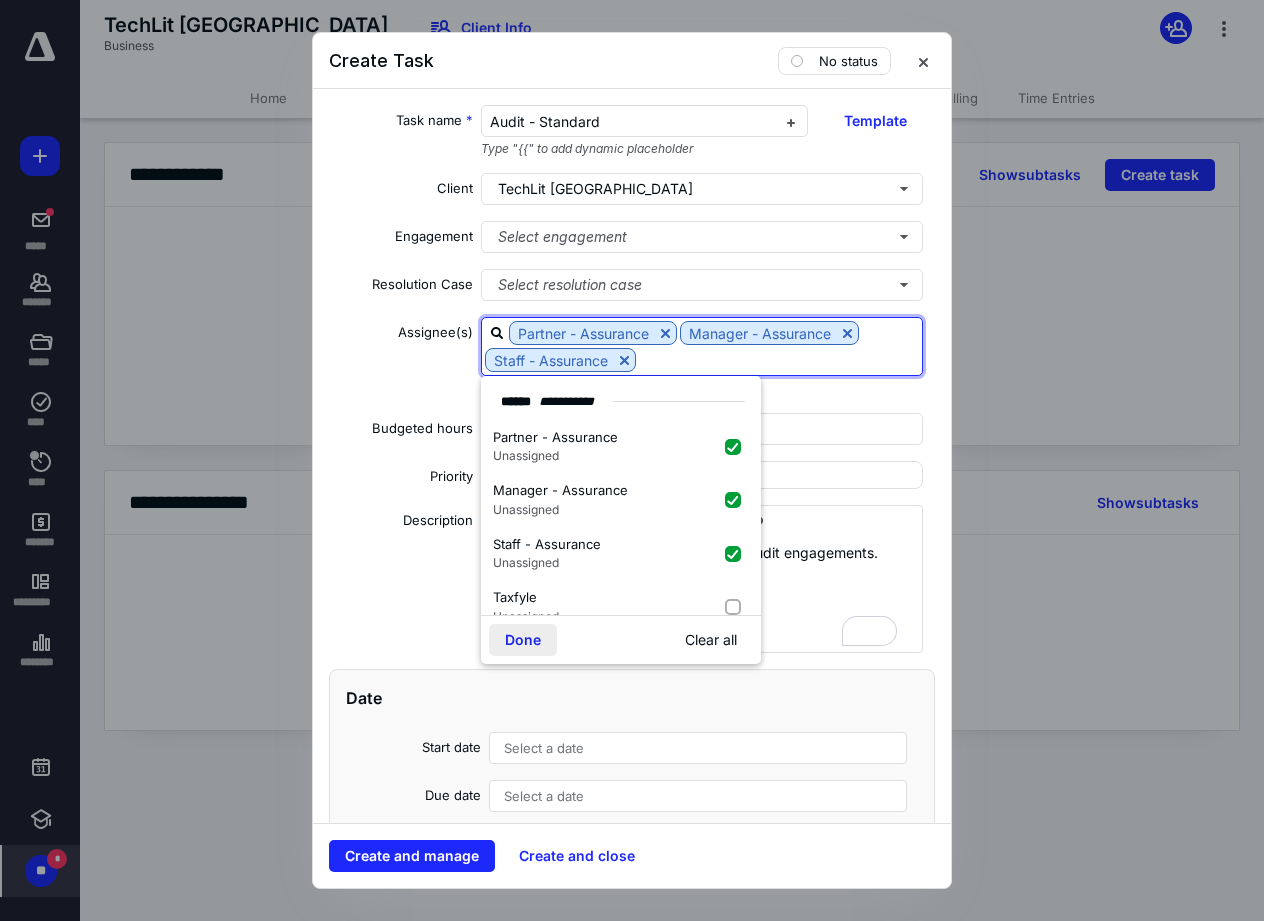 click on "Done" at bounding box center [523, 640] 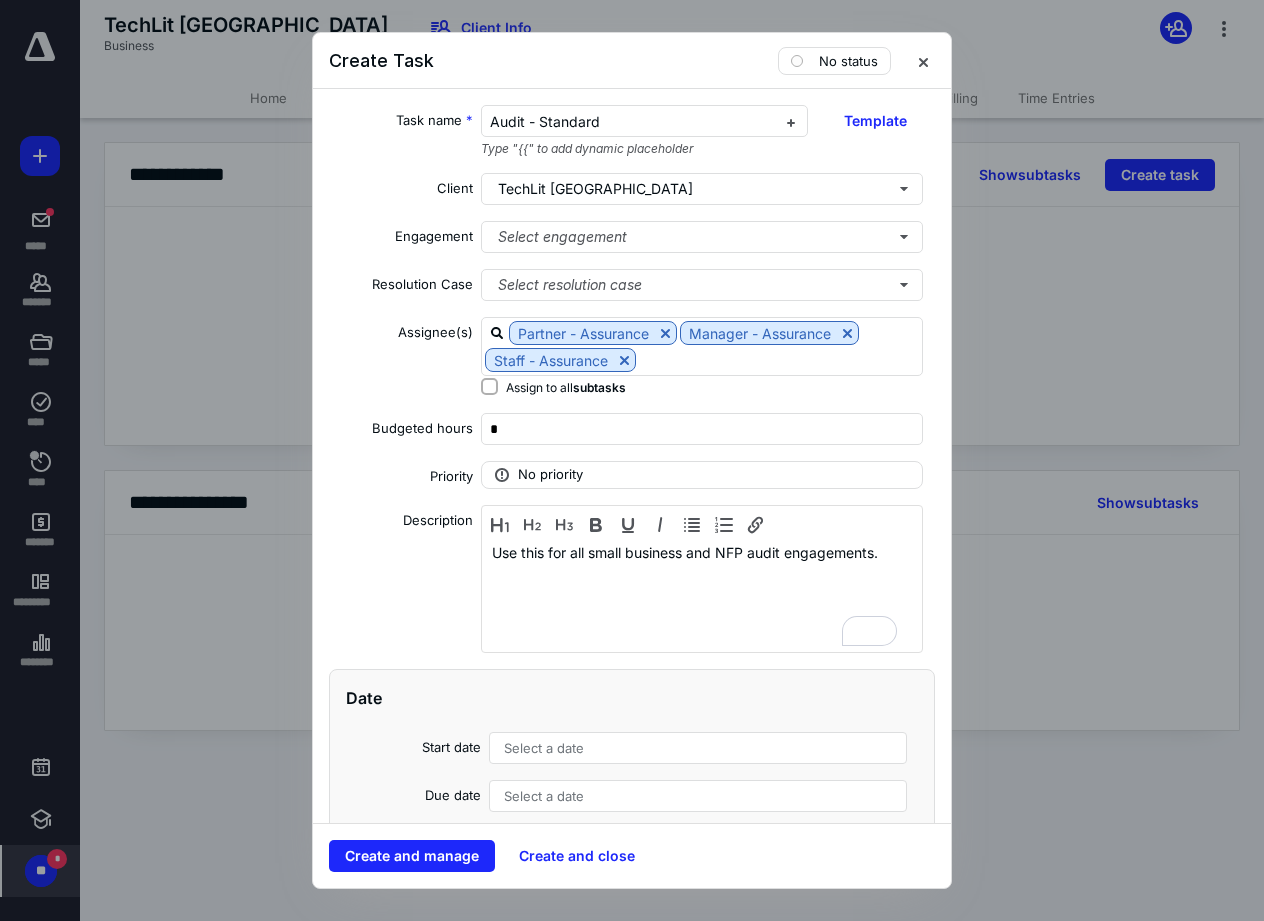 scroll, scrollTop: 69, scrollLeft: 0, axis: vertical 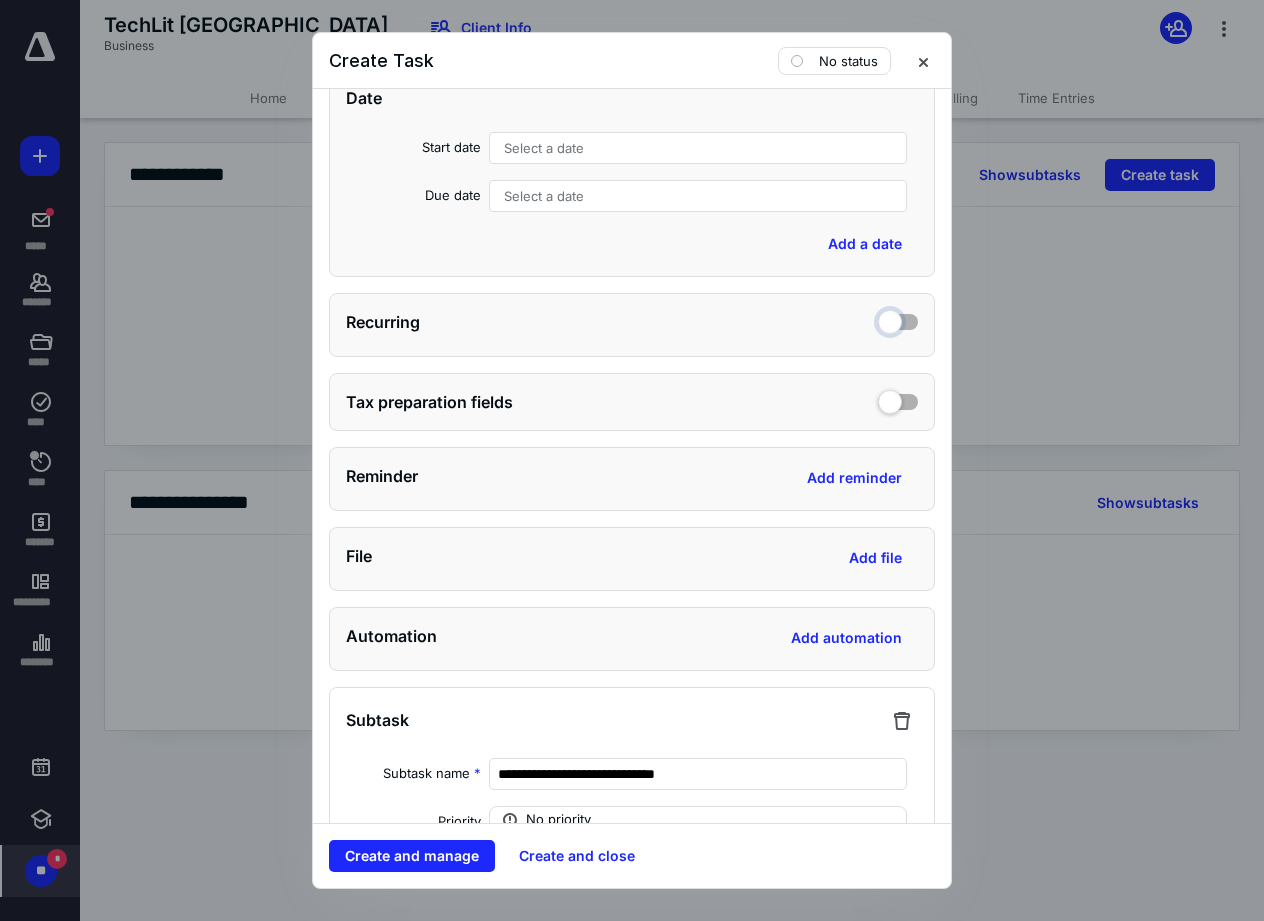 click at bounding box center [898, 319] 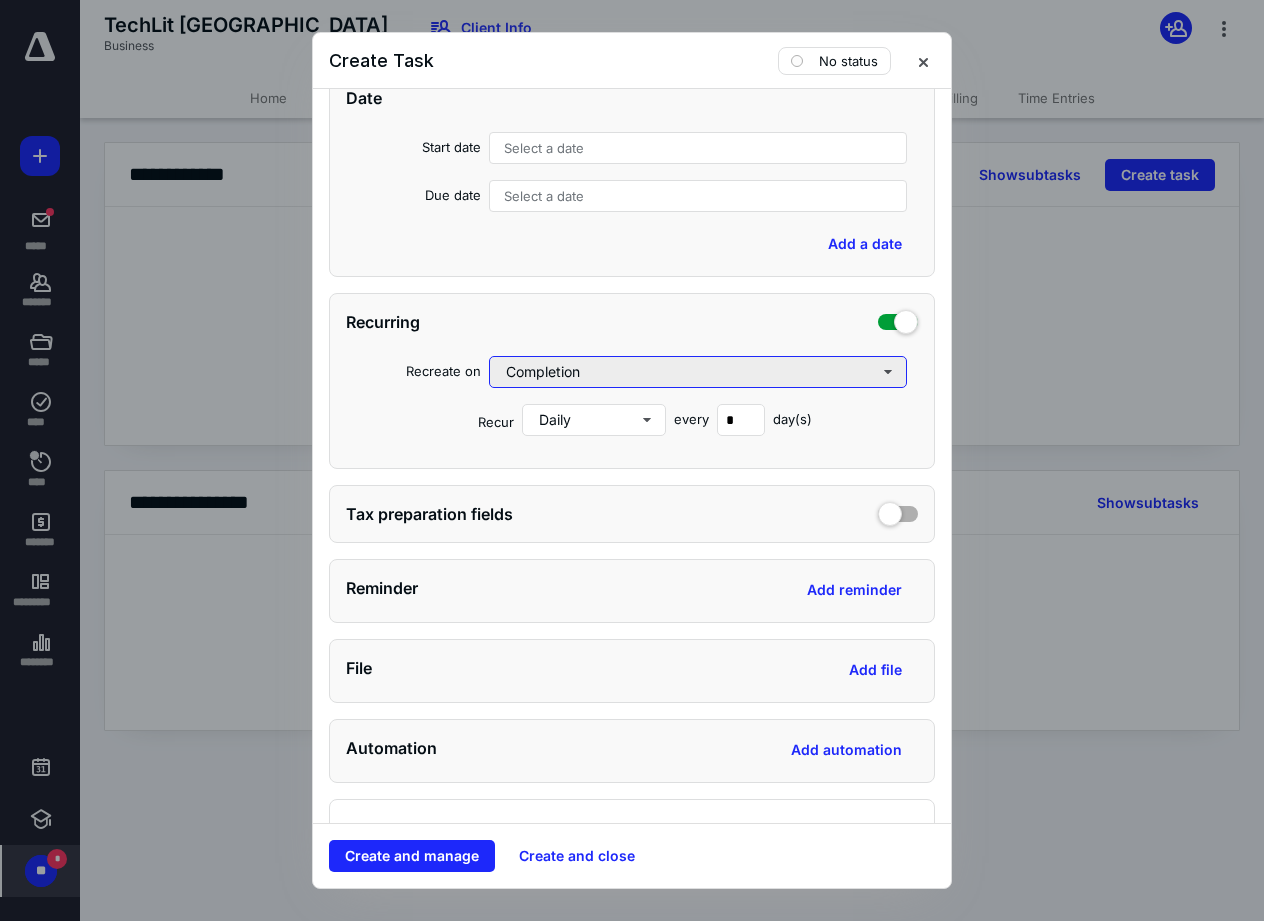 click on "Completion" at bounding box center (698, 372) 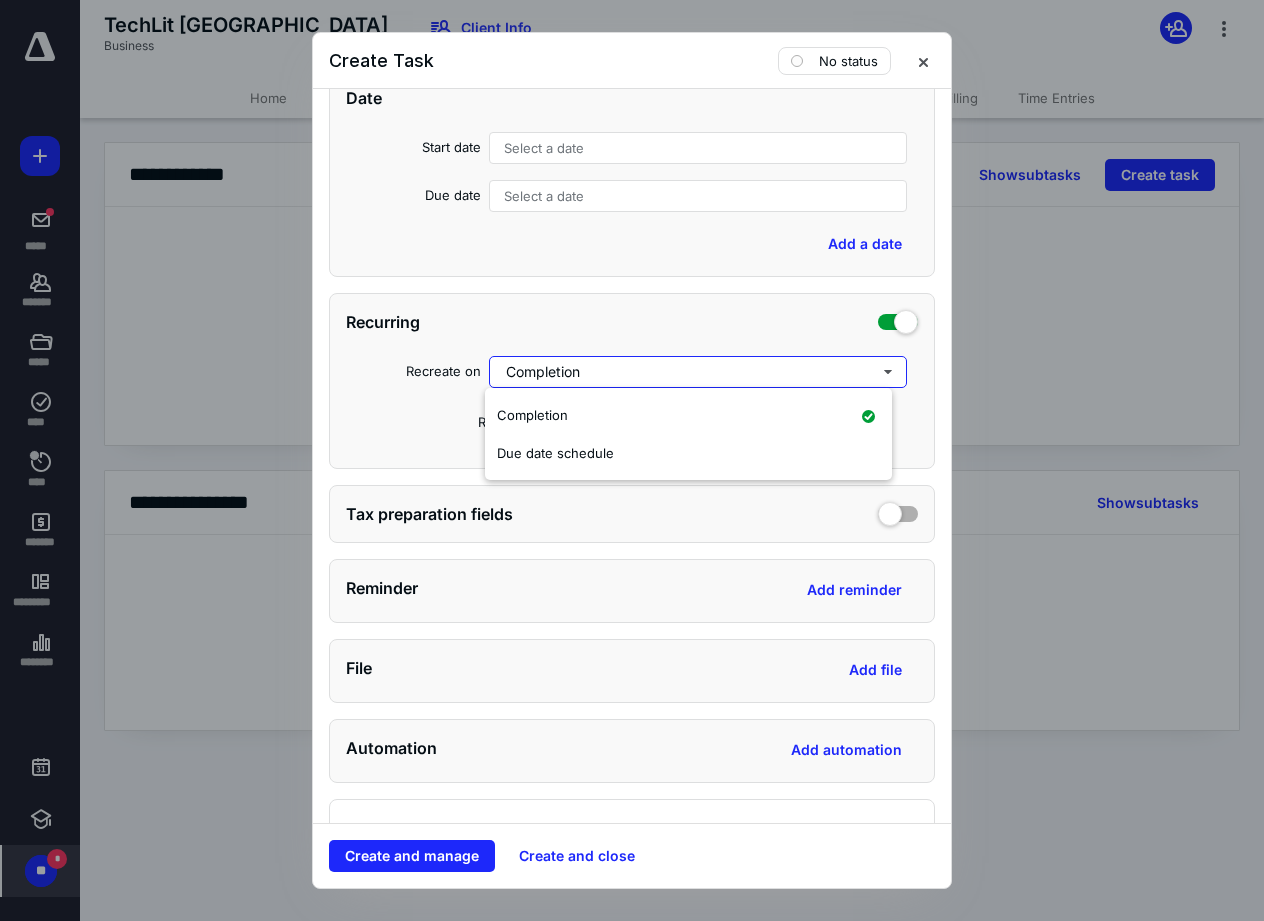 scroll, scrollTop: 671, scrollLeft: 0, axis: vertical 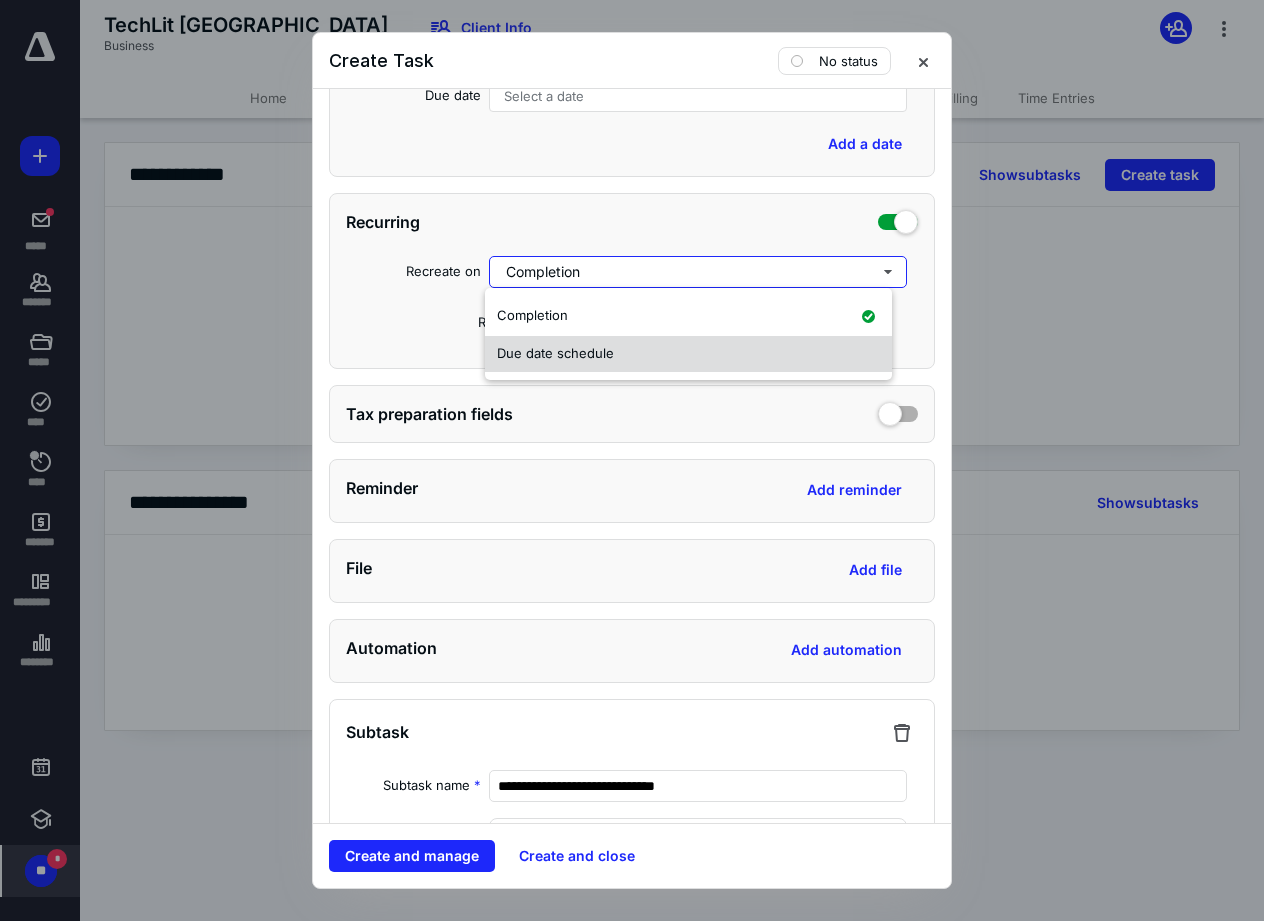 click on "Due date schedule" at bounding box center (555, 353) 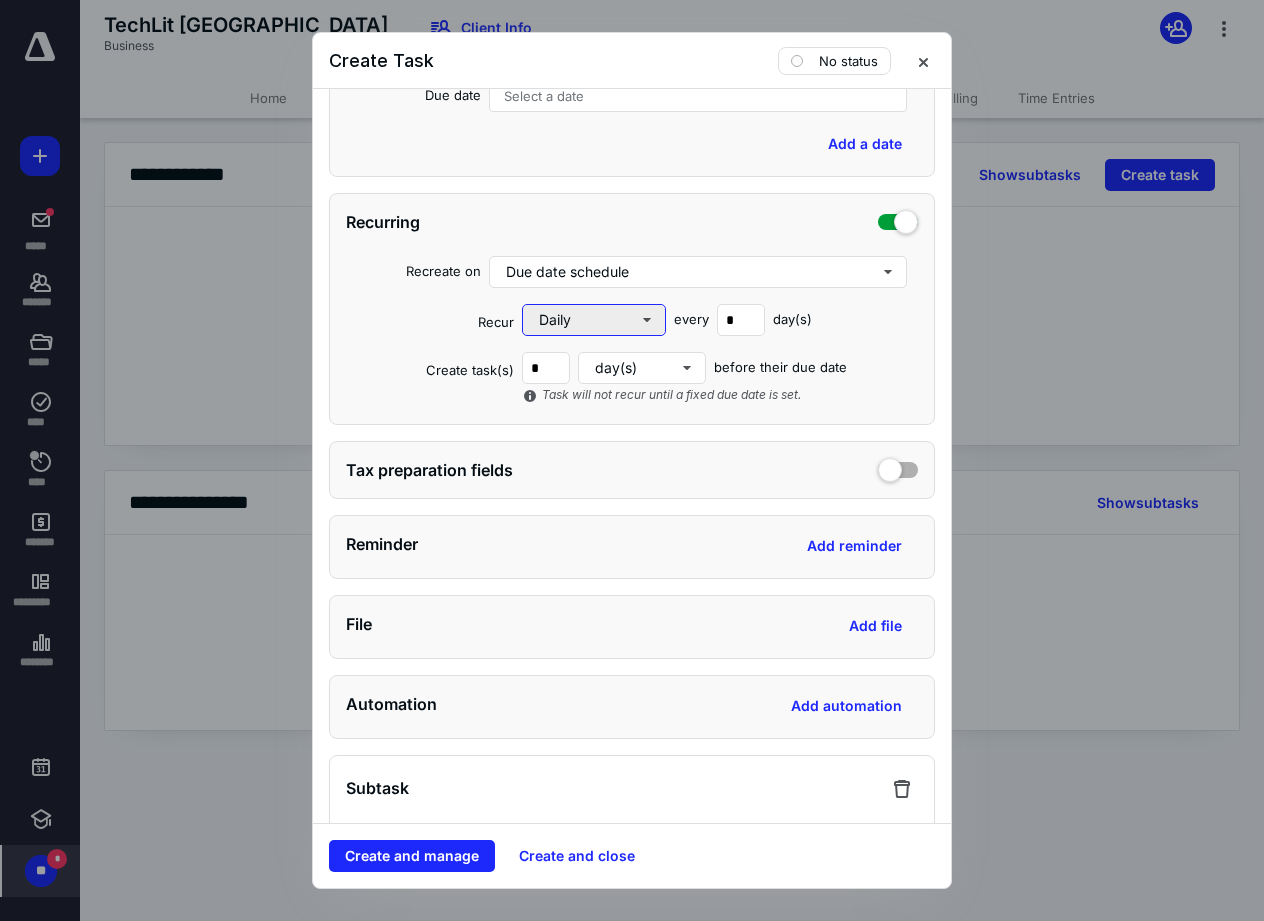 click on "Daily" at bounding box center (594, 320) 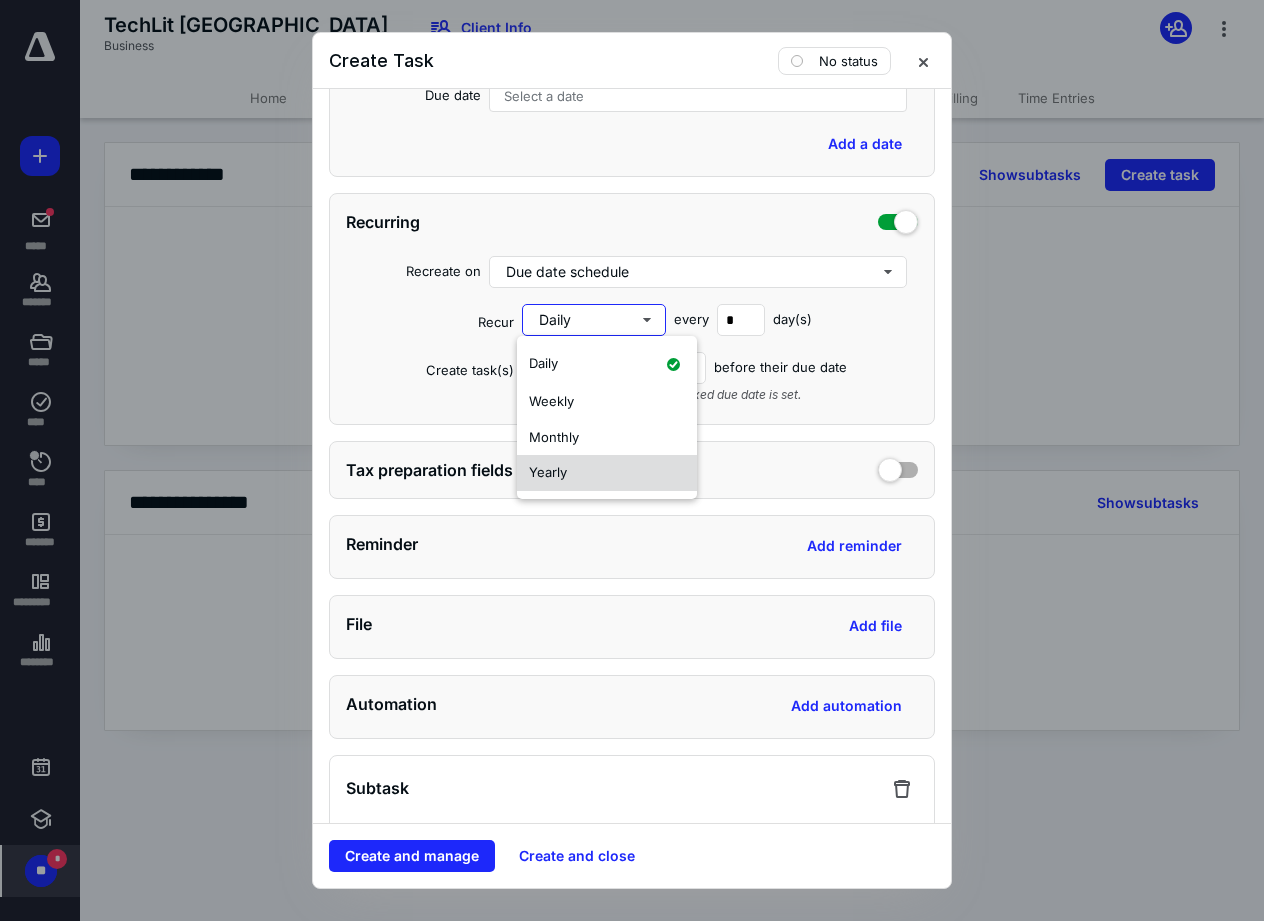 click on "Yearly" at bounding box center [607, 473] 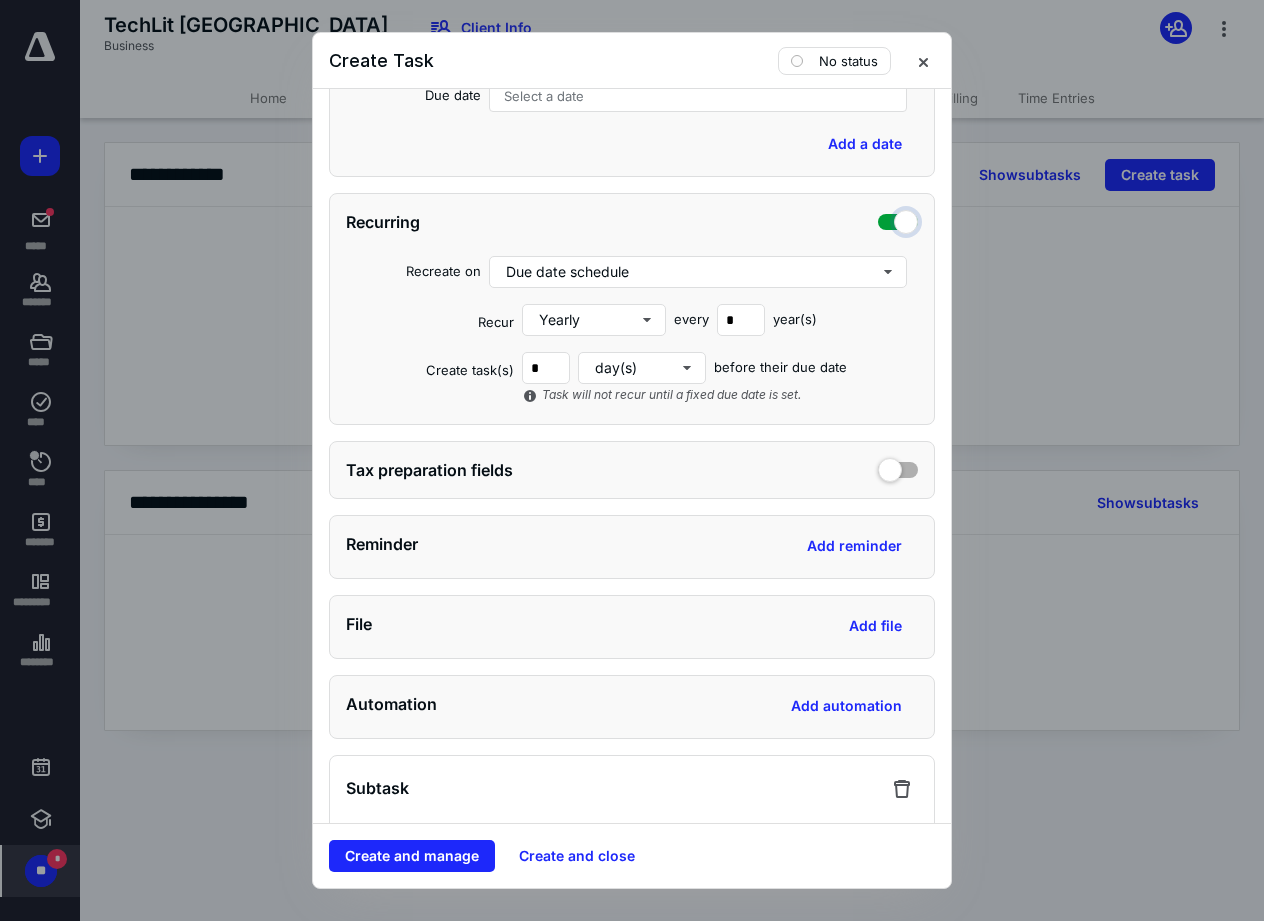 click at bounding box center [898, 219] 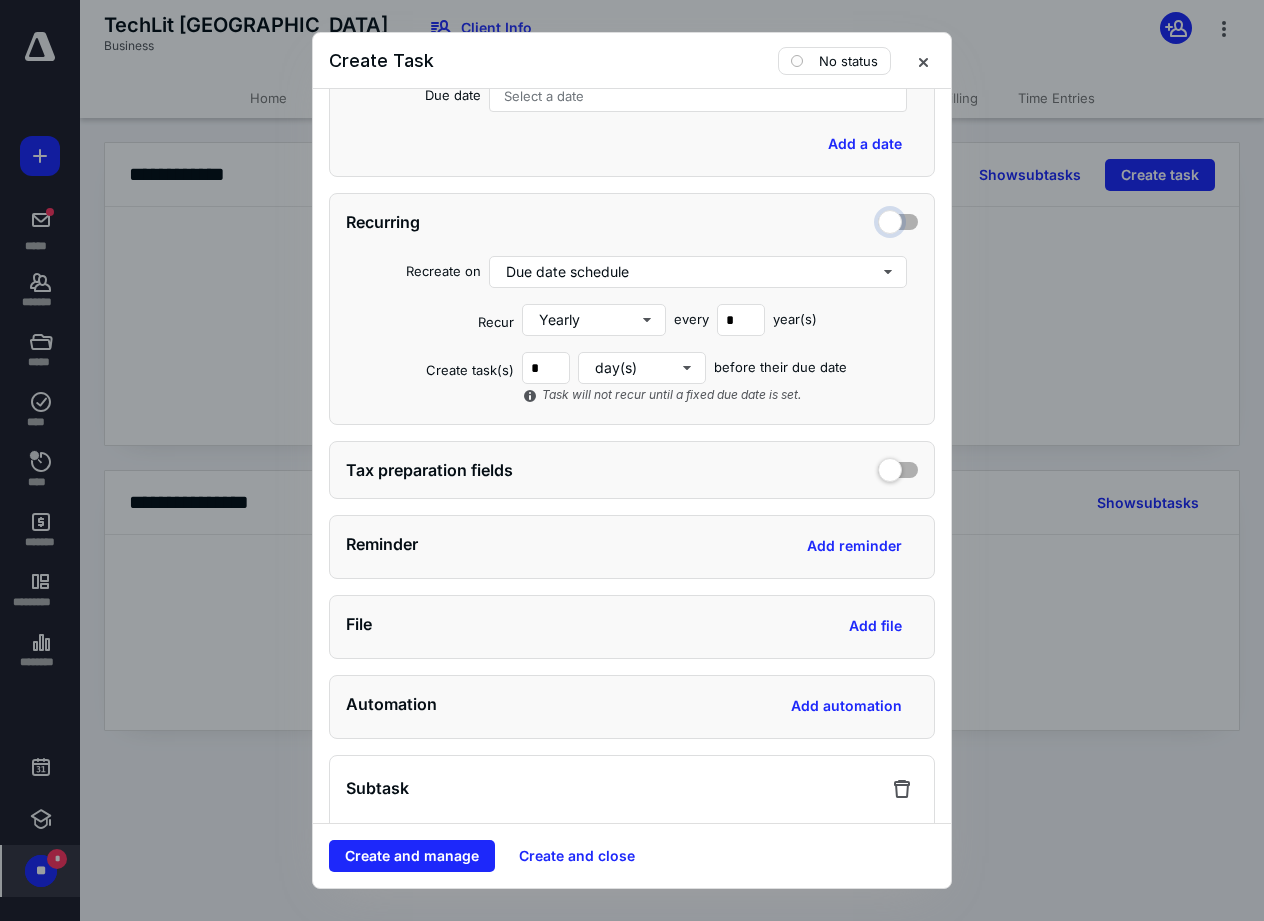 checkbox on "false" 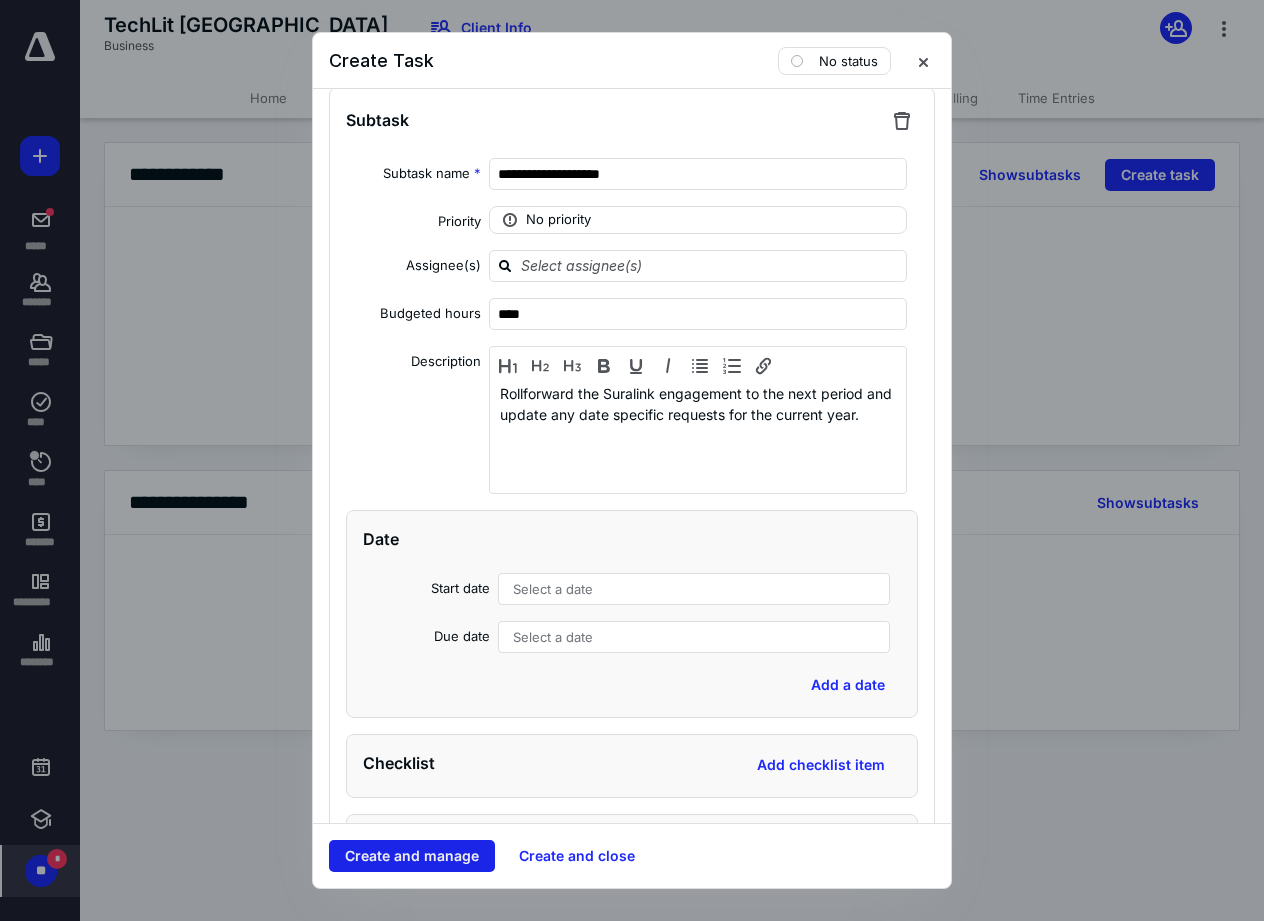 click on "Create and manage" at bounding box center [412, 856] 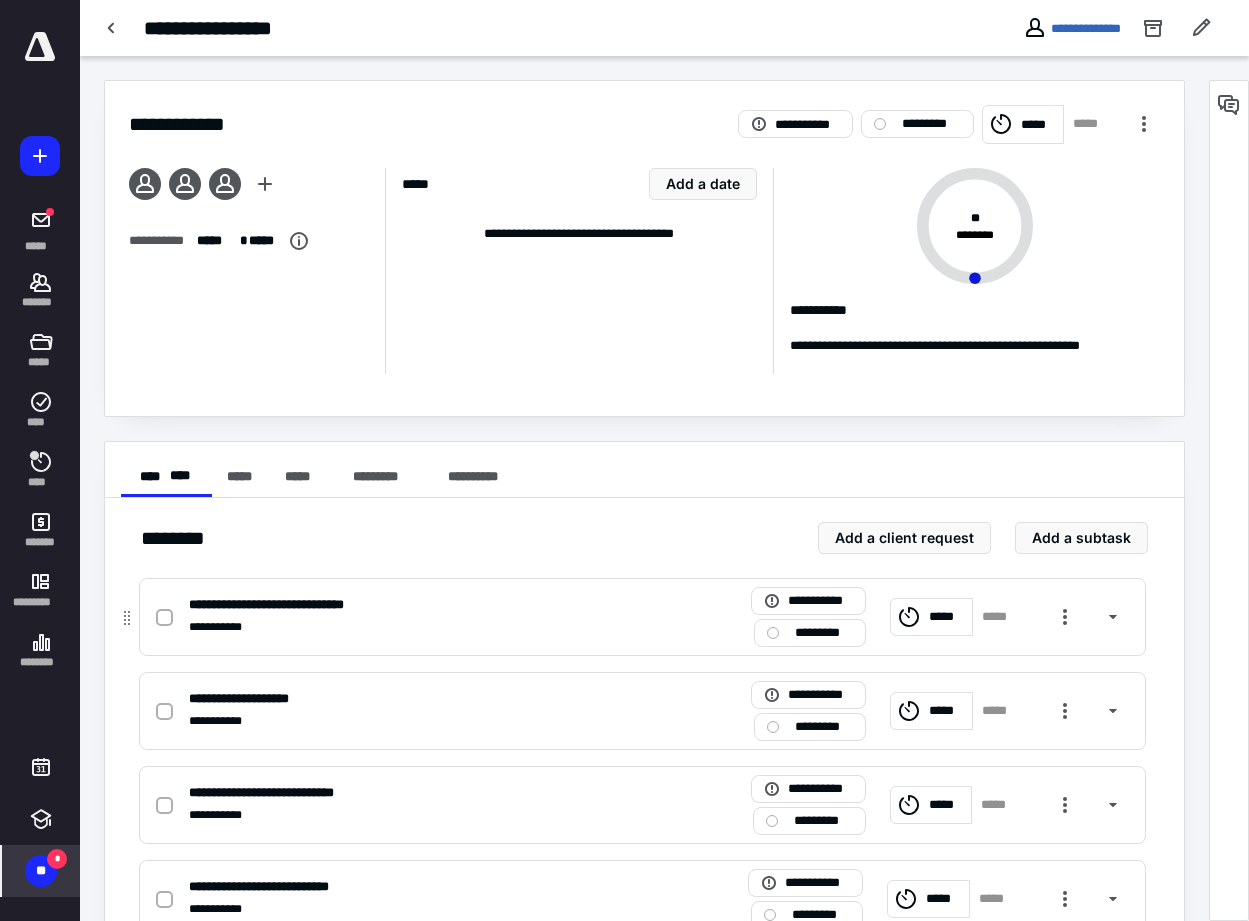 click at bounding box center (164, 618) 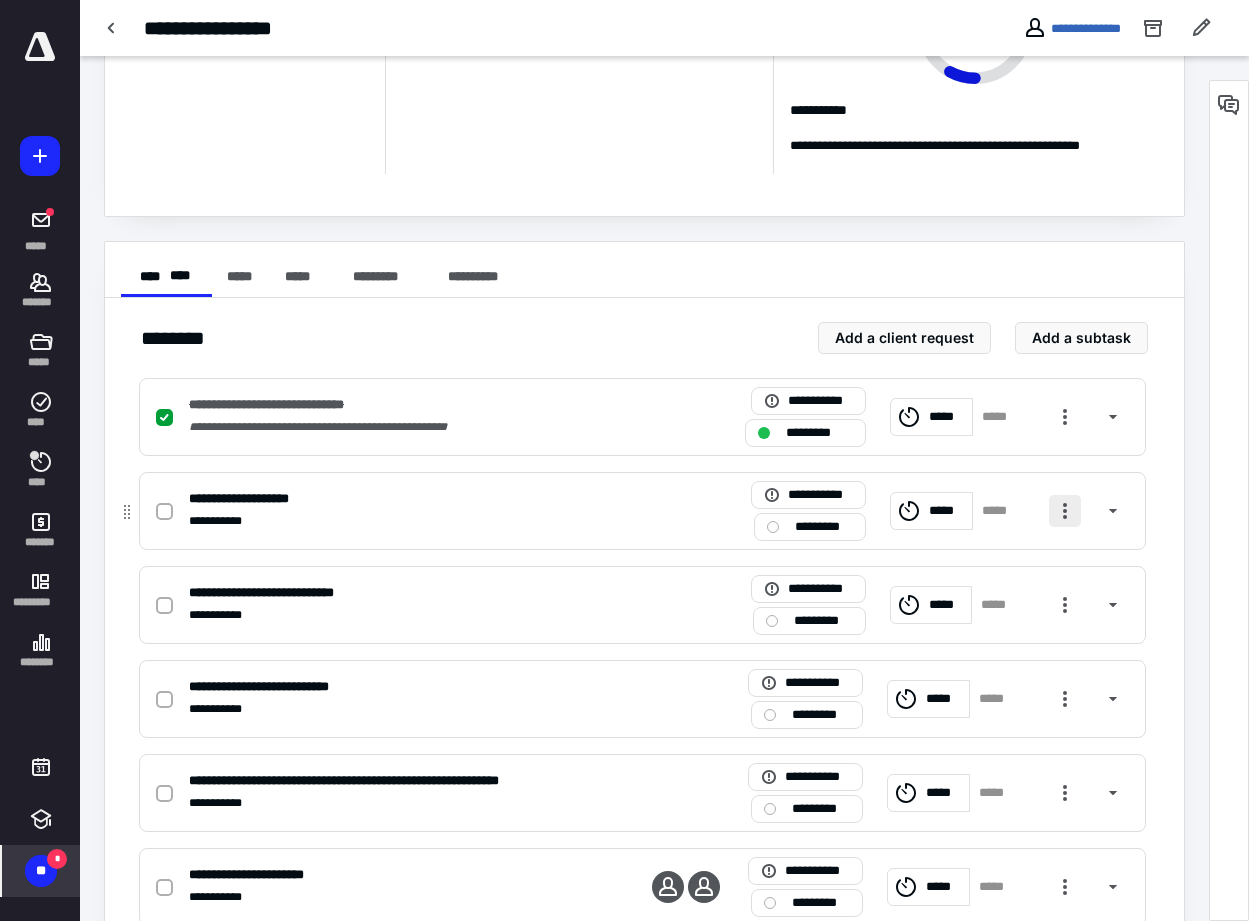 click at bounding box center [1065, 511] 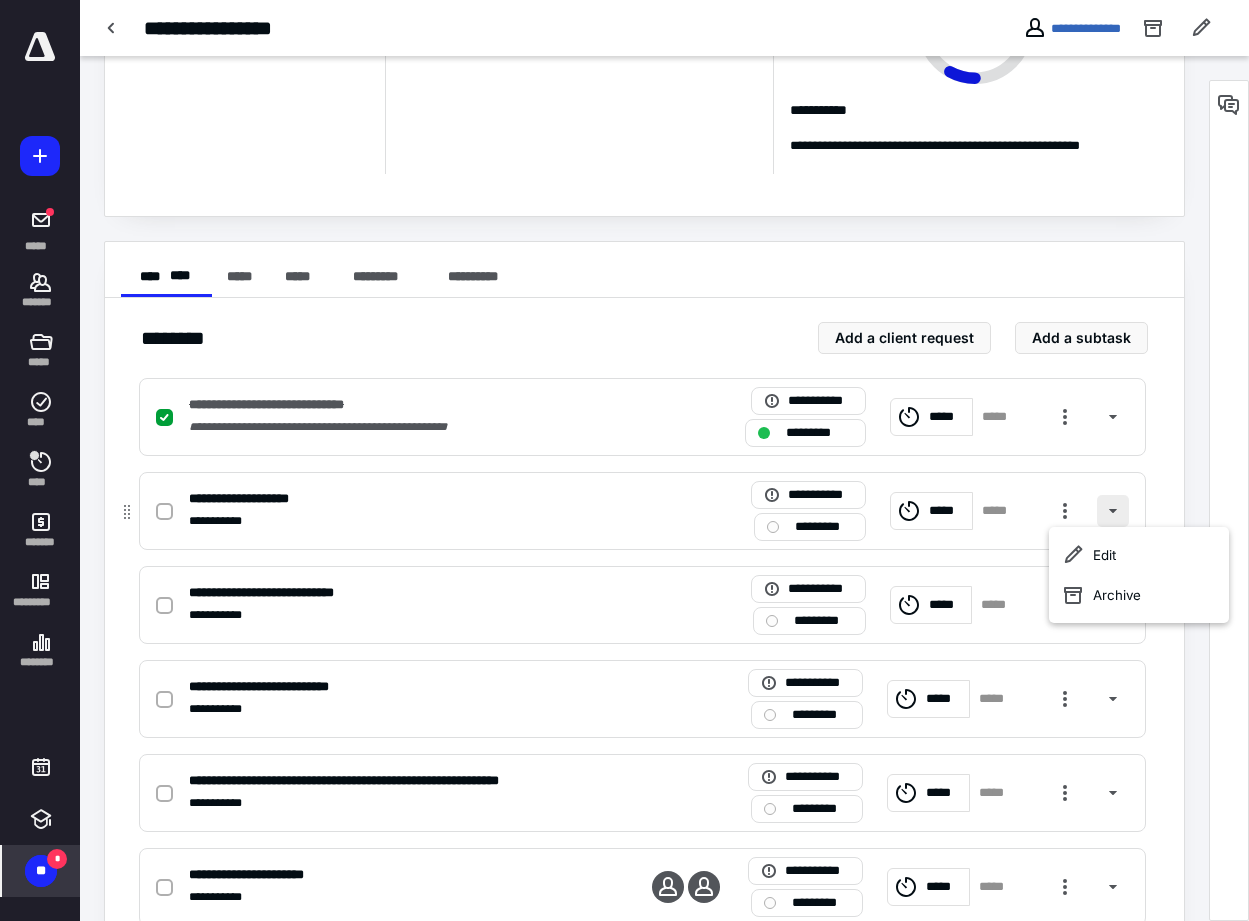 click at bounding box center [1113, 511] 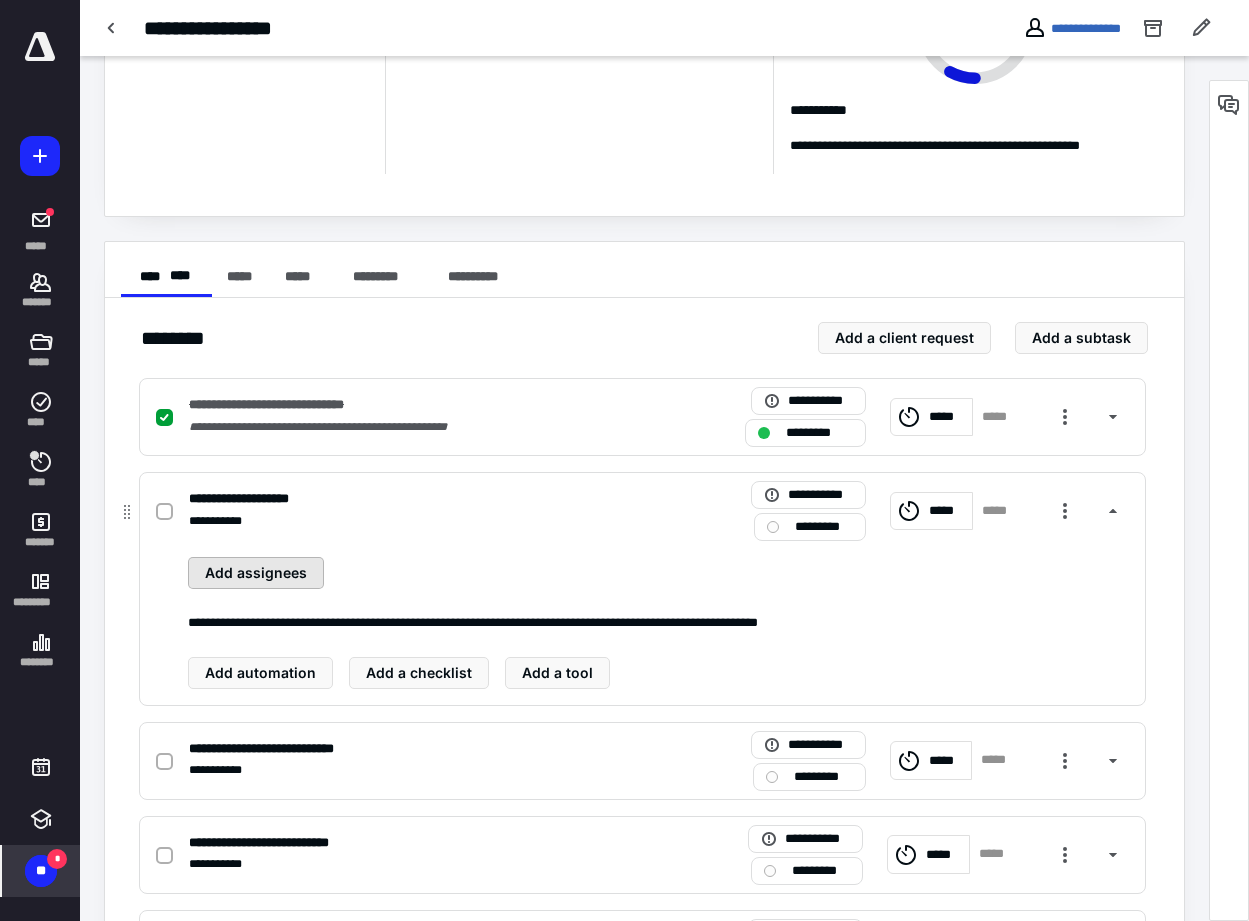 click on "Add assignees" at bounding box center (256, 573) 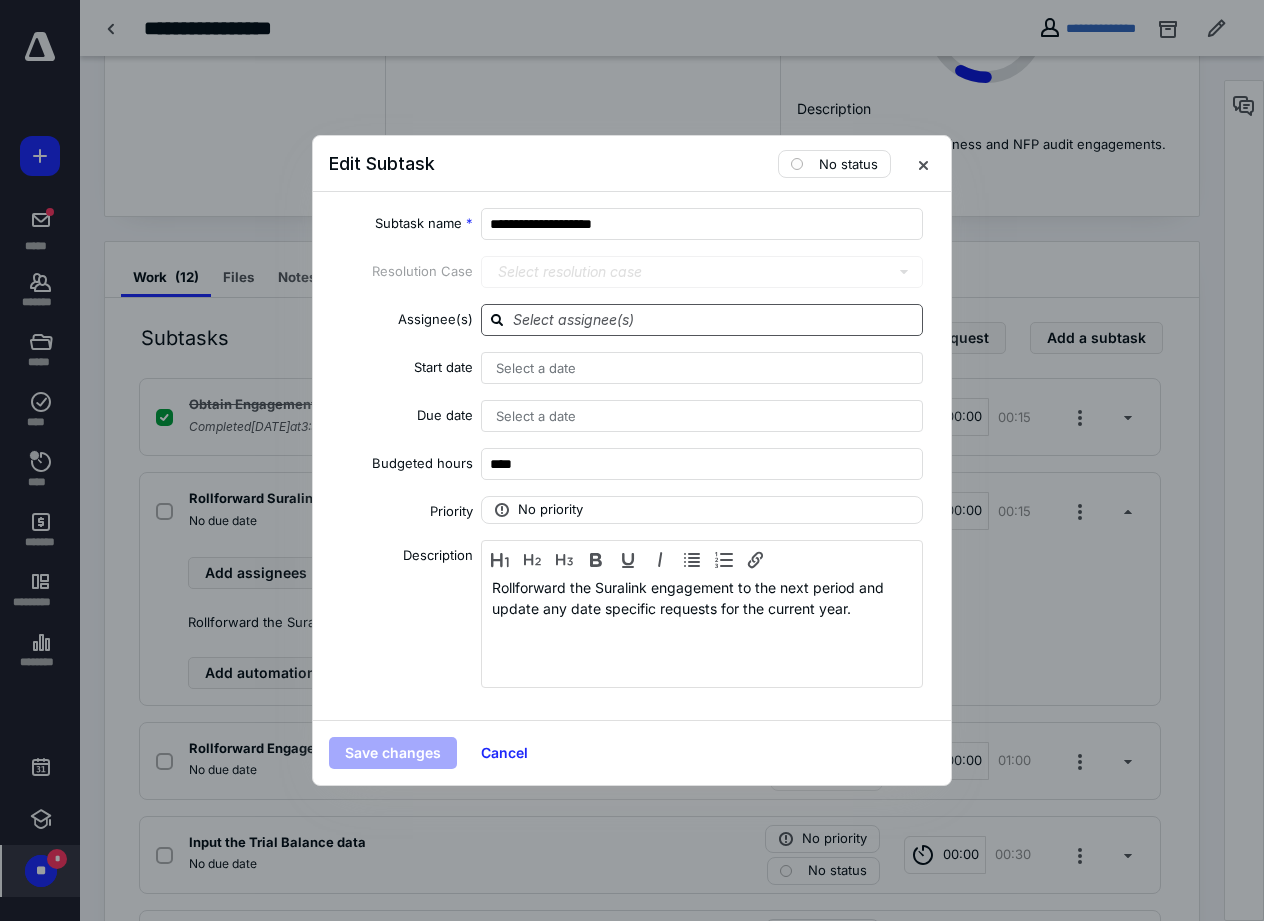 click at bounding box center (714, 319) 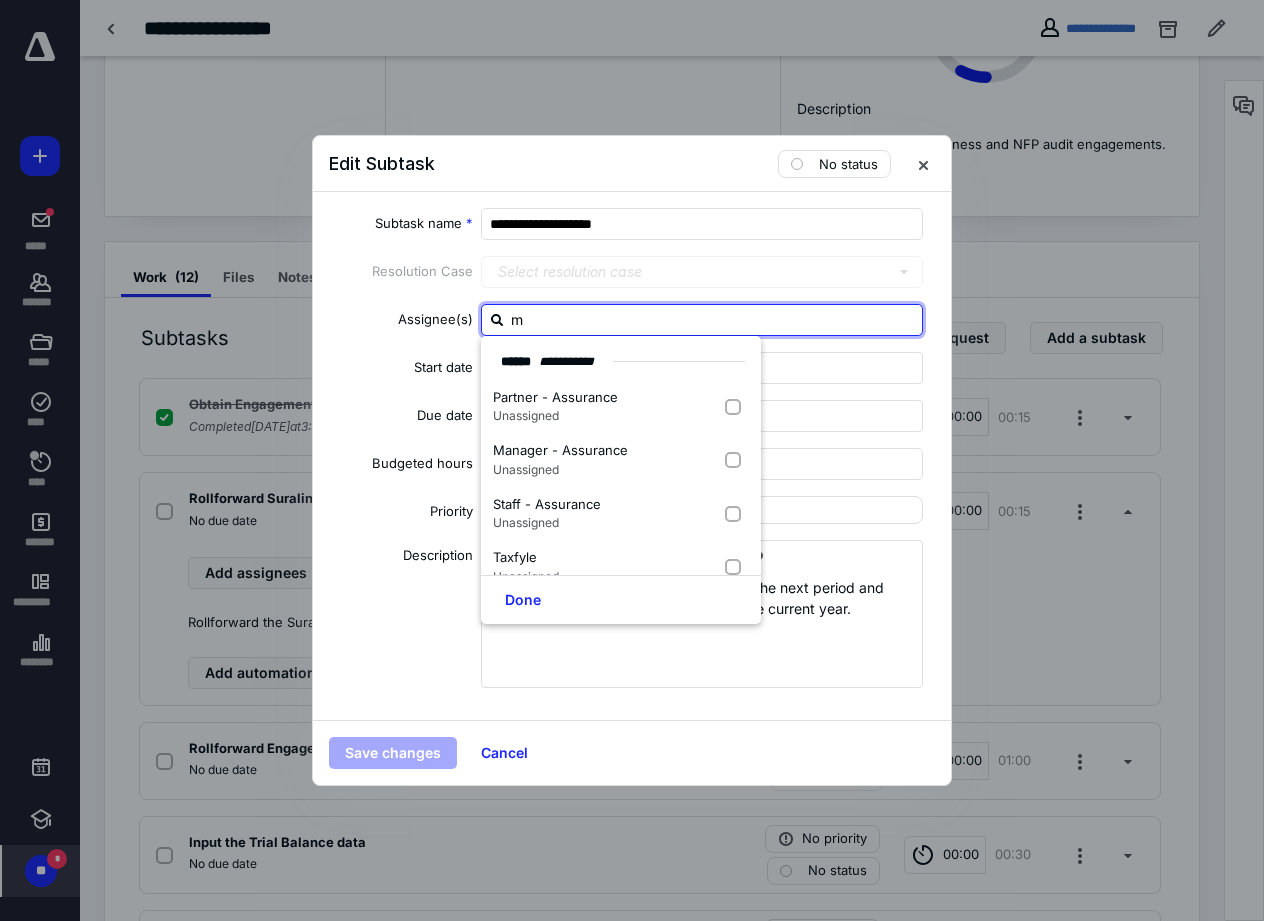 type on "ma" 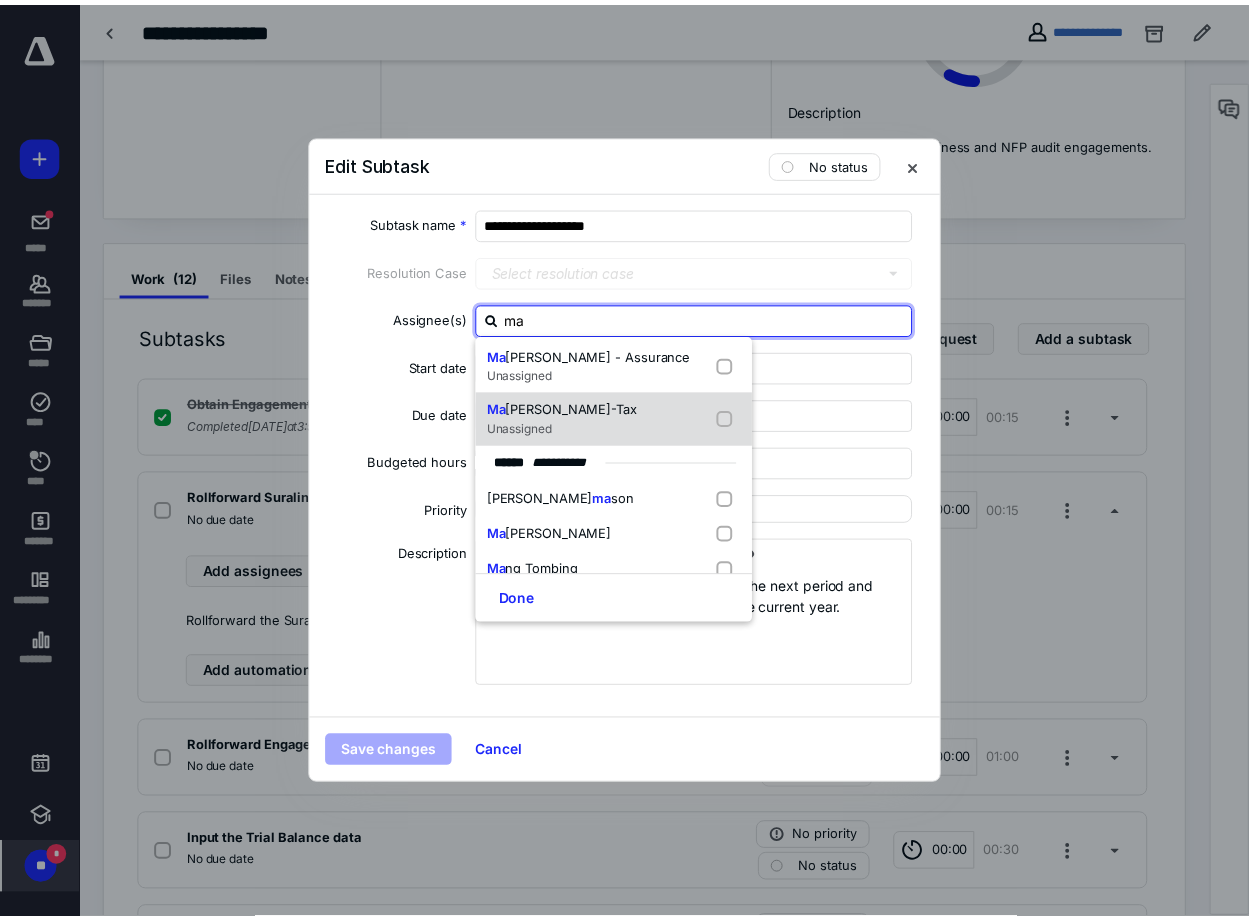 scroll, scrollTop: 63, scrollLeft: 0, axis: vertical 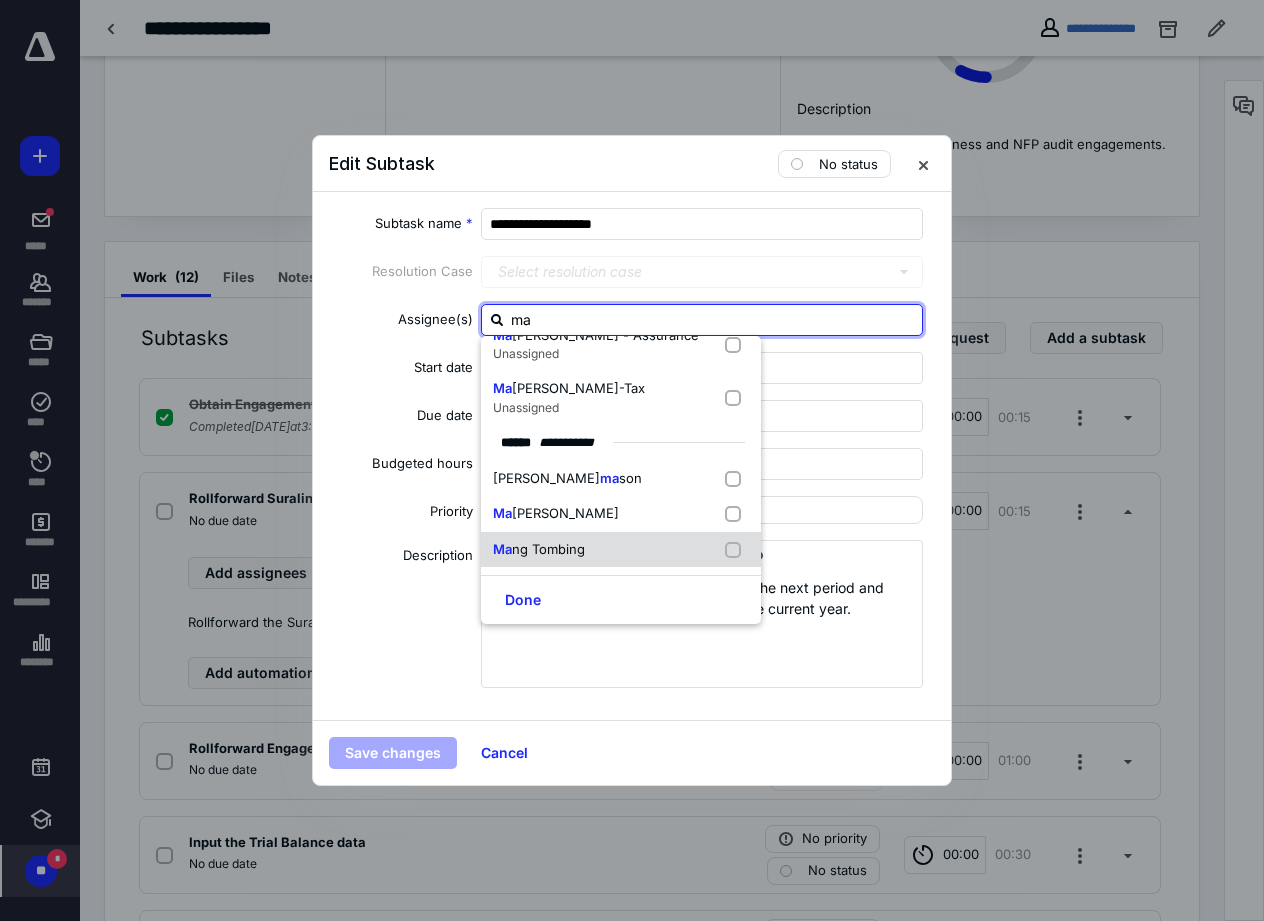 click on "Ma ng Tombing" at bounding box center [621, 550] 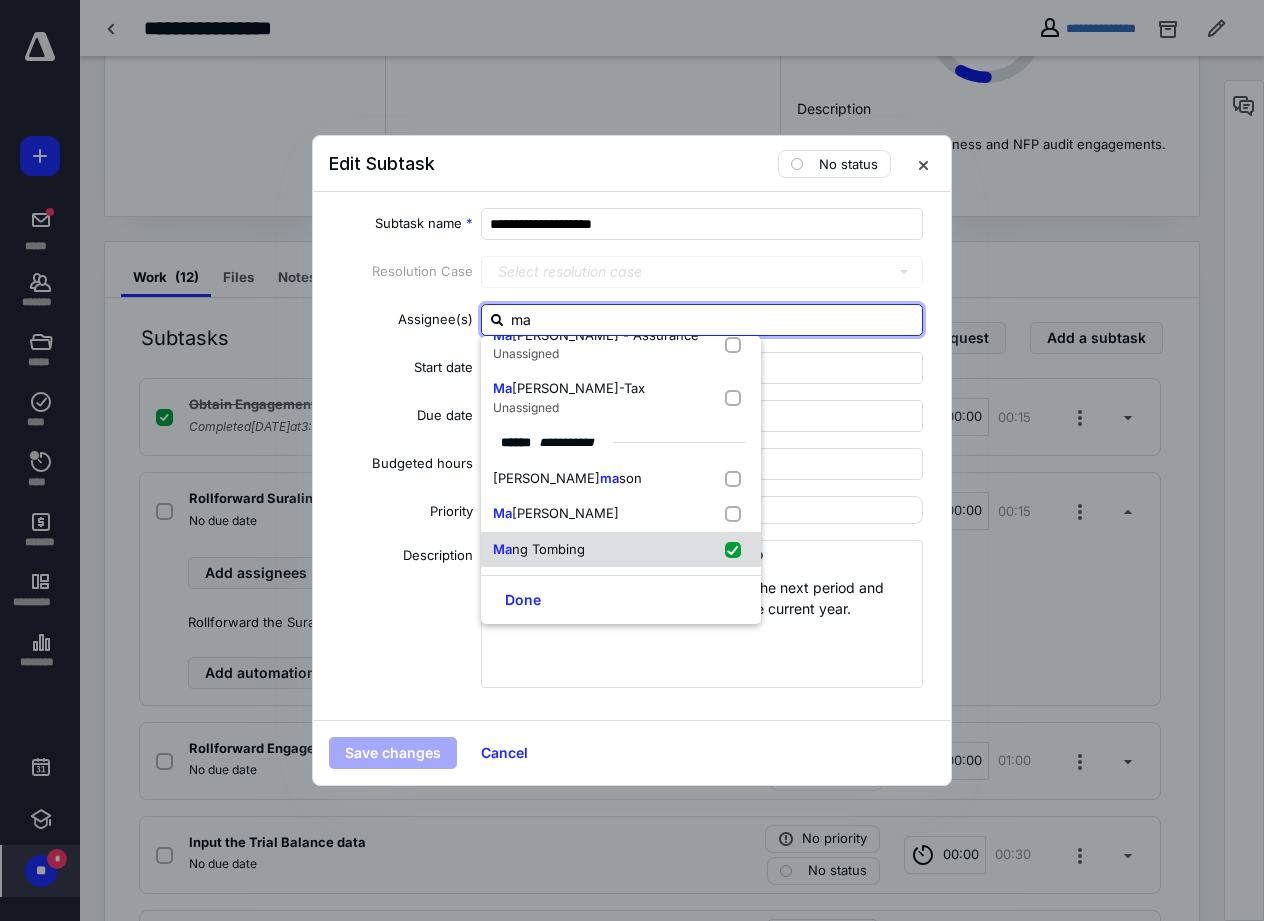 checkbox on "true" 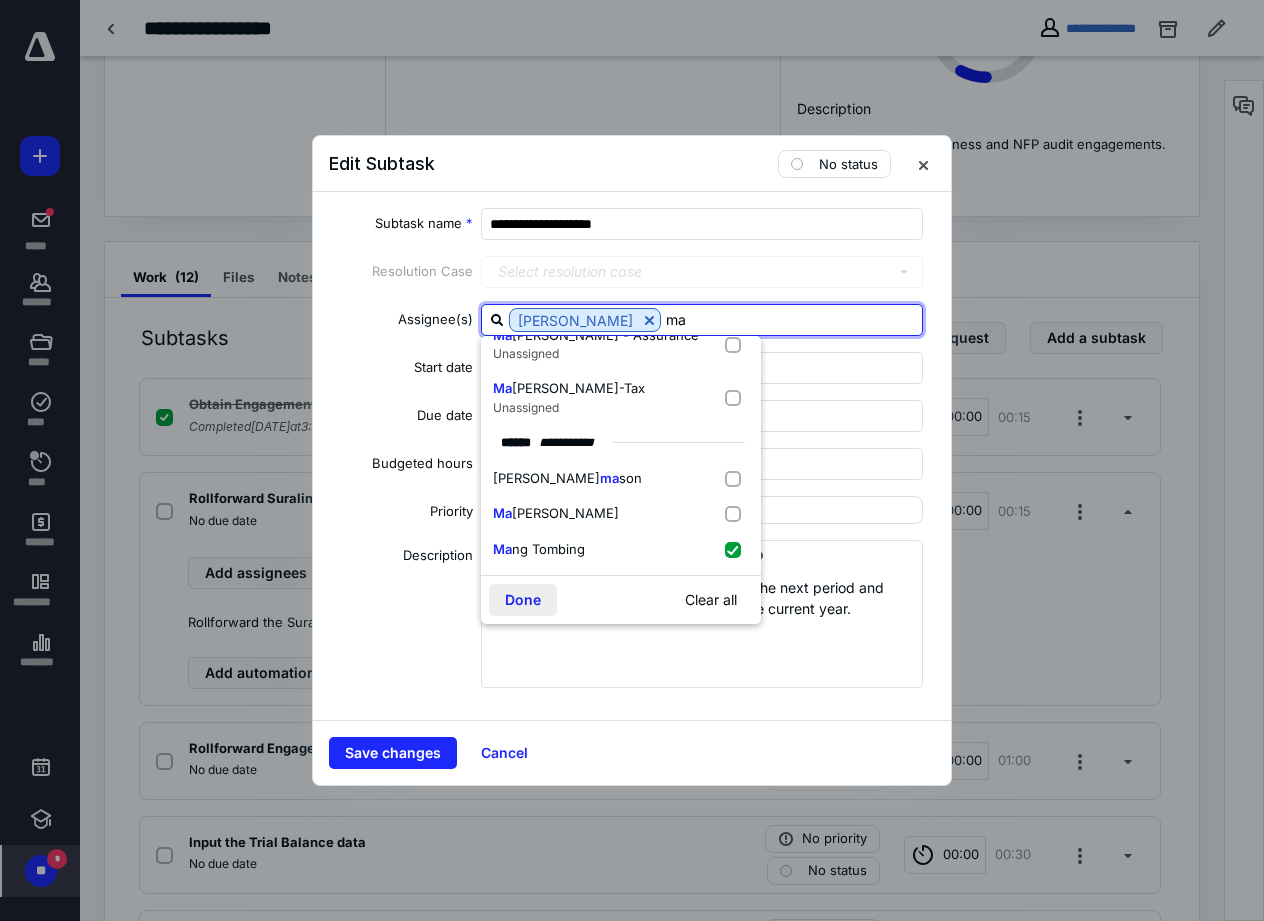 type on "ma" 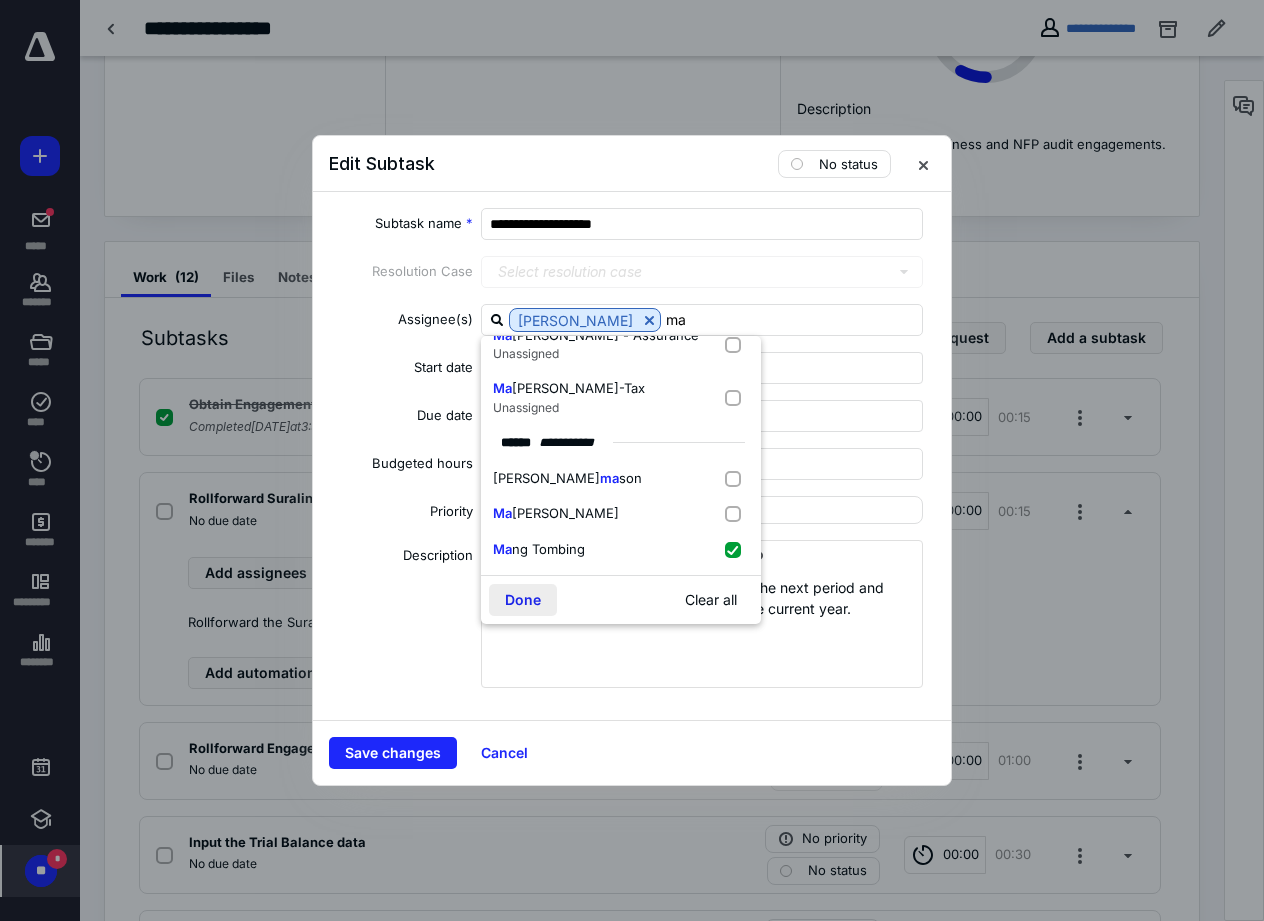 click on "Done" at bounding box center [523, 600] 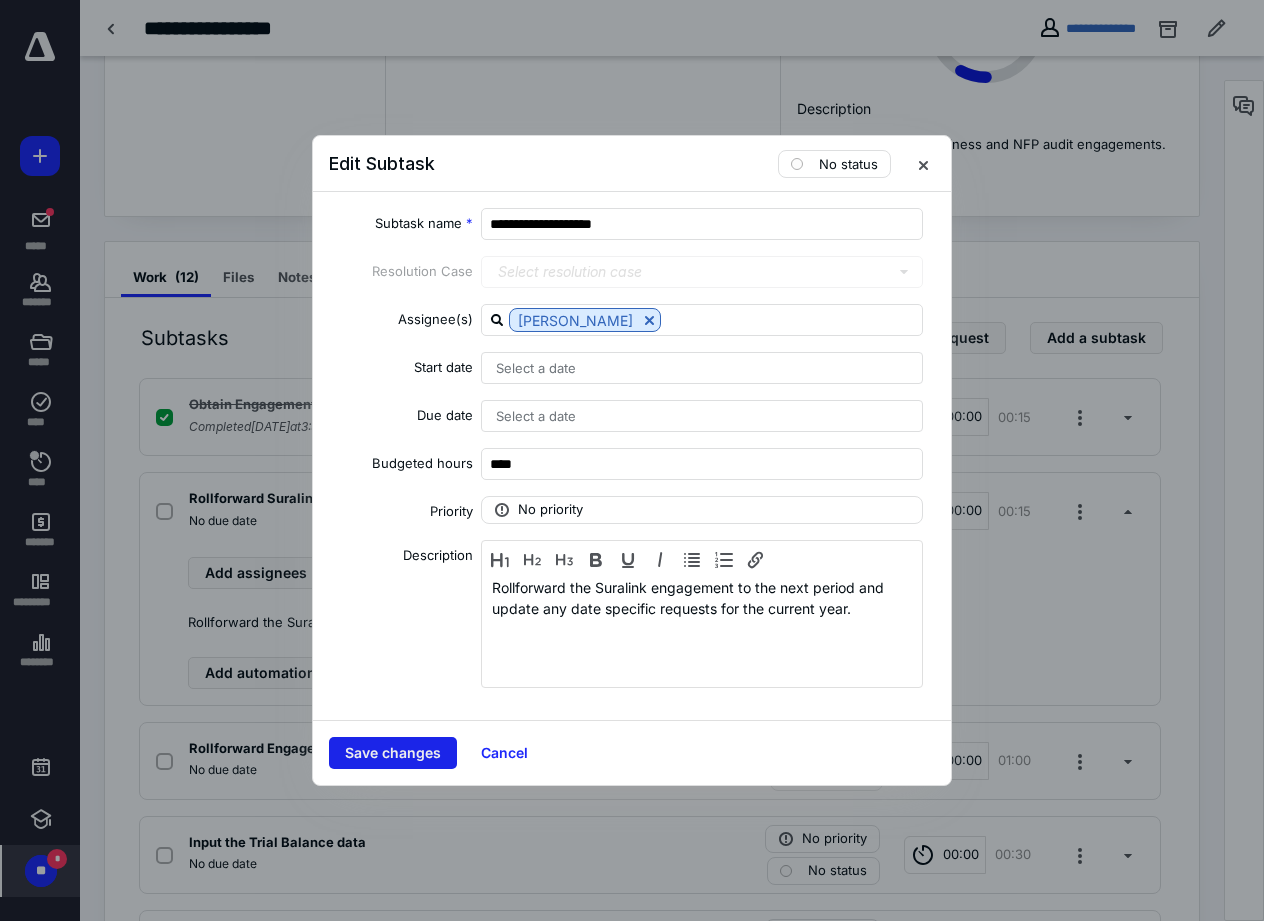 click on "Save changes" at bounding box center [393, 753] 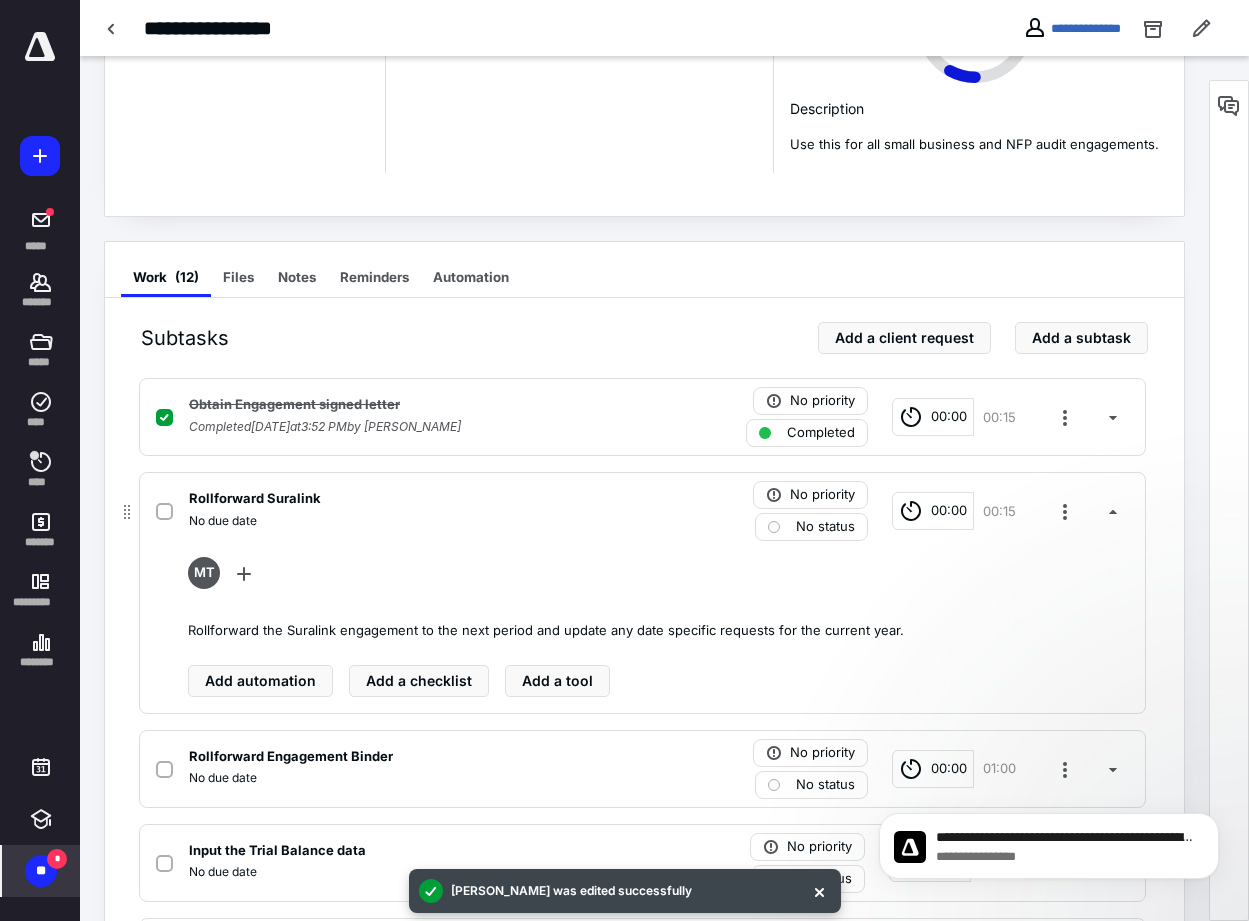 scroll, scrollTop: 0, scrollLeft: 0, axis: both 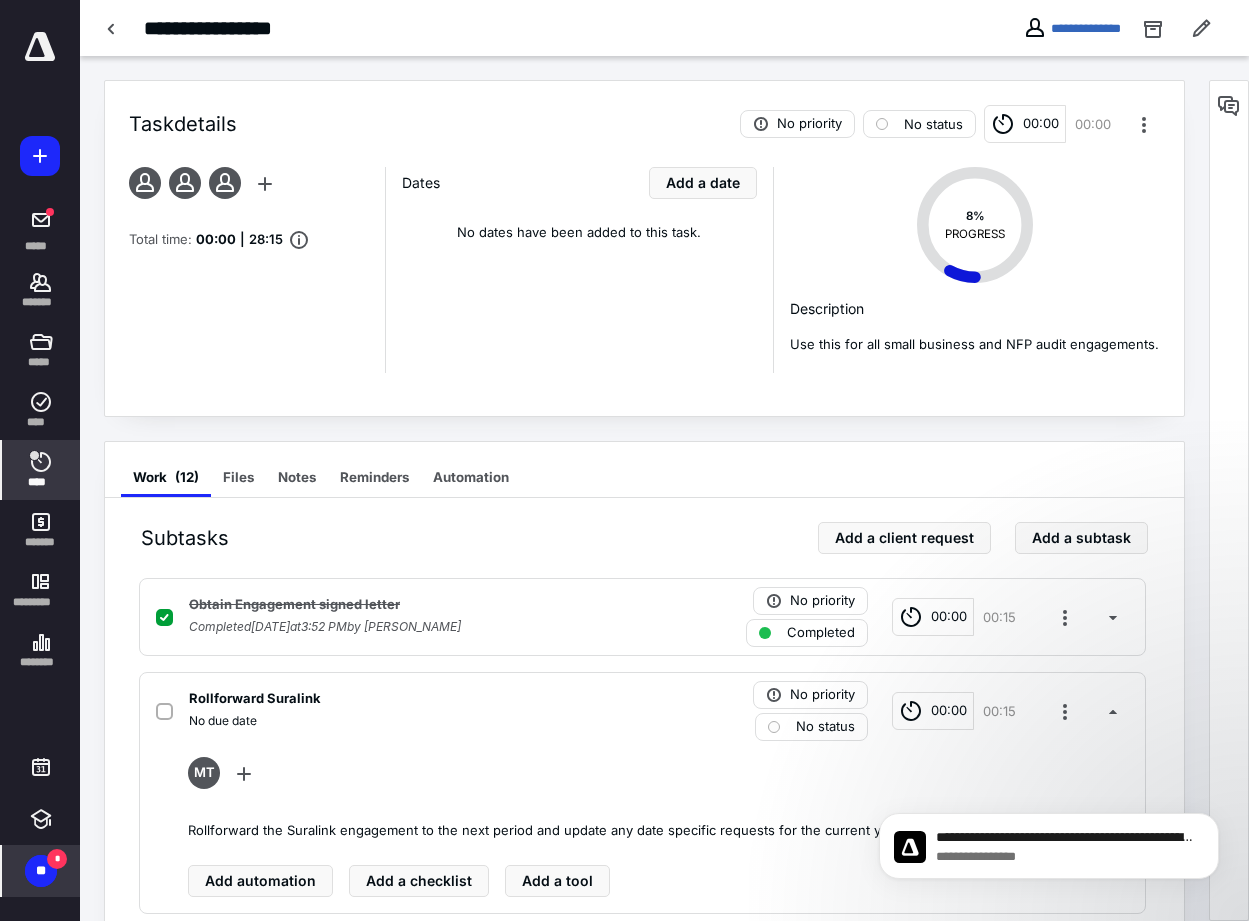 click at bounding box center [34, 455] 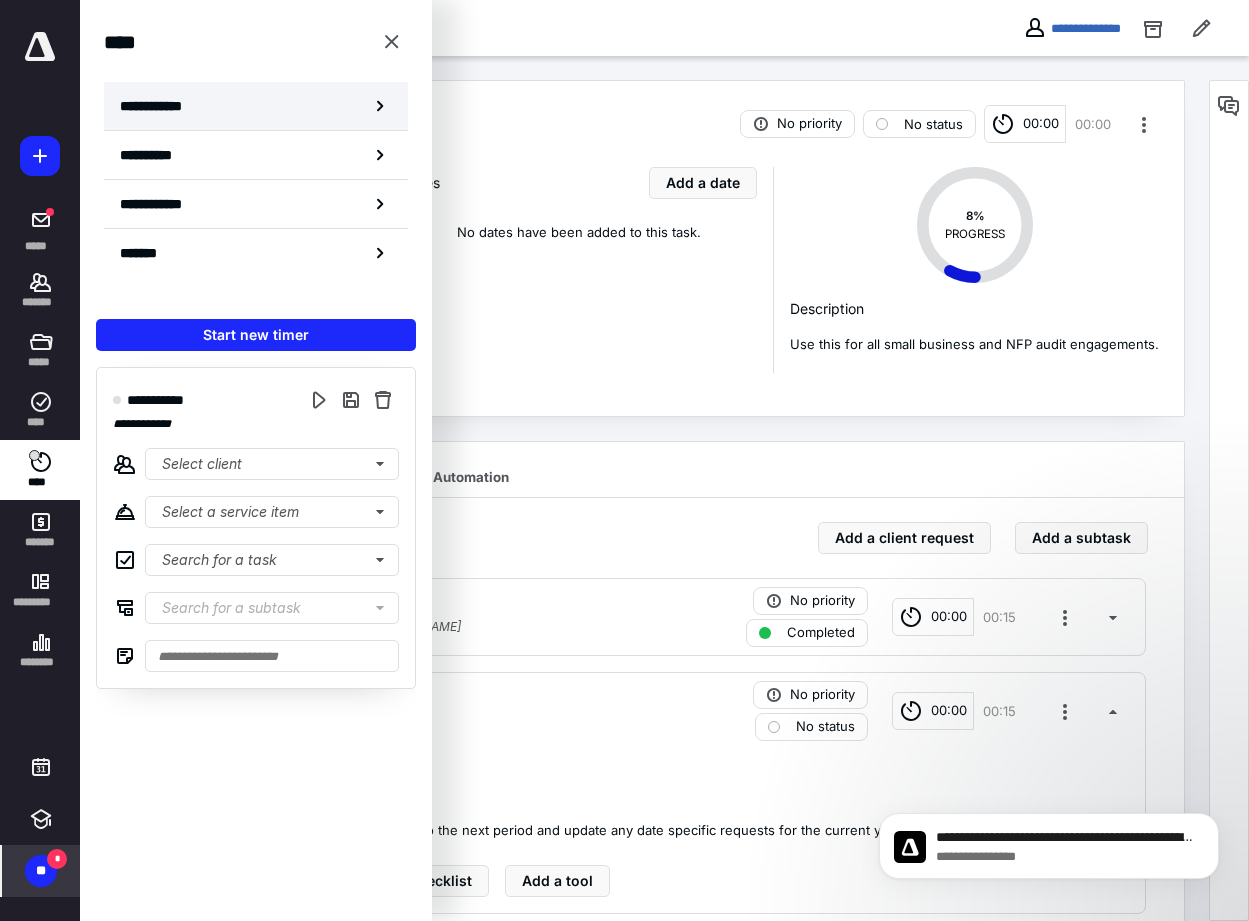 click on "**********" at bounding box center [256, 106] 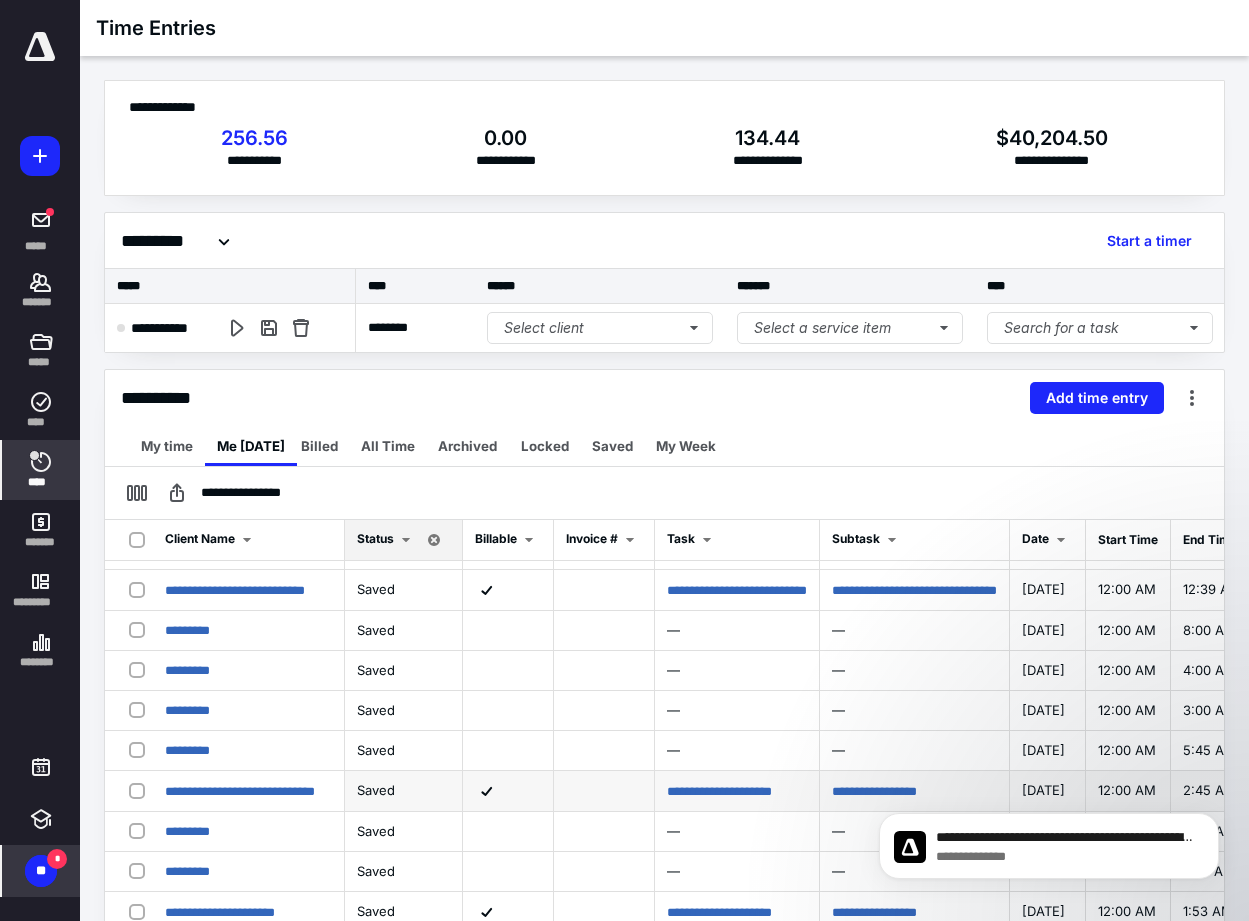 scroll, scrollTop: 0, scrollLeft: 0, axis: both 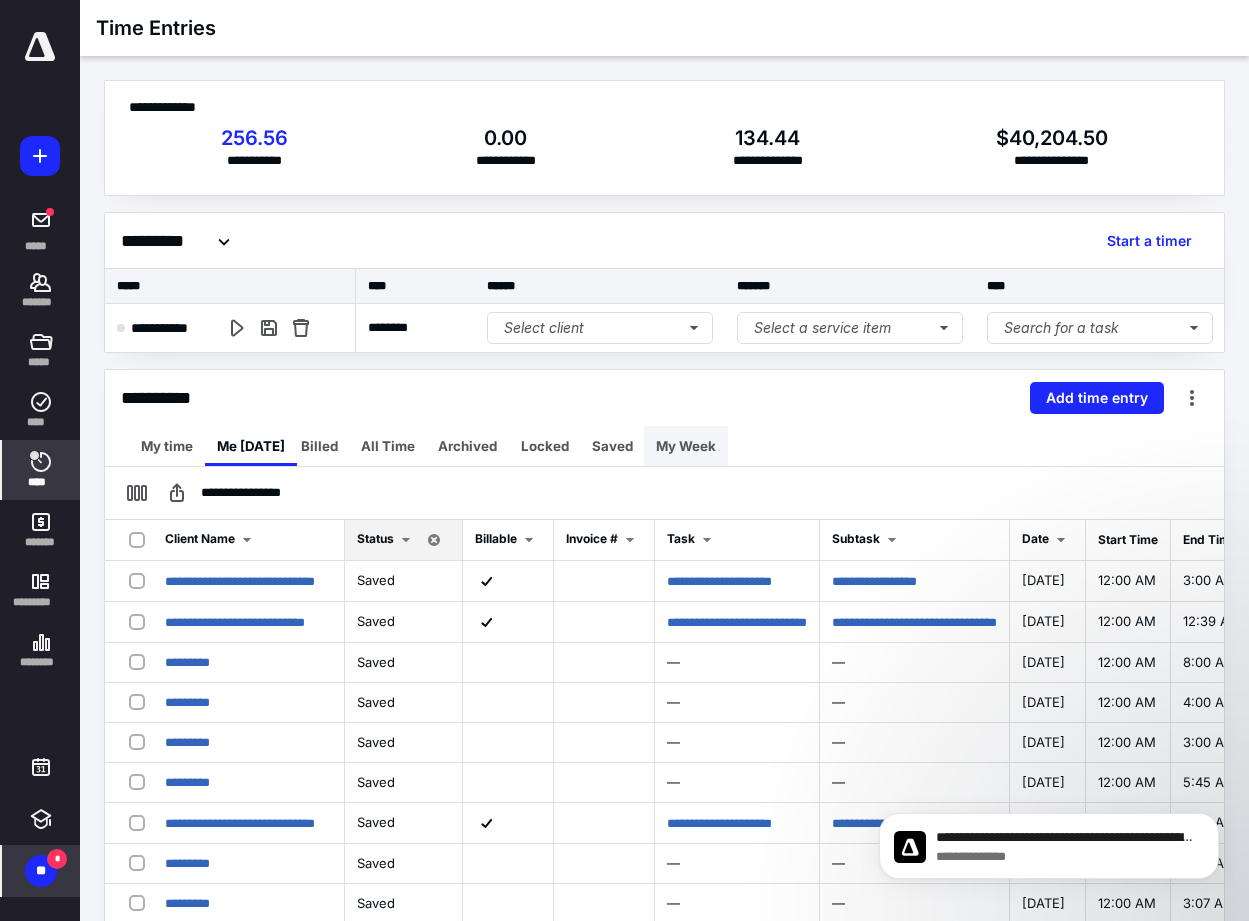 click on "My Week" at bounding box center (686, 446) 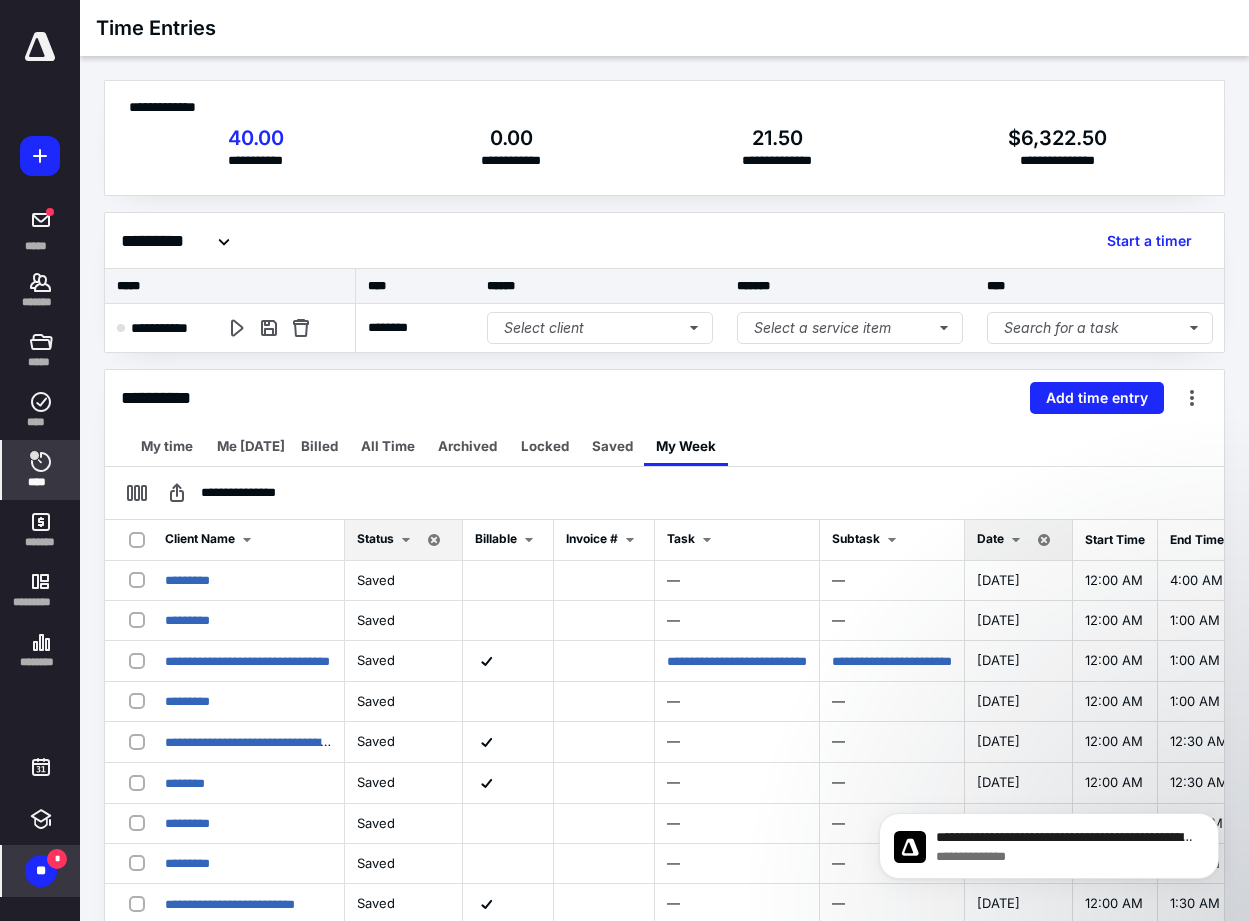 click on "Date" at bounding box center [990, 538] 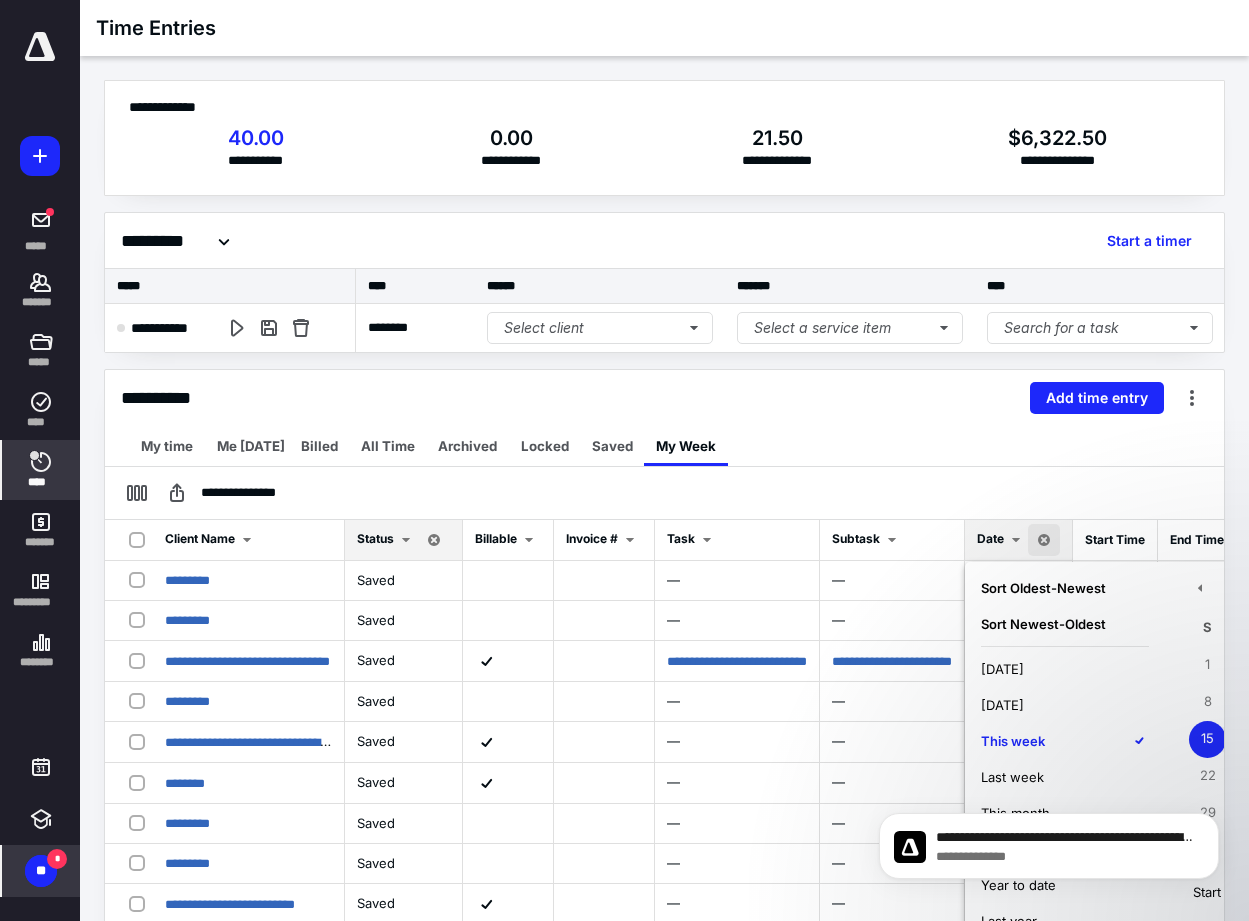 click on "This week" at bounding box center [1013, 741] 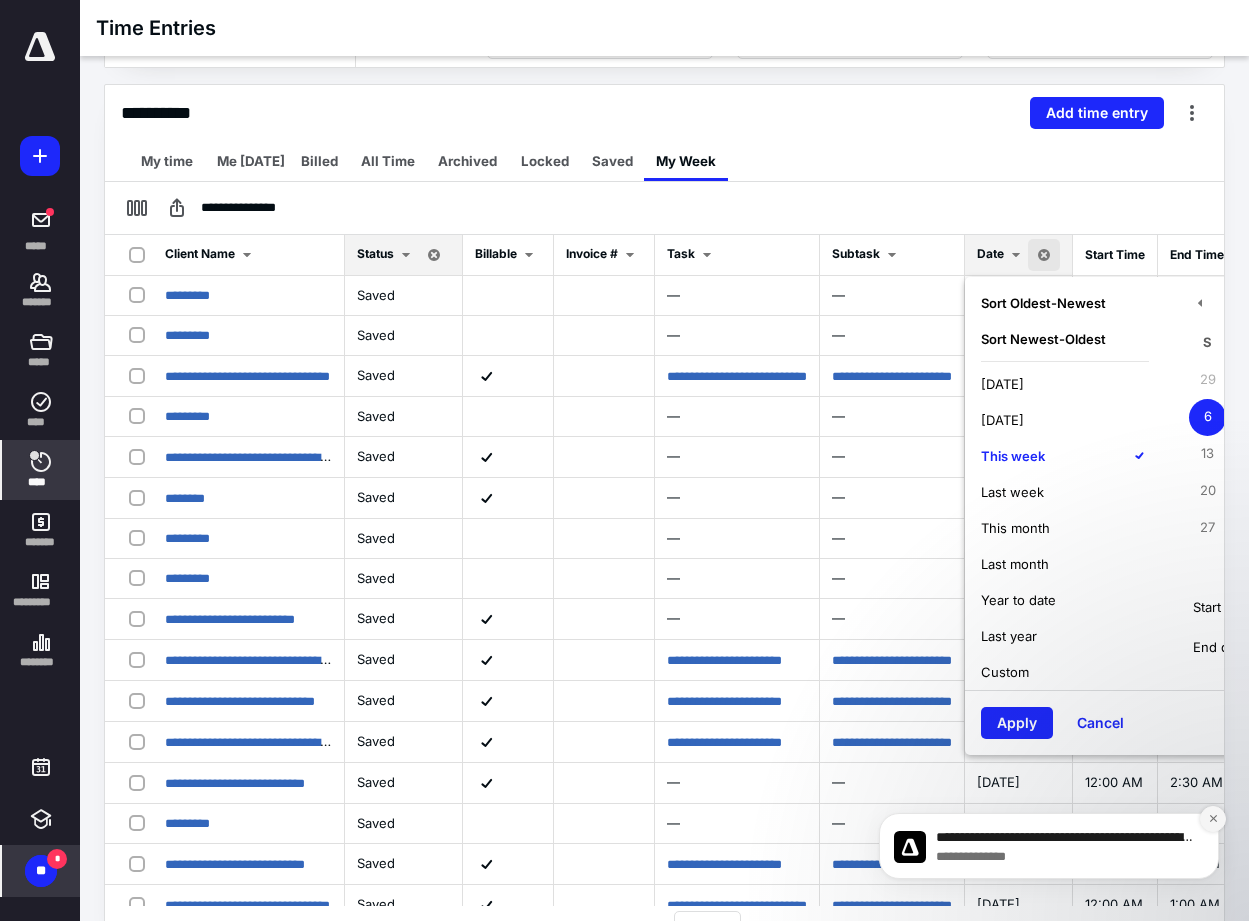 scroll, scrollTop: 286, scrollLeft: 0, axis: vertical 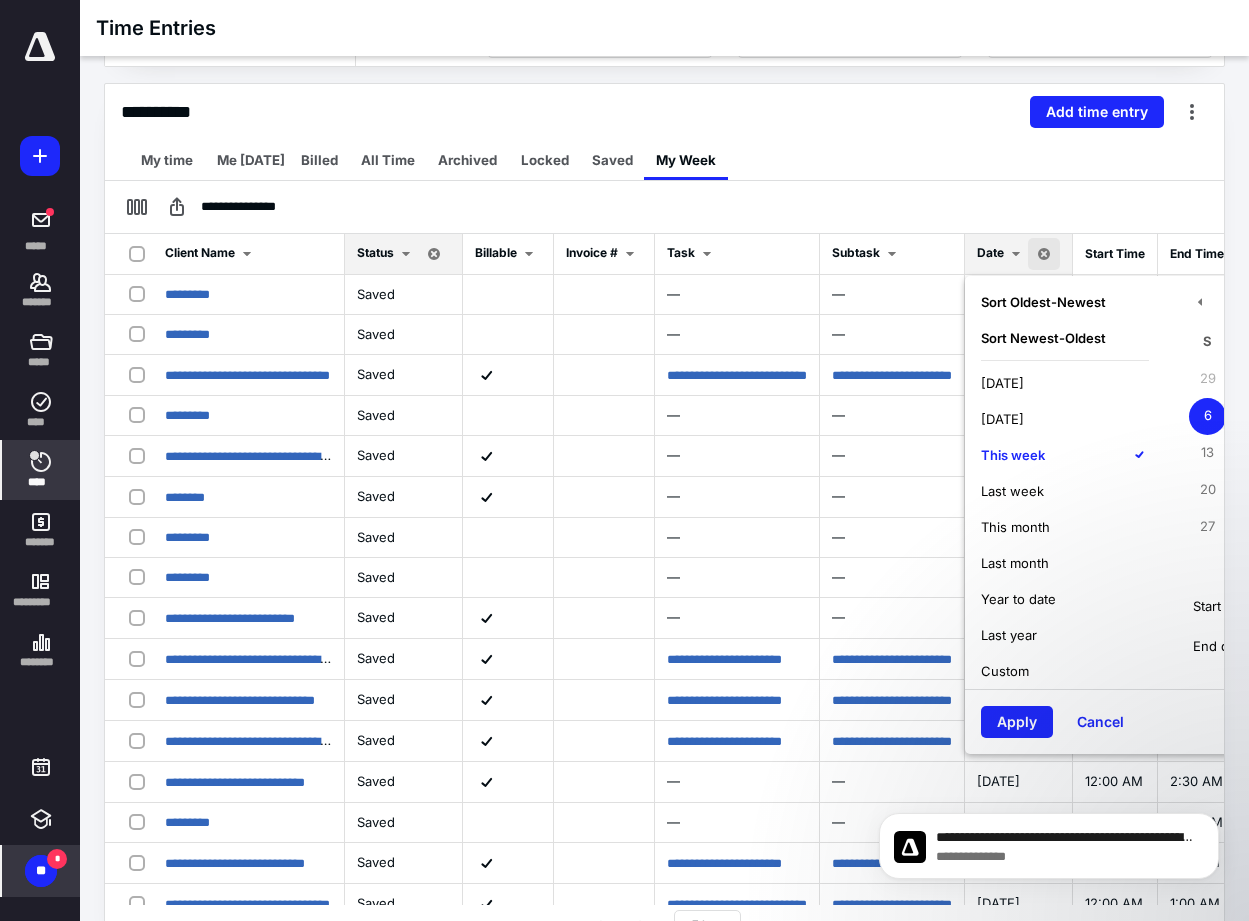 click on "**********" at bounding box center (1049, 754) 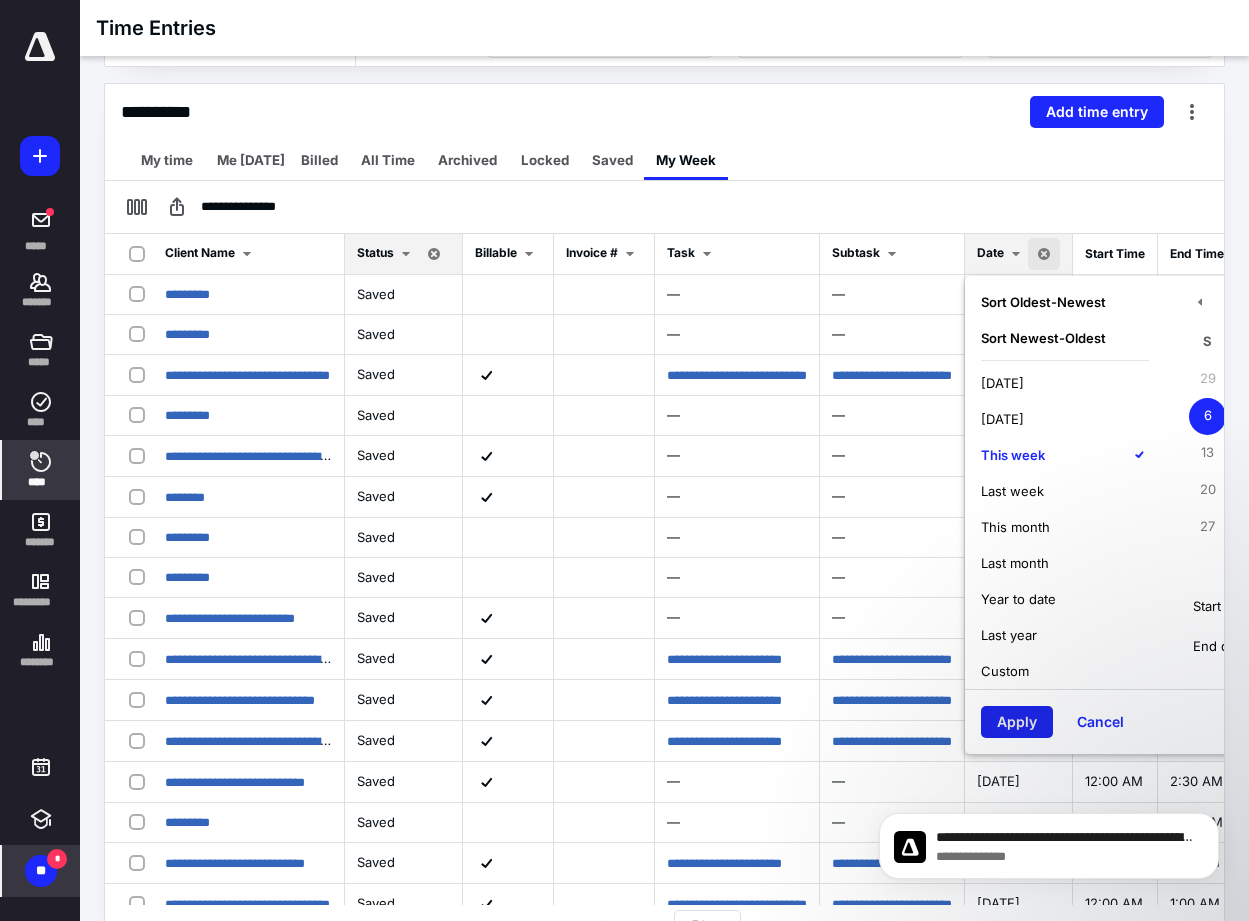 click on "Apply" at bounding box center (1017, 722) 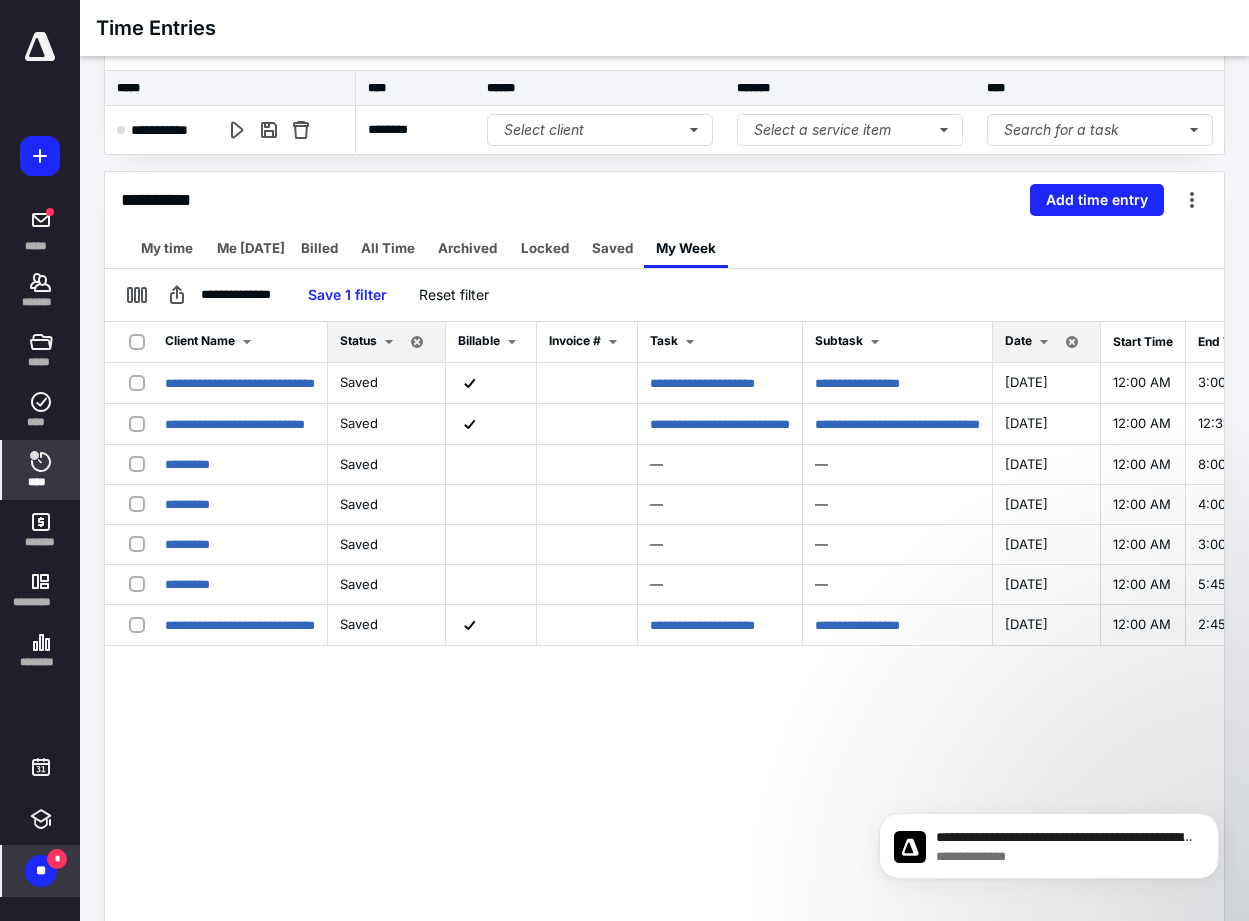 scroll, scrollTop: 200, scrollLeft: 0, axis: vertical 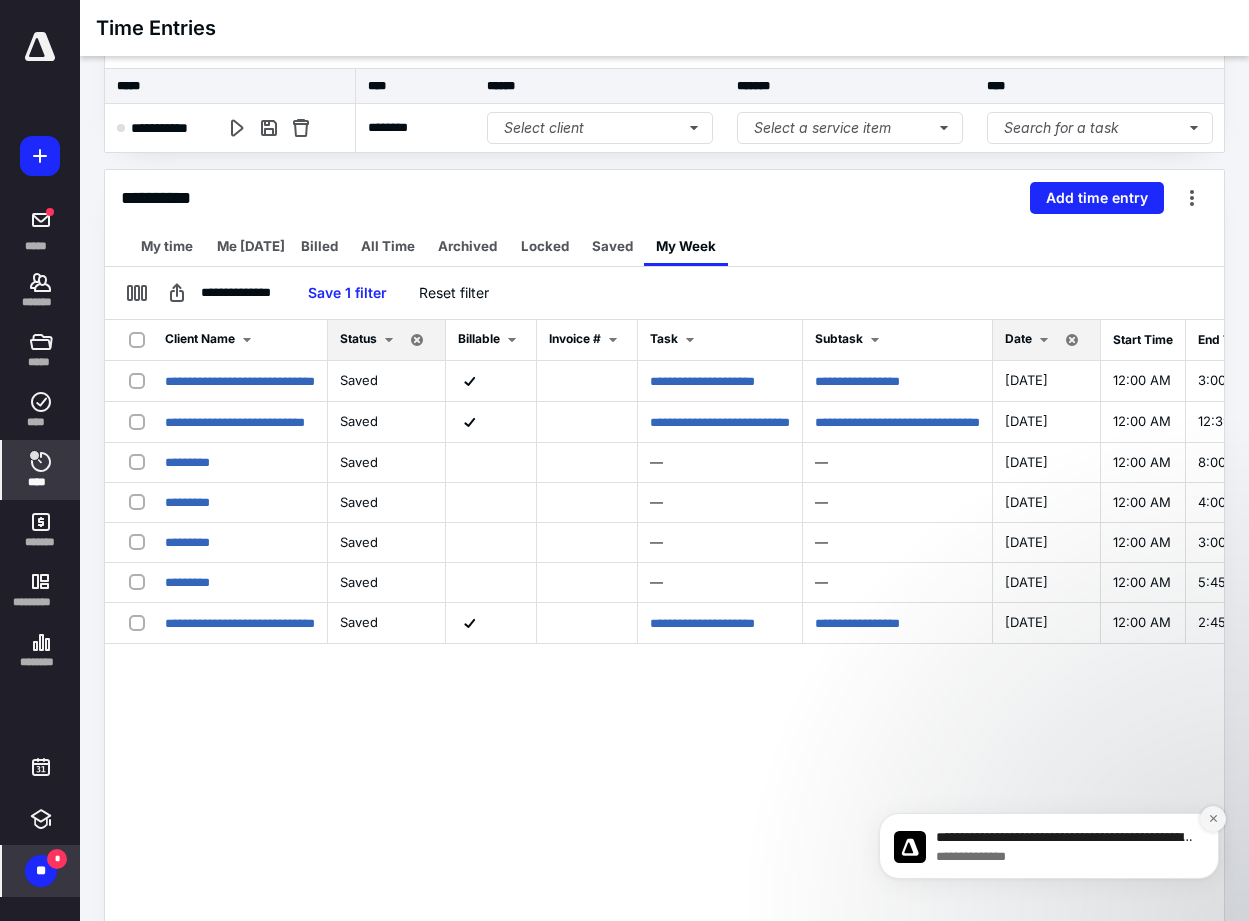 click 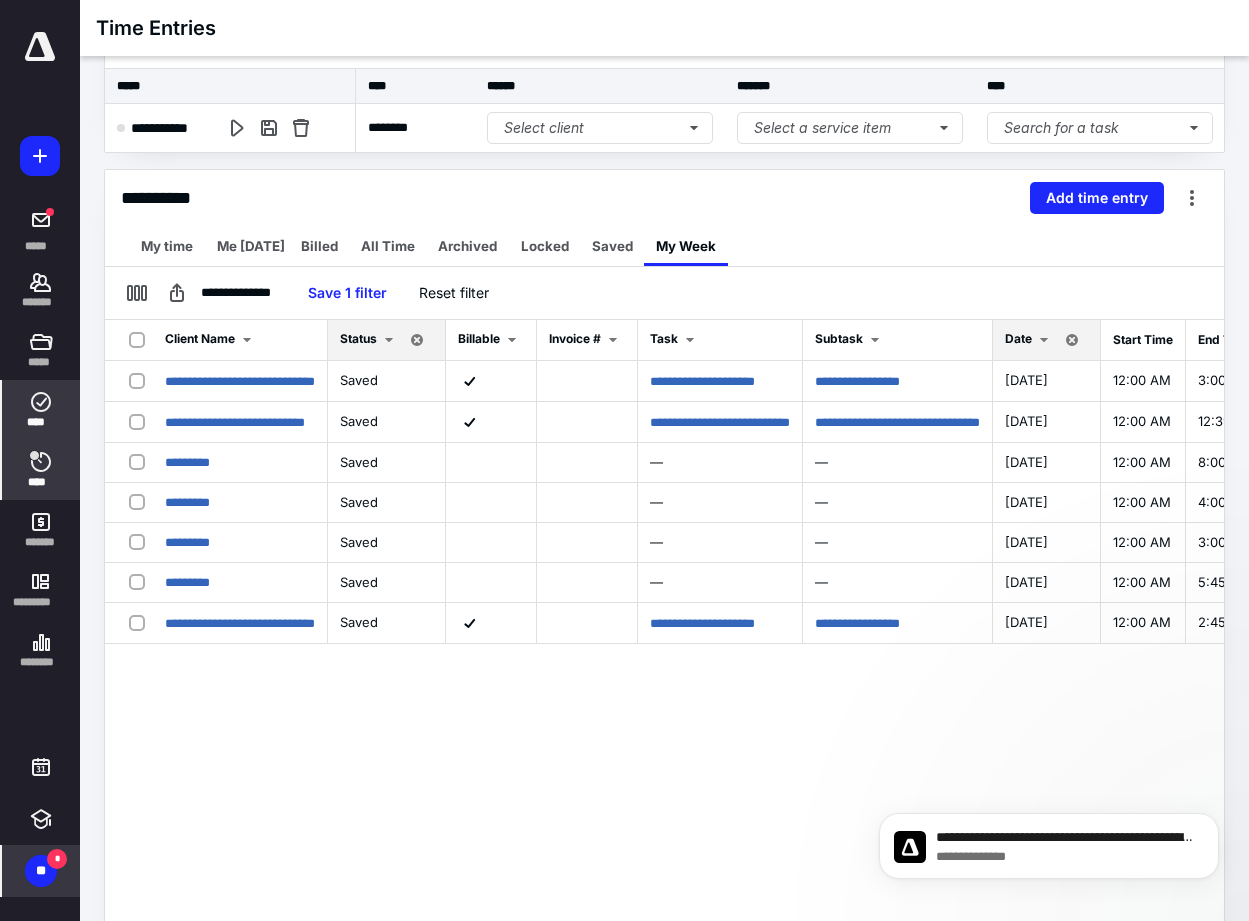 scroll, scrollTop: 0, scrollLeft: 0, axis: both 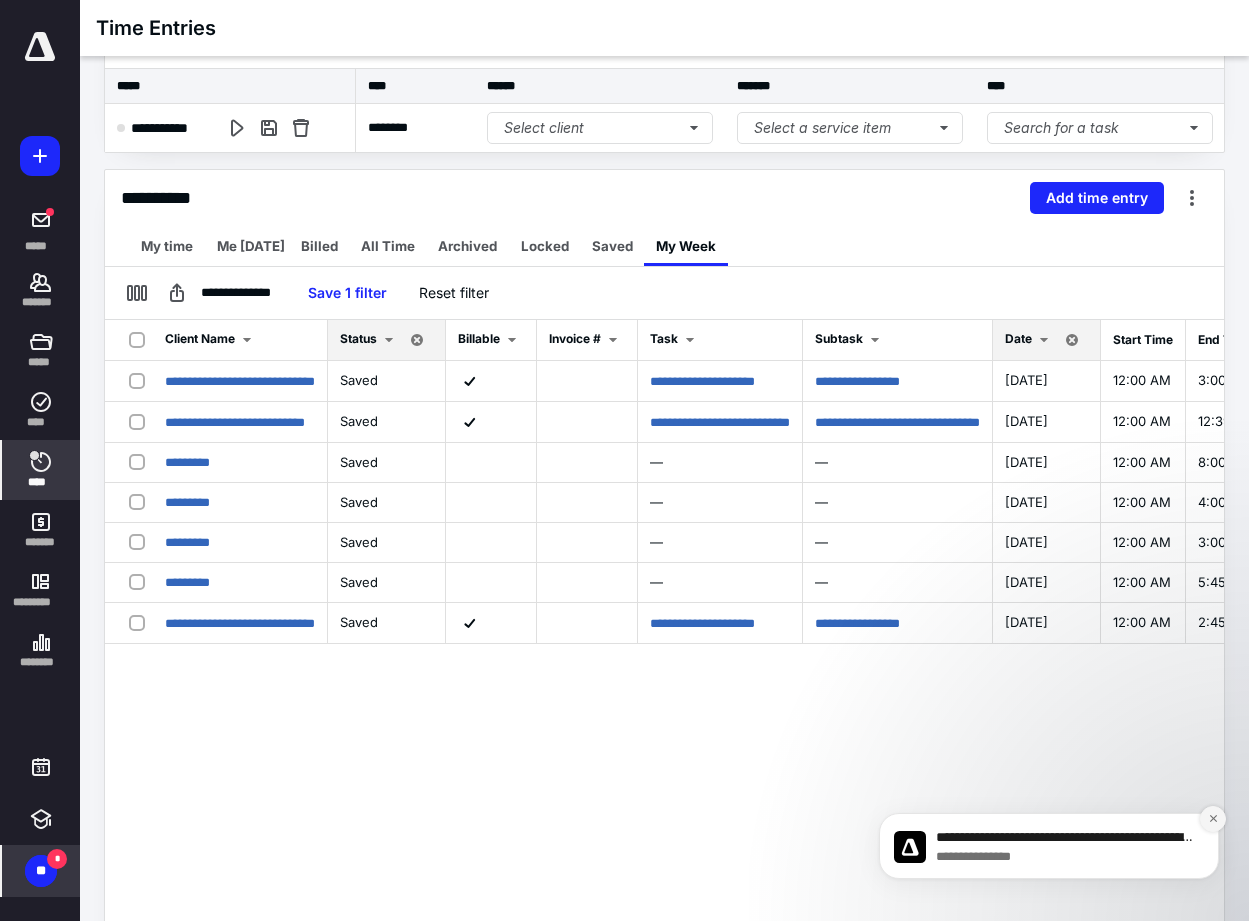 click at bounding box center [1213, 819] 